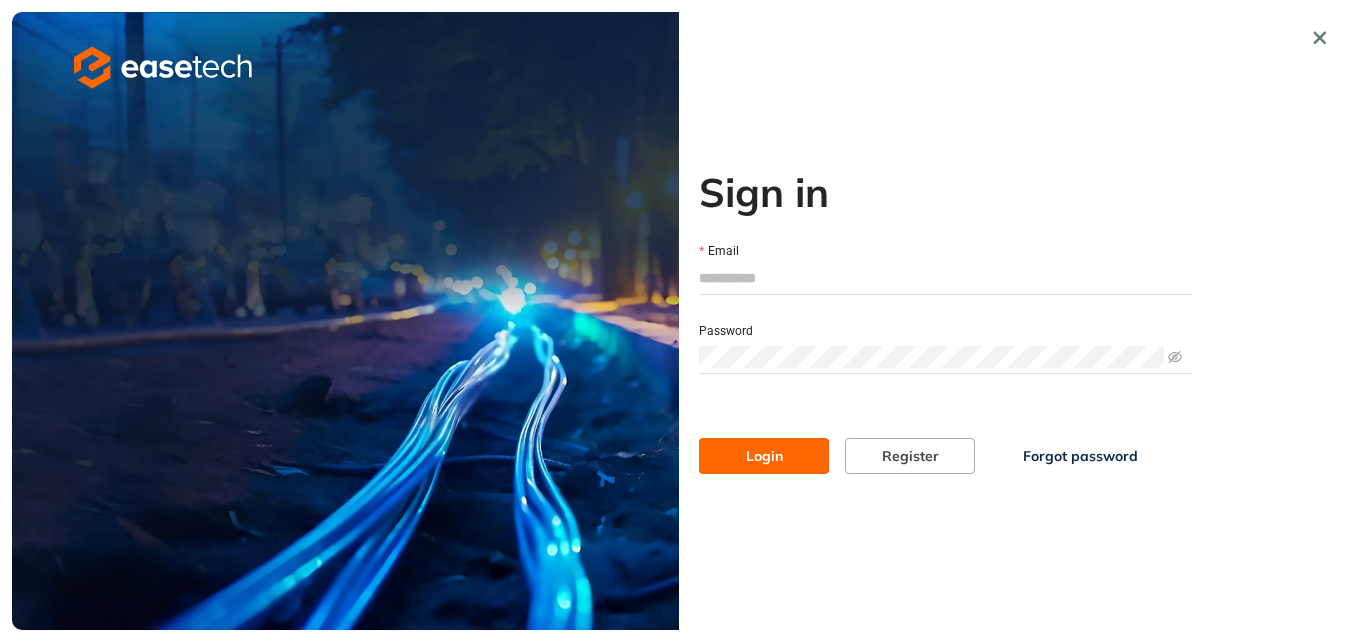 scroll, scrollTop: 0, scrollLeft: 0, axis: both 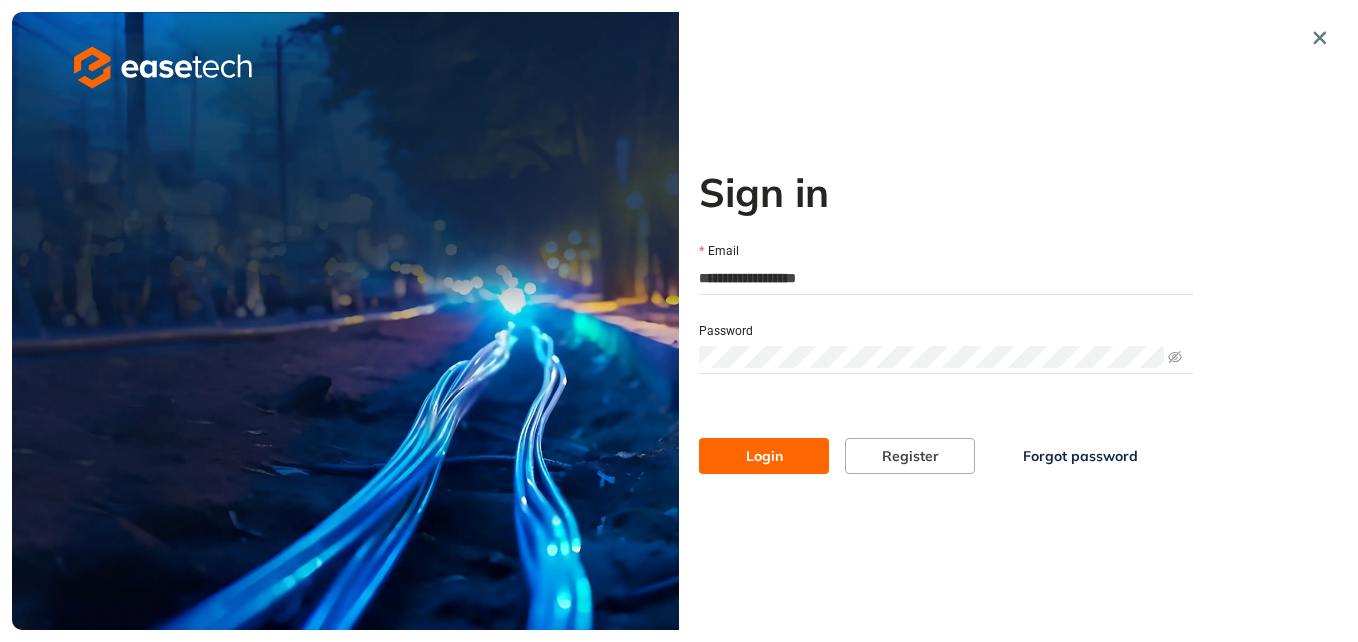 click on "Login" at bounding box center (764, 456) 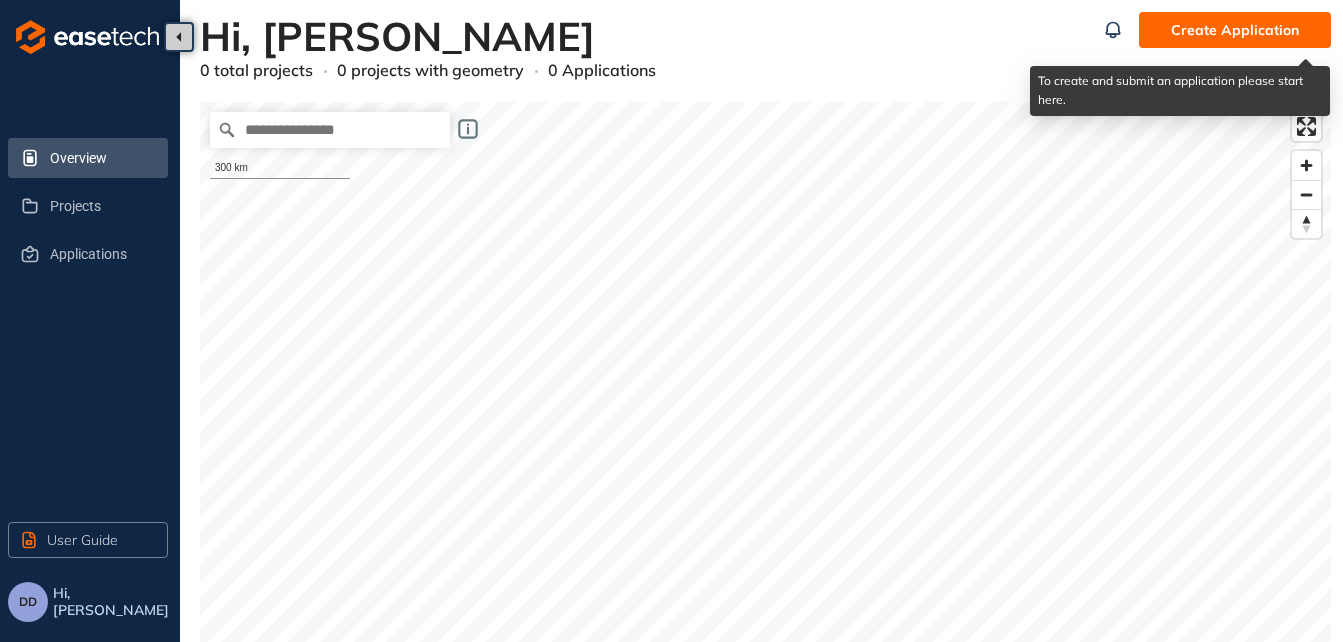 click on "Create Application" at bounding box center (1235, 30) 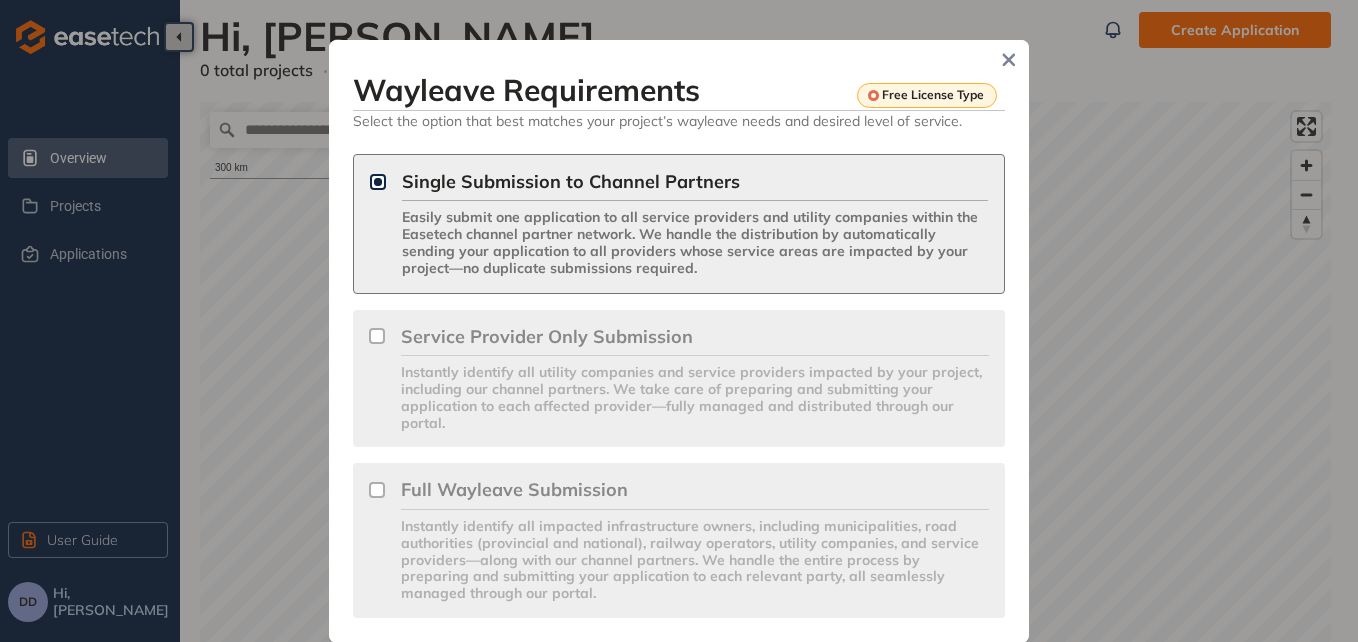 scroll, scrollTop: 1, scrollLeft: 0, axis: vertical 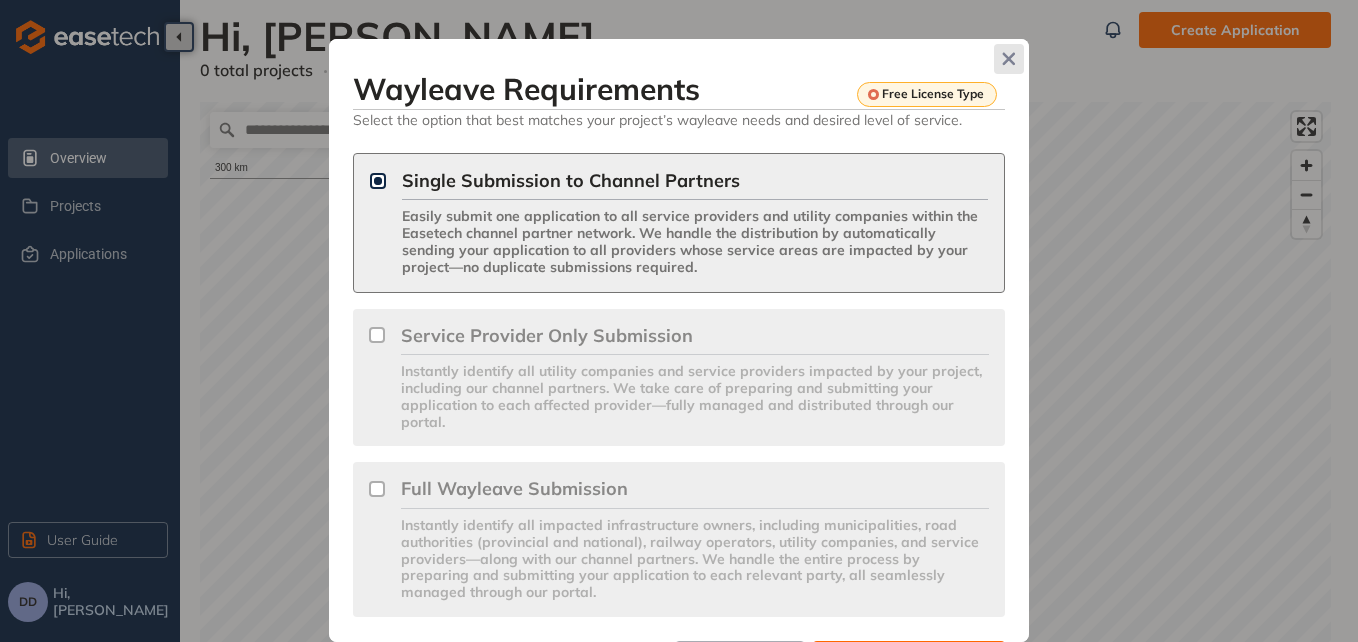 click 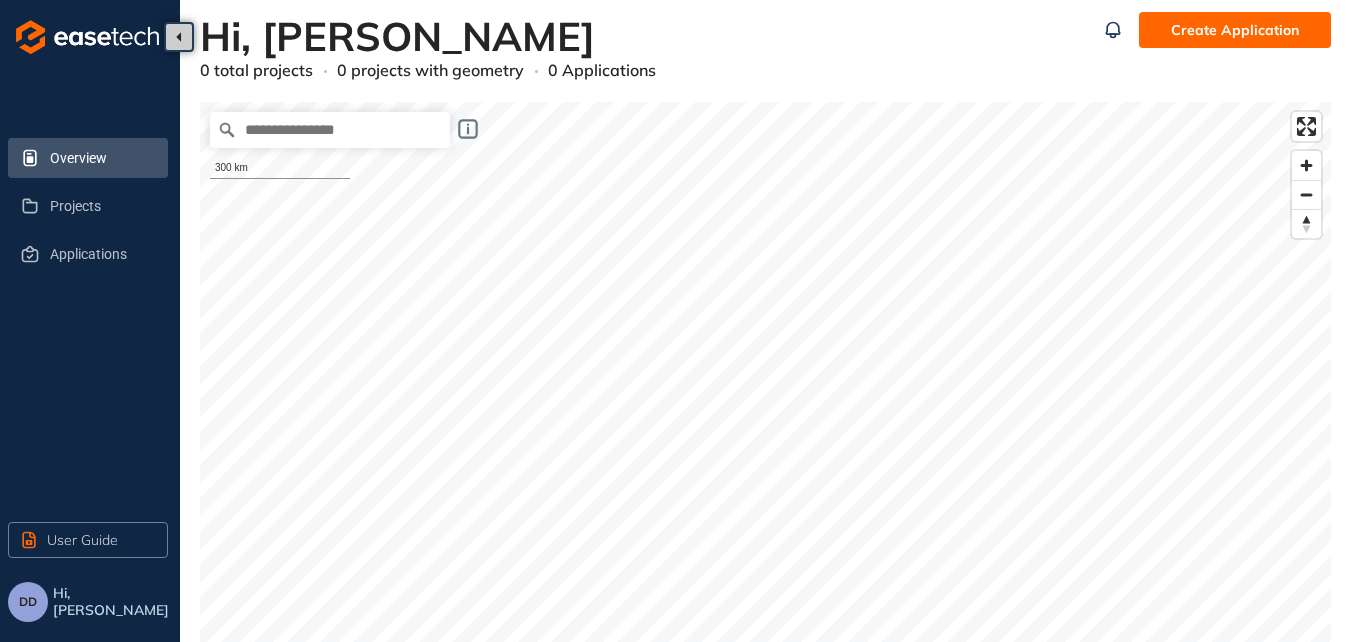 scroll, scrollTop: 0, scrollLeft: 0, axis: both 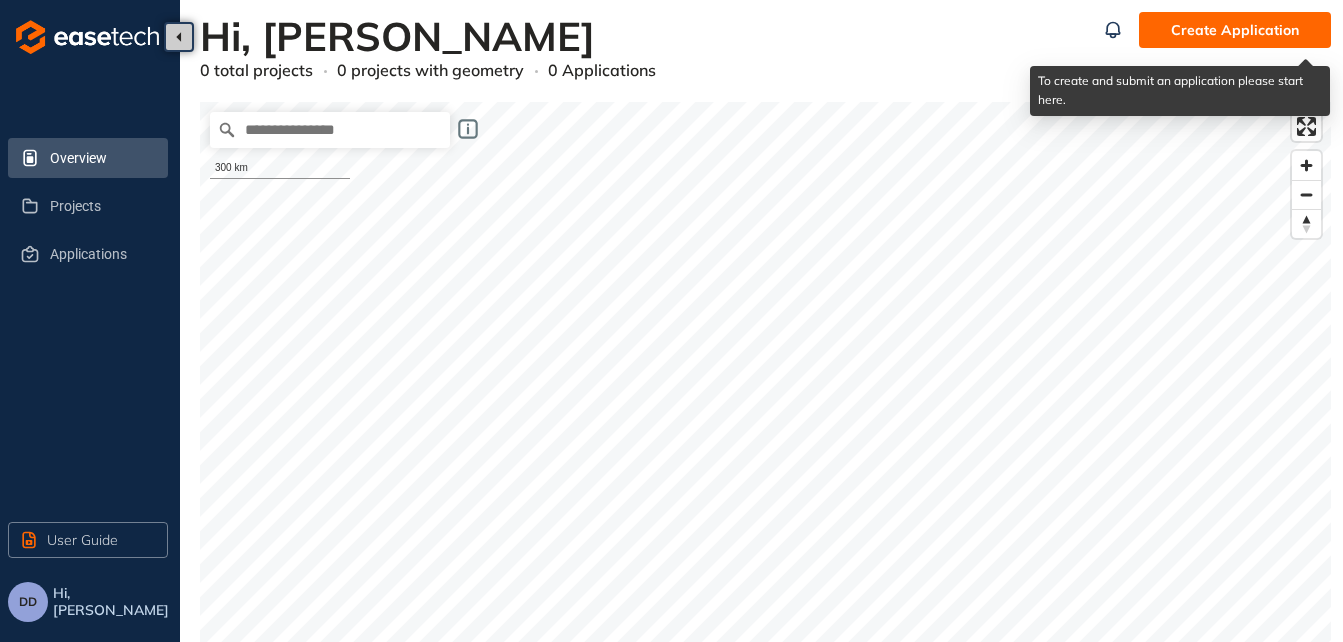 click on "Create Application" at bounding box center (1235, 30) 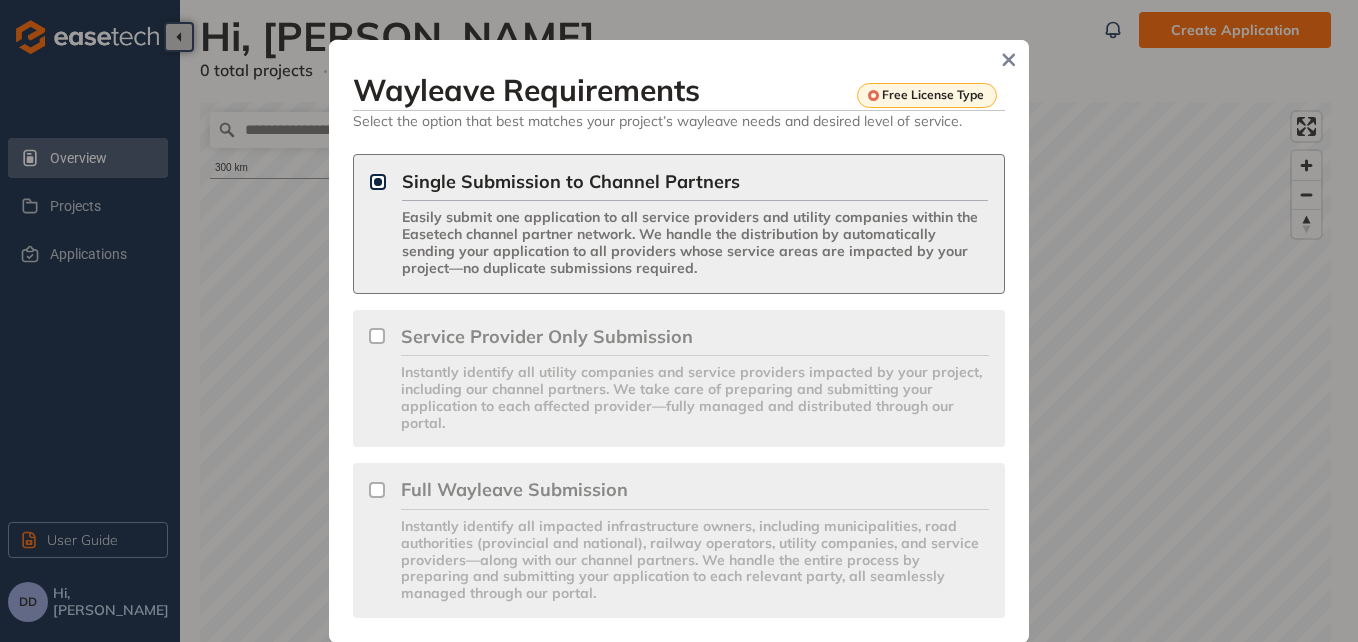 scroll, scrollTop: 1, scrollLeft: 0, axis: vertical 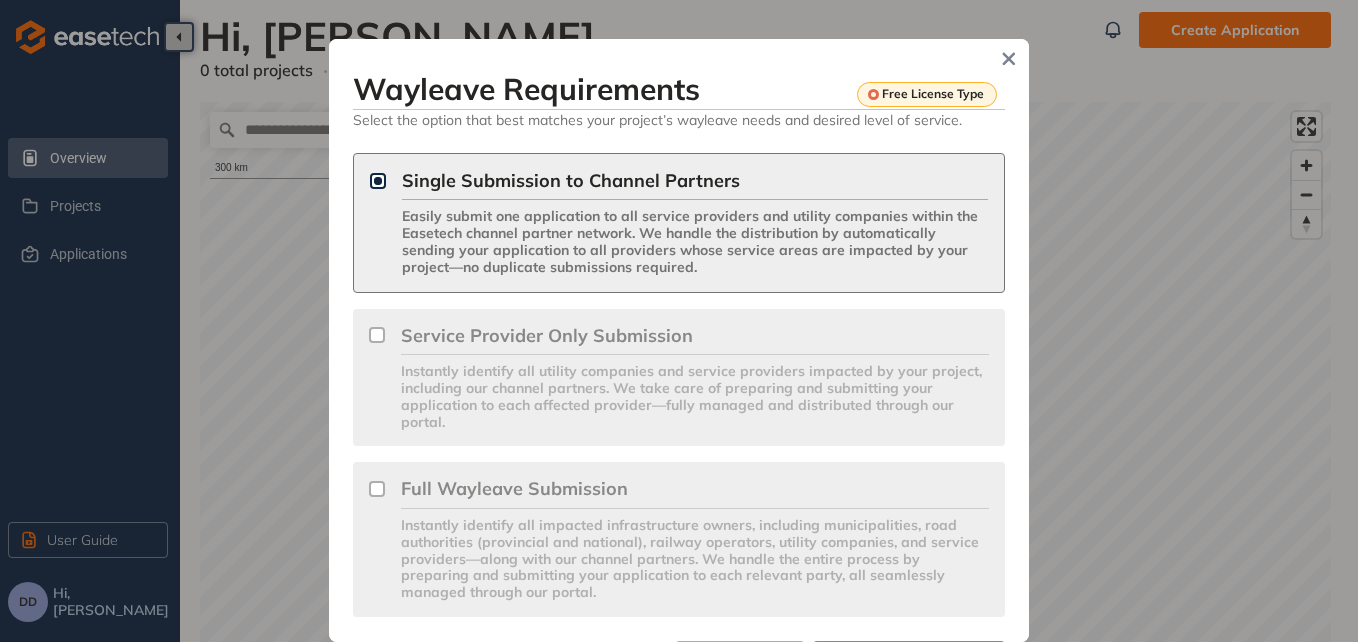 click on "Single Submission to Channel Partners" at bounding box center [695, 181] 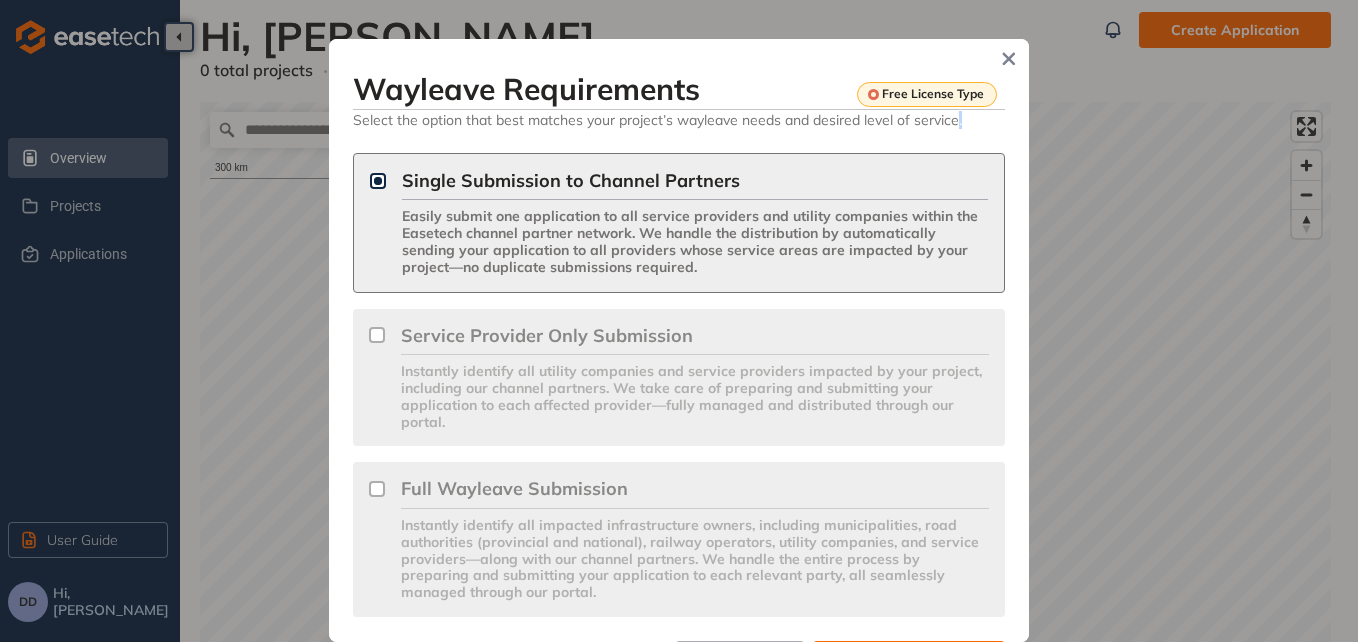 click on "Service Provider Only Submission Instantly identify all utility companies and service providers impacted by your project, including our channel partners. We take care of preparing and submitting your application to each affected provider—fully managed and distributed through our portal." at bounding box center (679, 378) 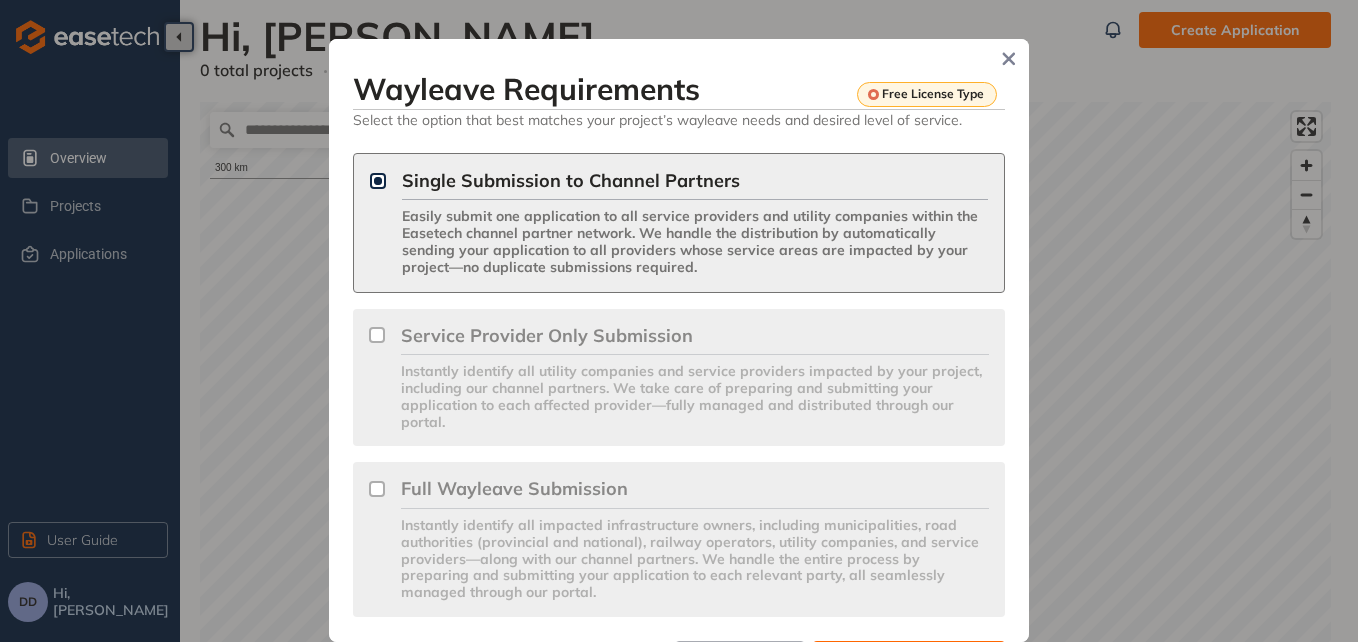 click on "Service Provider Only Submission Instantly identify all utility companies and service providers impacted by your project, including our channel partners. We take care of preparing and submitting your application to each affected provider—fully managed and distributed through our portal." at bounding box center (679, 378) 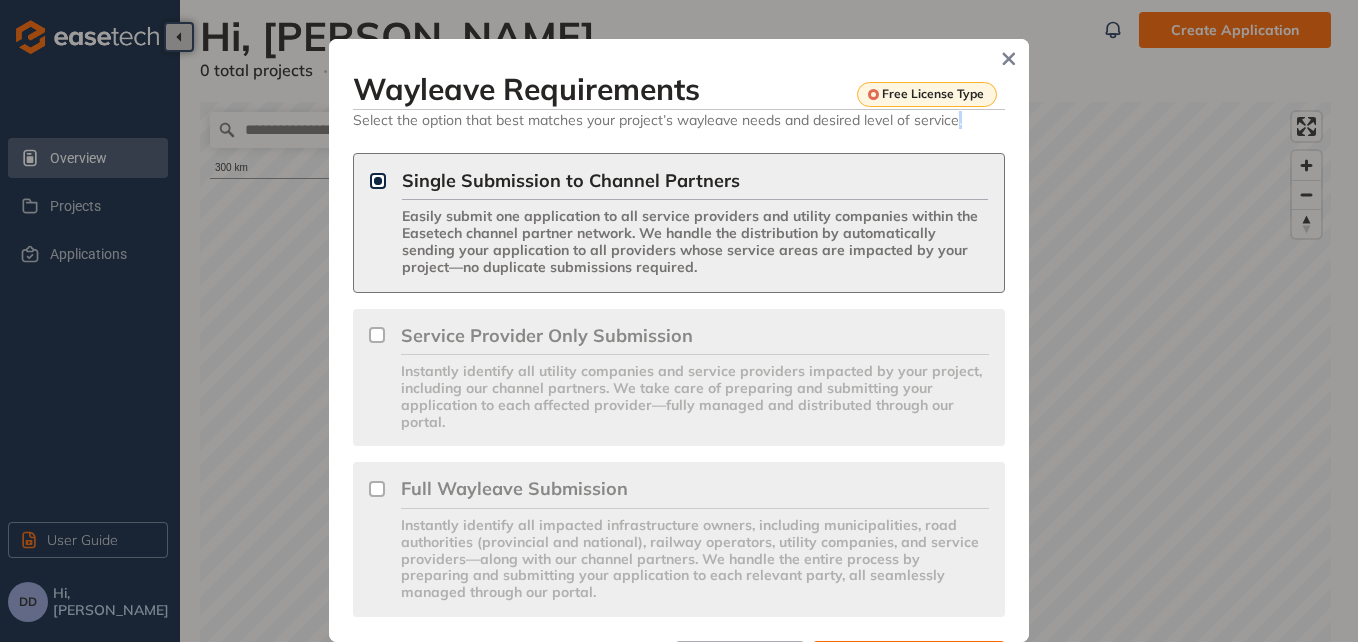 click on "Service Provider Only Submission Instantly identify all utility companies and service providers impacted by your project, including our channel partners. We take care of preparing and submitting your application to each affected provider—fully managed and distributed through our portal." at bounding box center (679, 378) 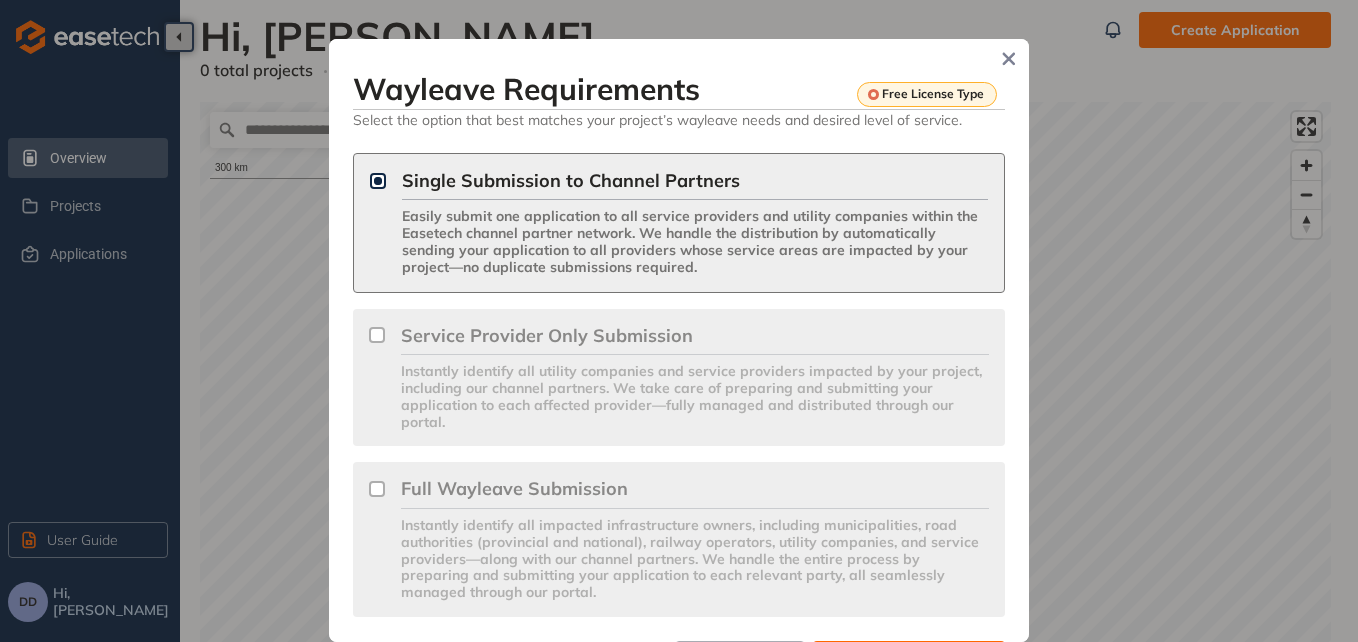 click on "Service Provider Only Submission Instantly identify all utility companies and service providers impacted by your project, including our channel partners. We take care of preparing and submitting your application to each affected provider—fully managed and distributed through our portal." at bounding box center (679, 378) 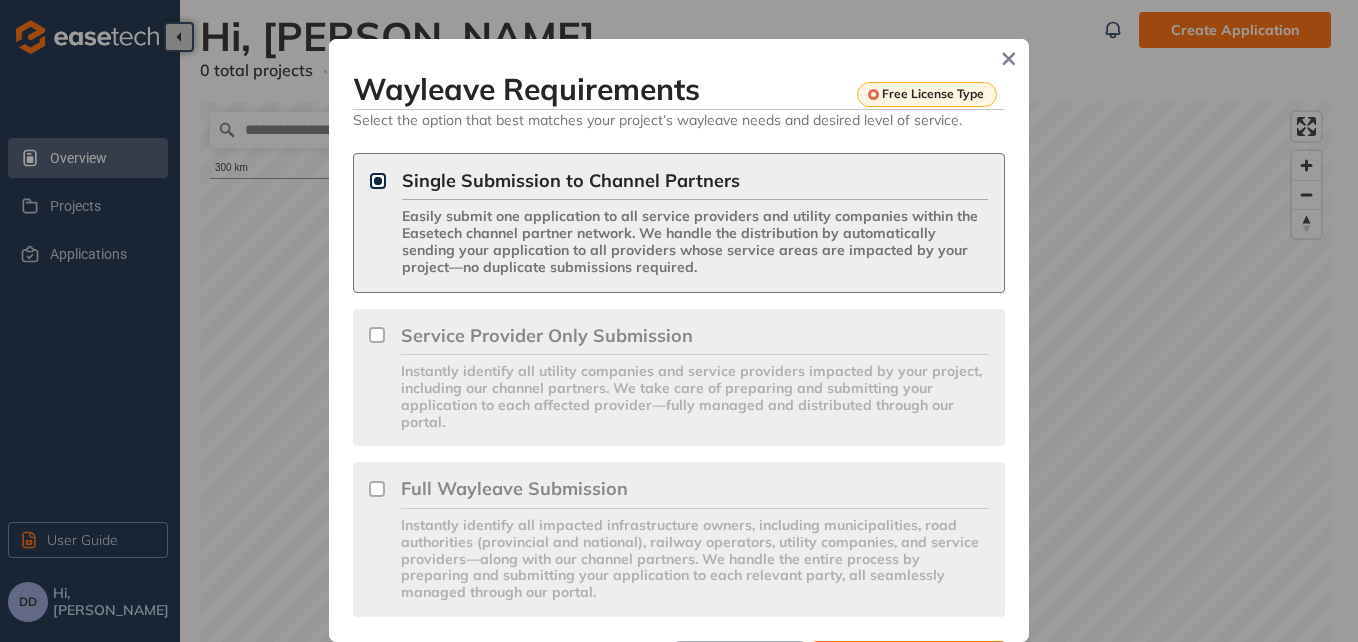 click on "Full Wayleave Submission Instantly identify all impacted infrastructure owners, including municipalities, road authorities (provincial and national), railway operators, utility companies, and service providers—along with our channel partners. We handle the entire process by preparing and submitting your application to each relevant party, all seamlessly managed through our portal." at bounding box center (679, 539) 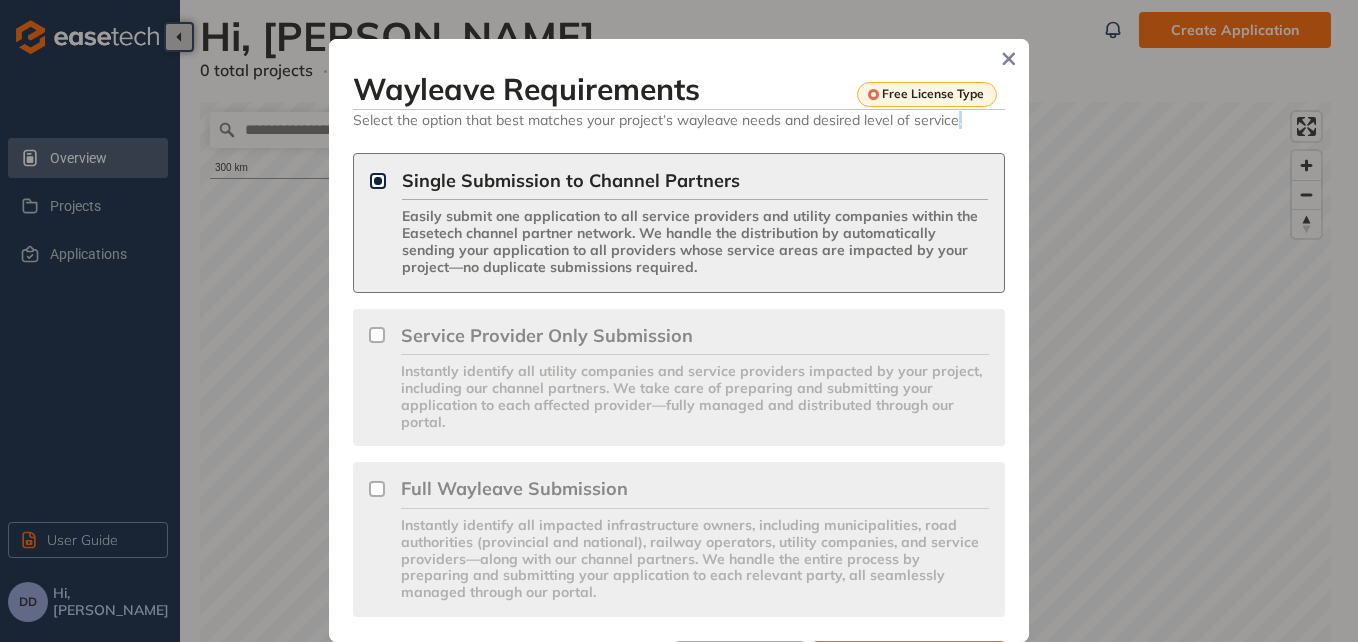 click on "Full Wayleave Submission Instantly identify all impacted infrastructure owners, including municipalities, road authorities (provincial and national), railway operators, utility companies, and service providers—along with our channel partners. We handle the entire process by preparing and submitting your application to each relevant party, all seamlessly managed through our portal." at bounding box center [679, 539] 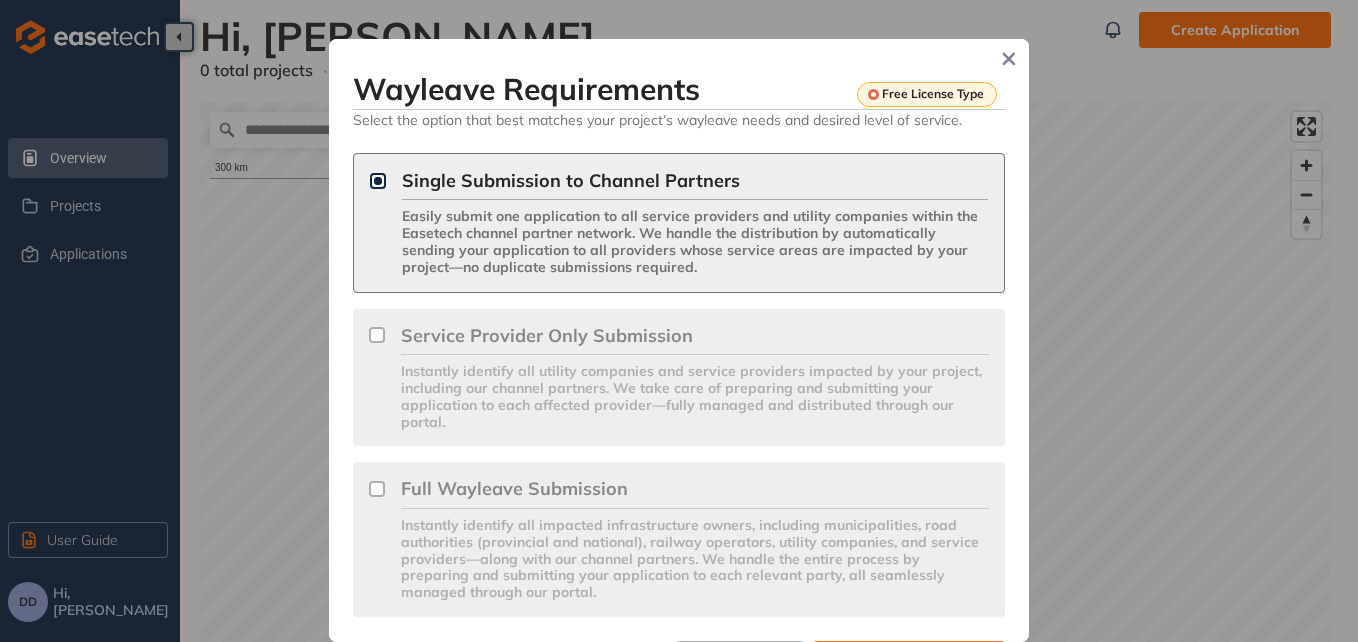 click on "Full Wayleave Submission Instantly identify all impacted infrastructure owners, including municipalities, road authorities (provincial and national), railway operators, utility companies, and service providers—along with our channel partners. We handle the entire process by preparing and submitting your application to each relevant party, all seamlessly managed through our portal." at bounding box center (679, 539) 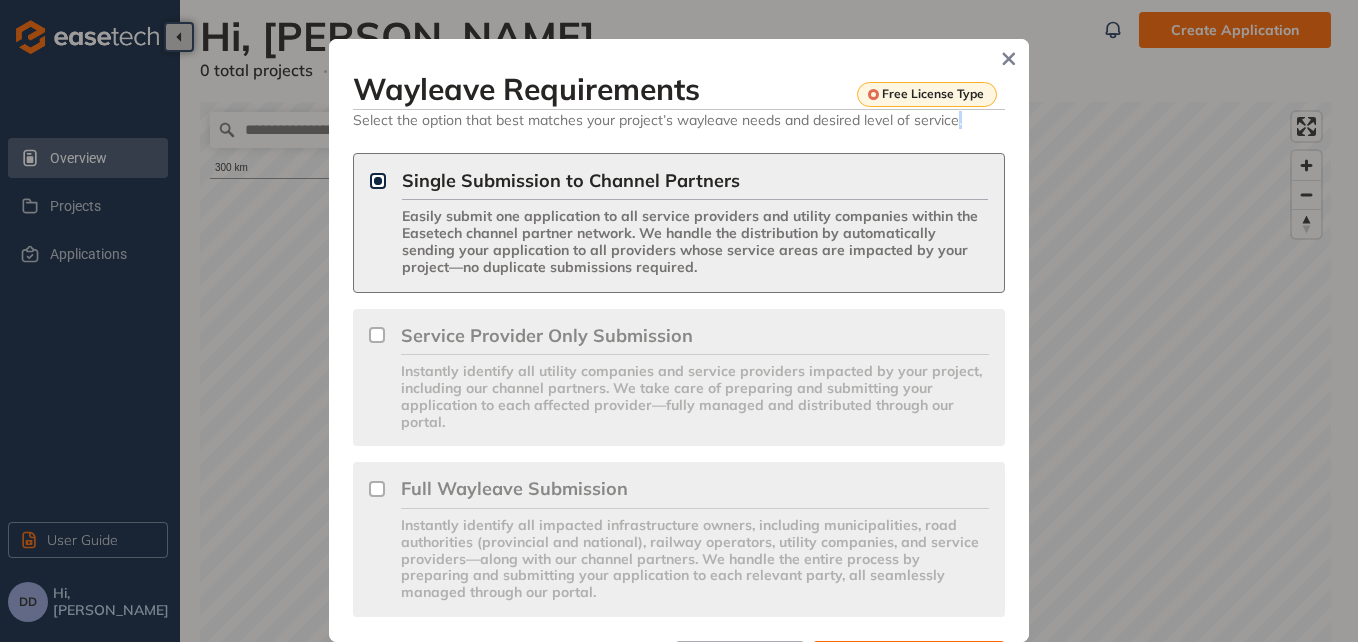 click on "Full Wayleave Submission Instantly identify all impacted infrastructure owners, including municipalities, road authorities (provincial and national), railway operators, utility companies, and service providers—along with our channel partners. We handle the entire process by preparing and submitting your application to each relevant party, all seamlessly managed through our portal." at bounding box center [679, 539] 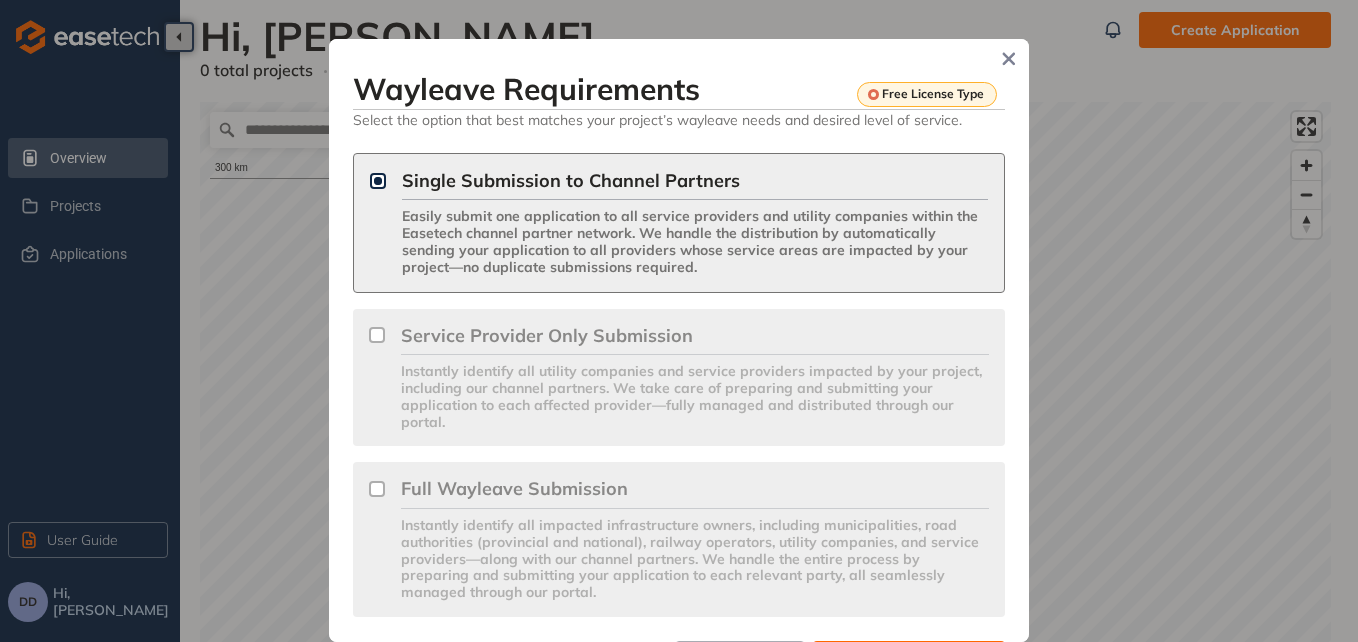 click on "Full Wayleave Submission Instantly identify all impacted infrastructure owners, including municipalities, road authorities (provincial and national), railway operators, utility companies, and service providers—along with our channel partners. We handle the entire process by preparing and submitting your application to each relevant party, all seamlessly managed through our portal." at bounding box center (679, 539) 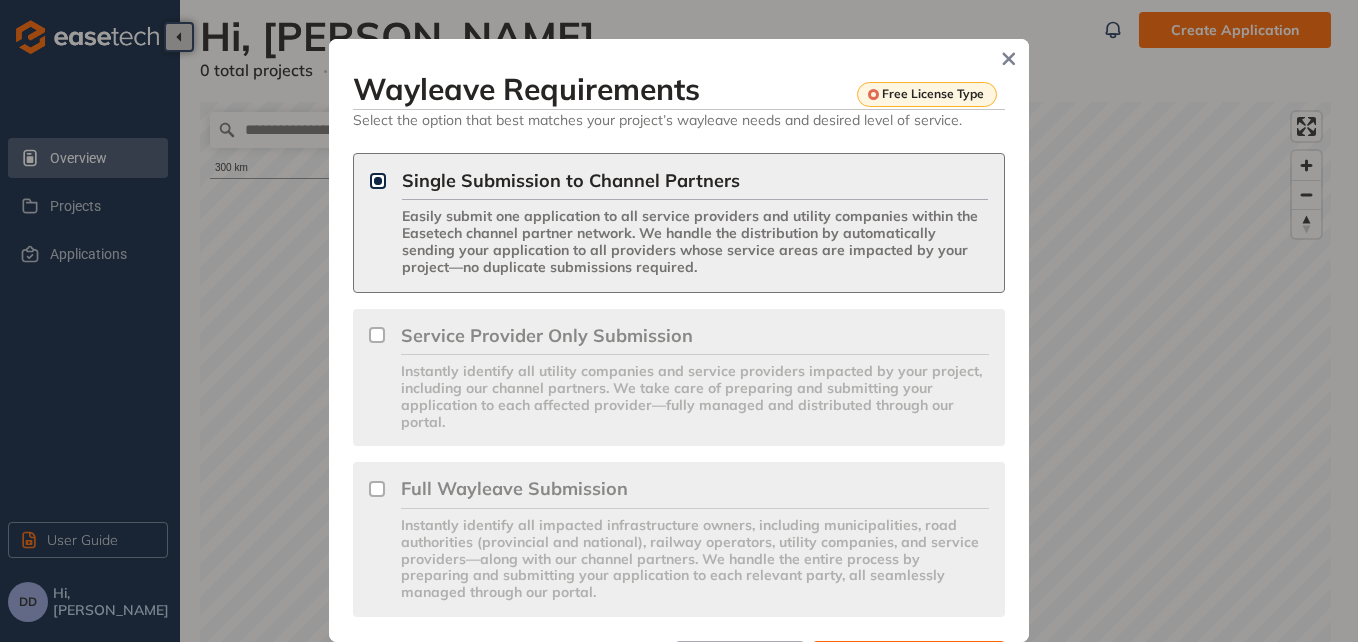 click on "Single Submission to Channel Partners" at bounding box center (695, 181) 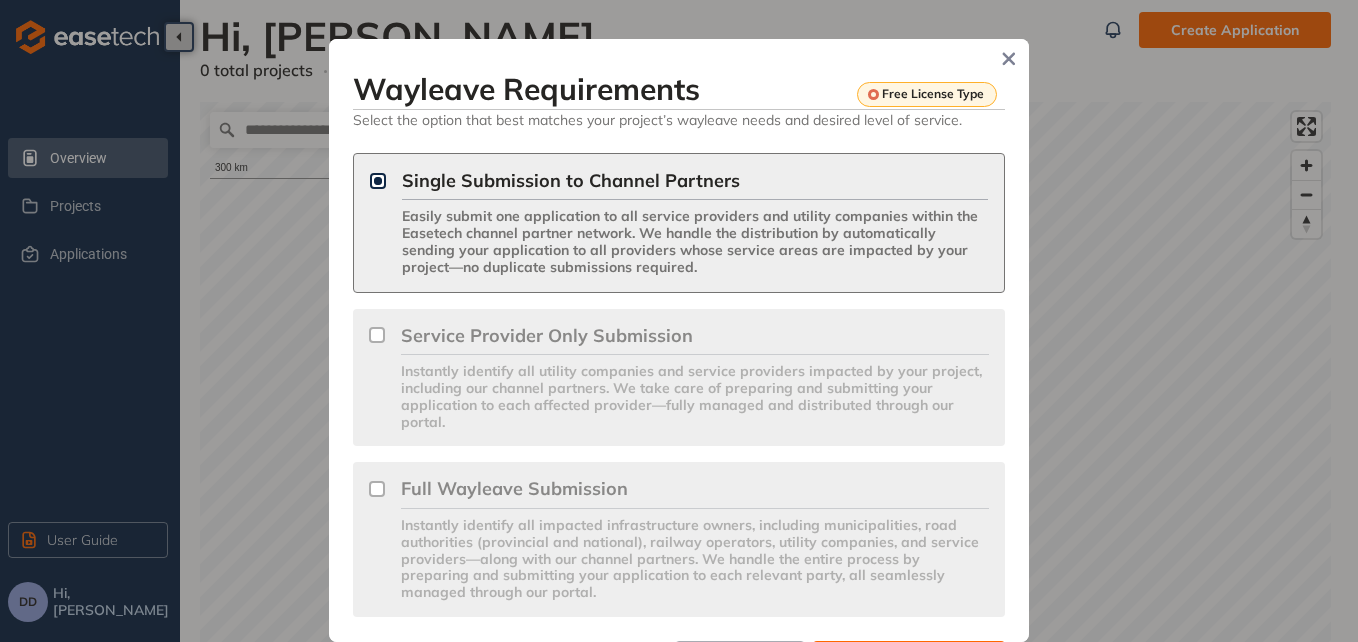 click on "Single Submission to Channel Partners" at bounding box center [695, 181] 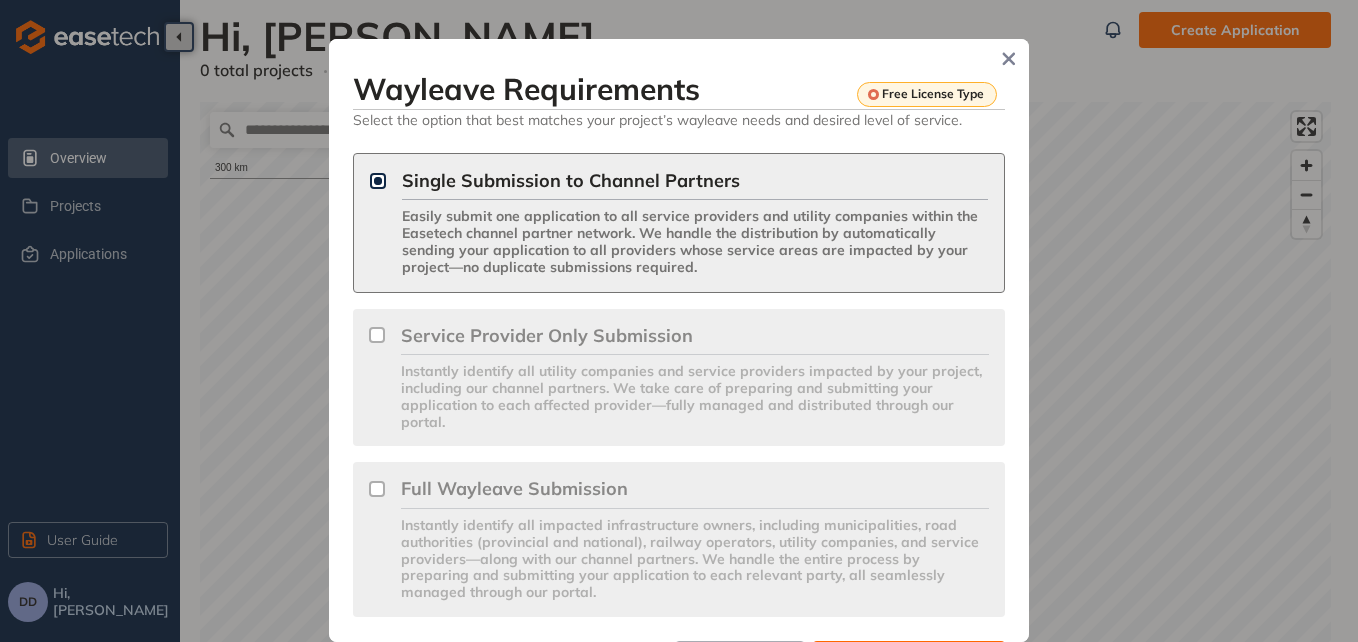 click on "Single Submission to Channel Partners" at bounding box center (695, 181) 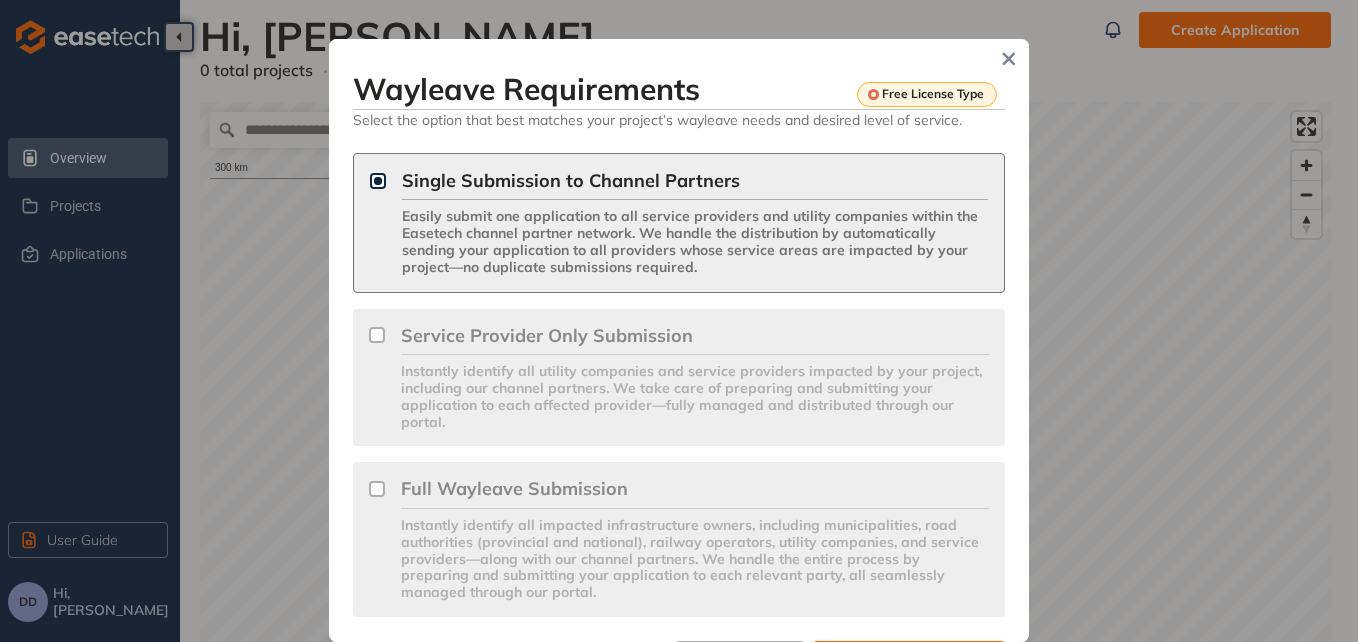 type 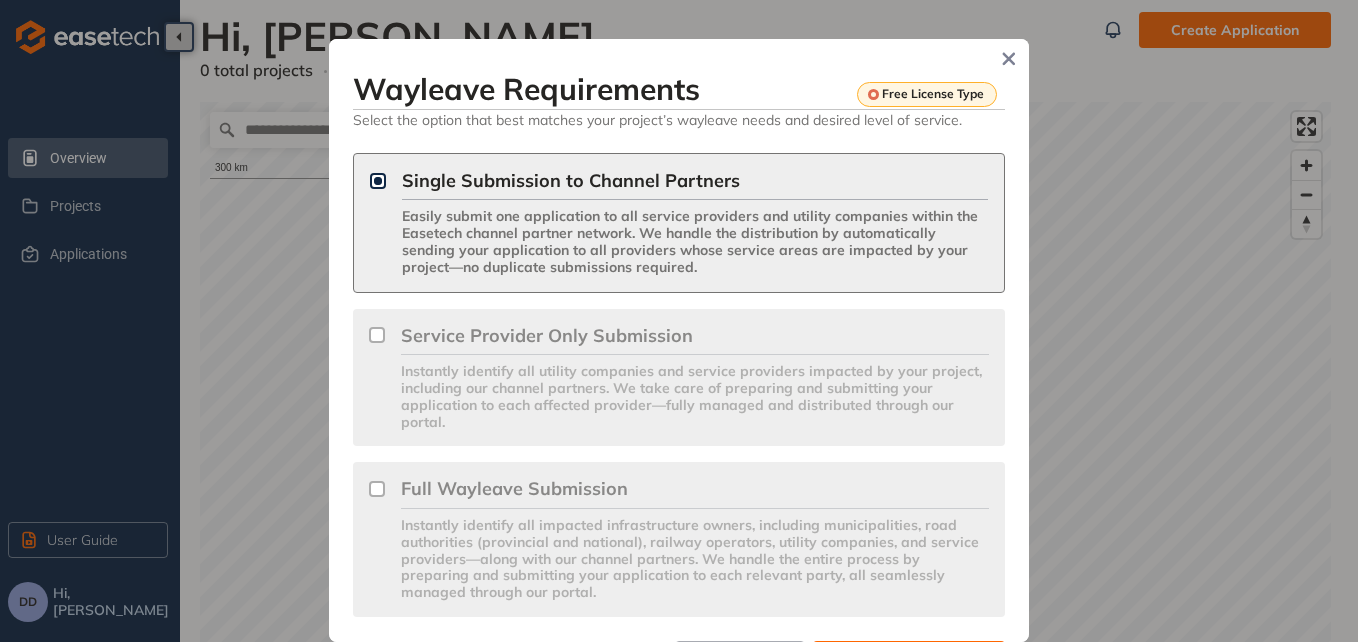 drag, startPoint x: 740, startPoint y: 63, endPoint x: 733, endPoint y: 4, distance: 59.413803 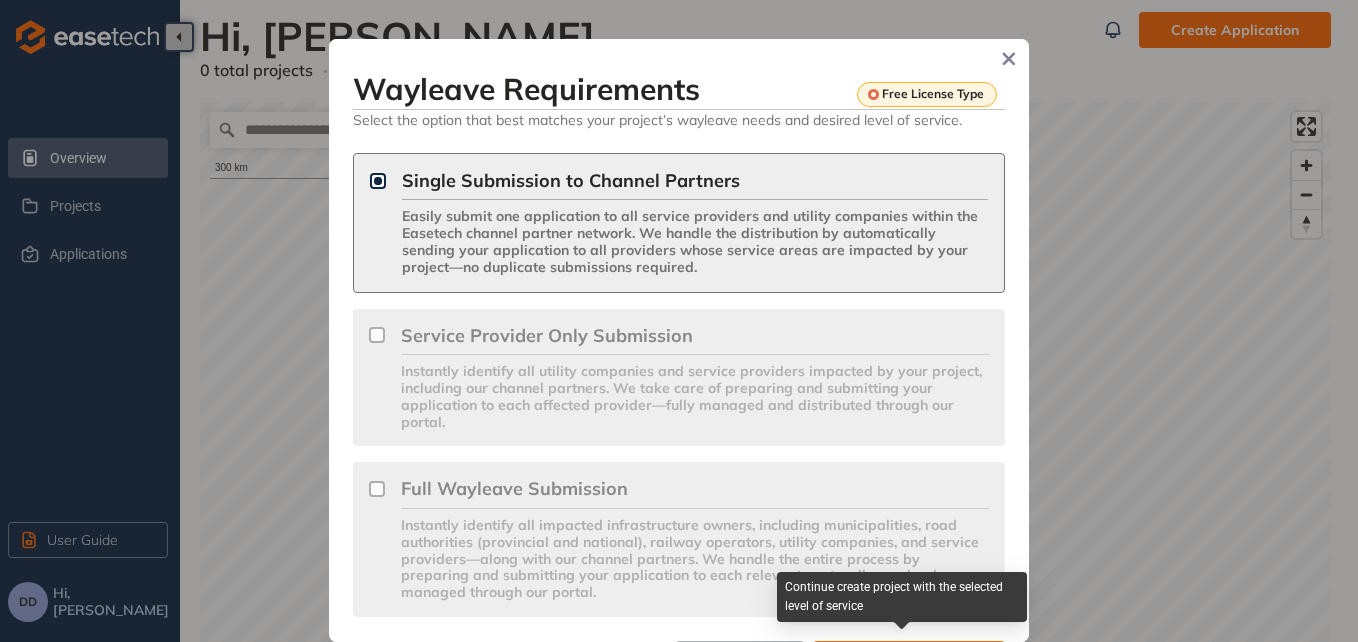 click on "Overview Projects Applications User Guide DD Hi, [PERSON_NAME]  Hi, [PERSON_NAME]  0 total projects 0 projects with geometry 0 Applications Create Application Map filters/ settings 300 km © Mapbox   © OpenStreetMap   Improve this map Applications in progress Approved applications All status agent project number submit. date approved. date type Created Botha Mookamedi Gareth MTN Fiber Project _ E48463 Bloomingsdale Live Style Centre_Walmer-Gqeberha MTN25-0315 — [DATE] Utility services Created Botha Mookamedi Gareth MTN Fiber Project _ E48463 Bloomingsdale Live Style Centre_Walmer-Gqeberha MTN25-0314 — [DATE] Municipal infrastructure 1 - 2   of   2   results 10   per Page
To create and submit an application please start here. Wayleave Requirements Free License Type Select the option that best matches your project’s wayleave needs and desired level of service. Single Submission to Channel Partners Service Provider Only Submission Full Wayleave Submission Cancel" at bounding box center [679, 321] 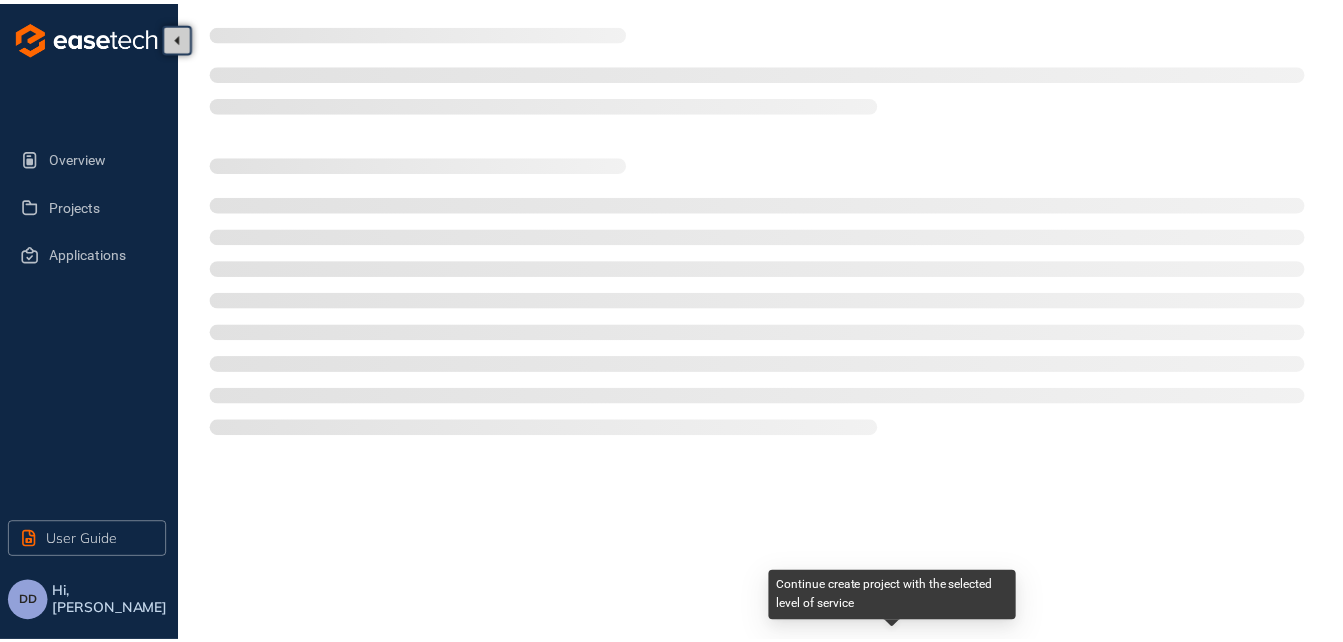 scroll, scrollTop: 0, scrollLeft: 0, axis: both 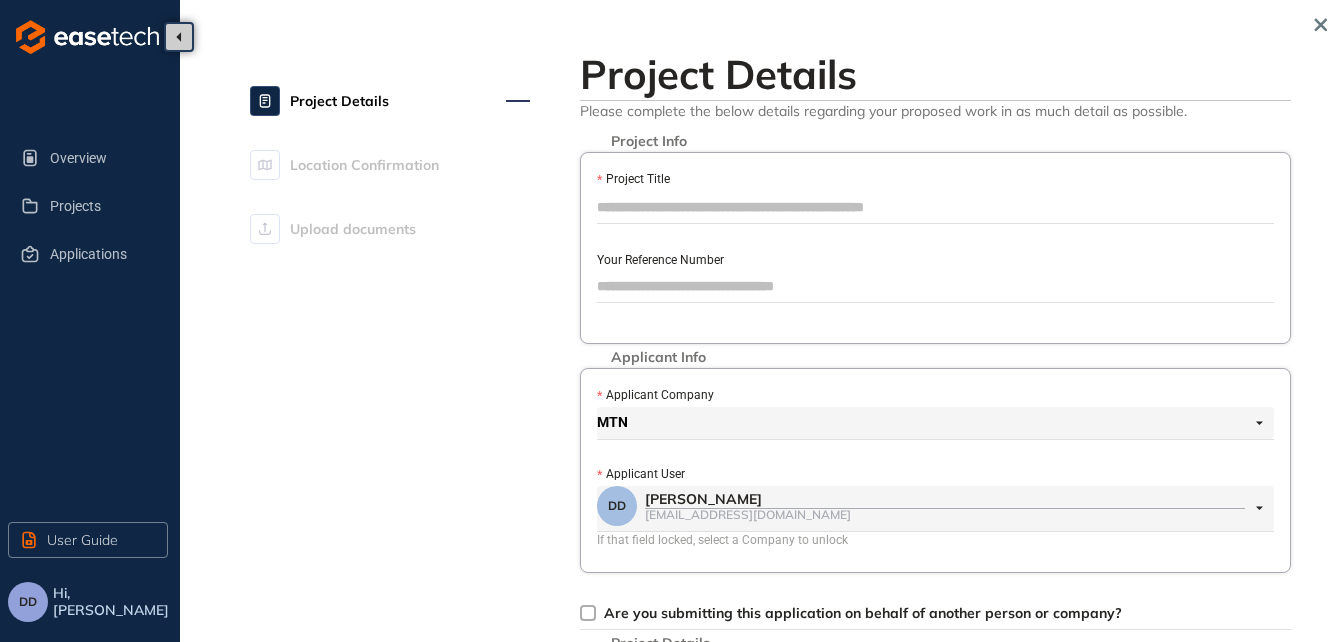 click on "Project Title" at bounding box center (935, 207) 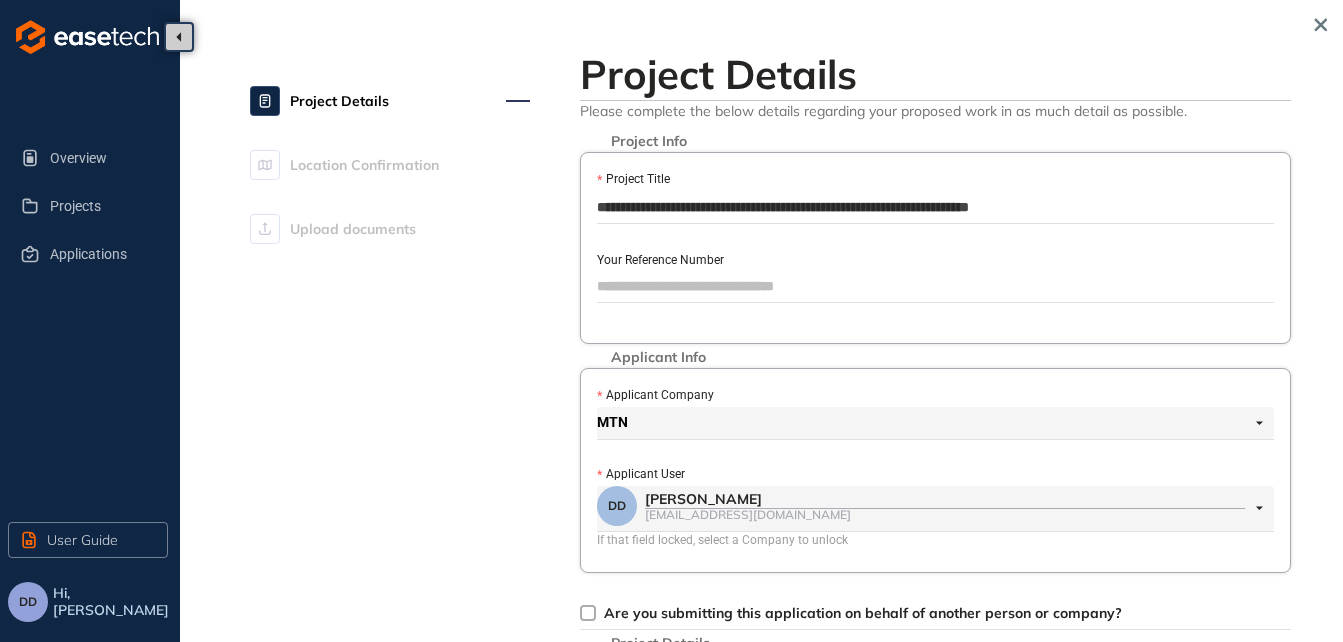 click on "**********" at bounding box center (935, 248) 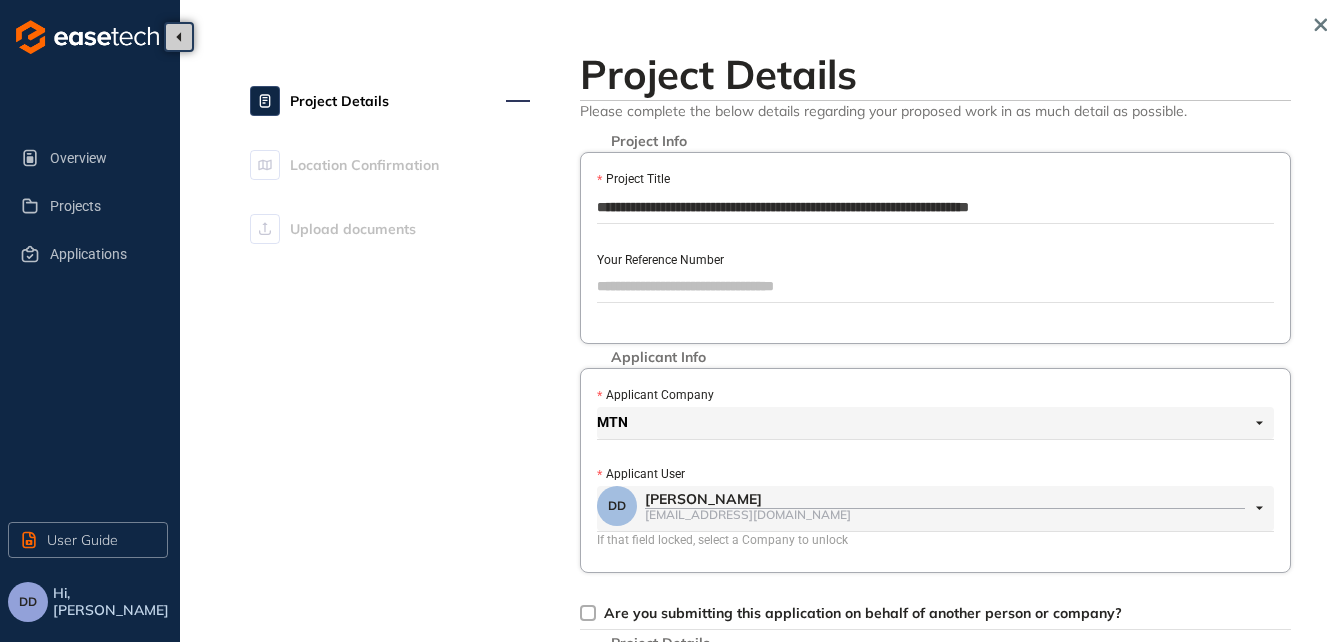 type on "**********" 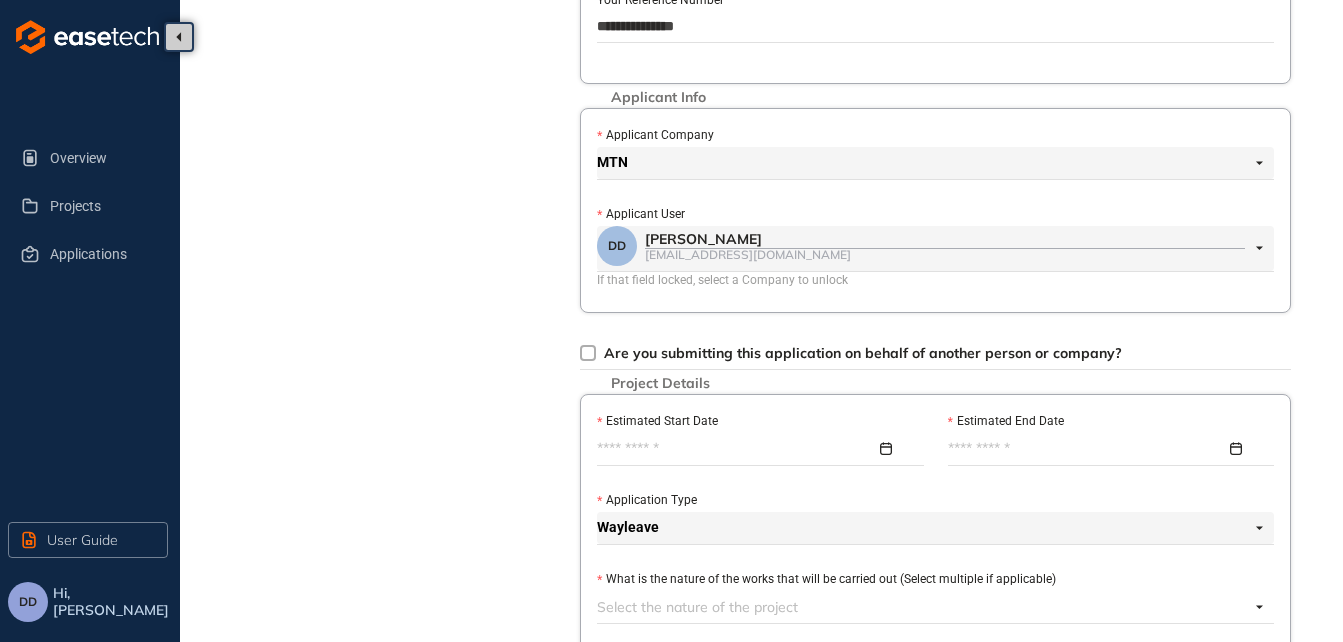 scroll, scrollTop: 300, scrollLeft: 0, axis: vertical 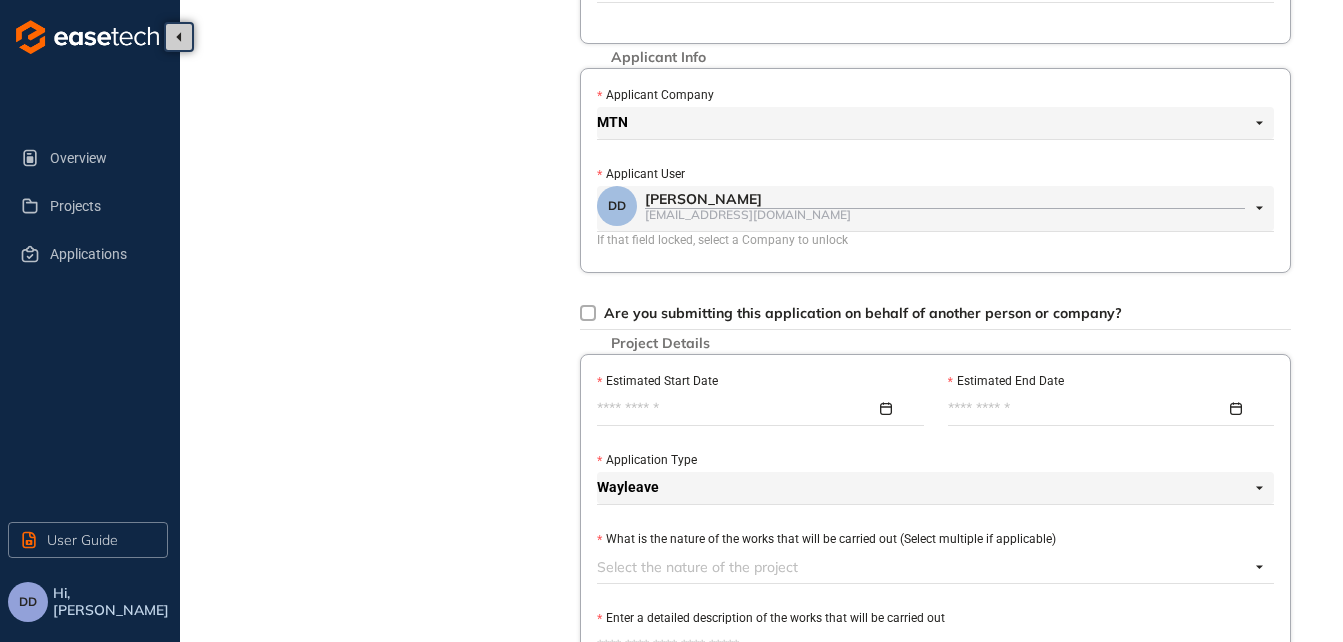 click on "Estimated Start Date" at bounding box center (736, 409) 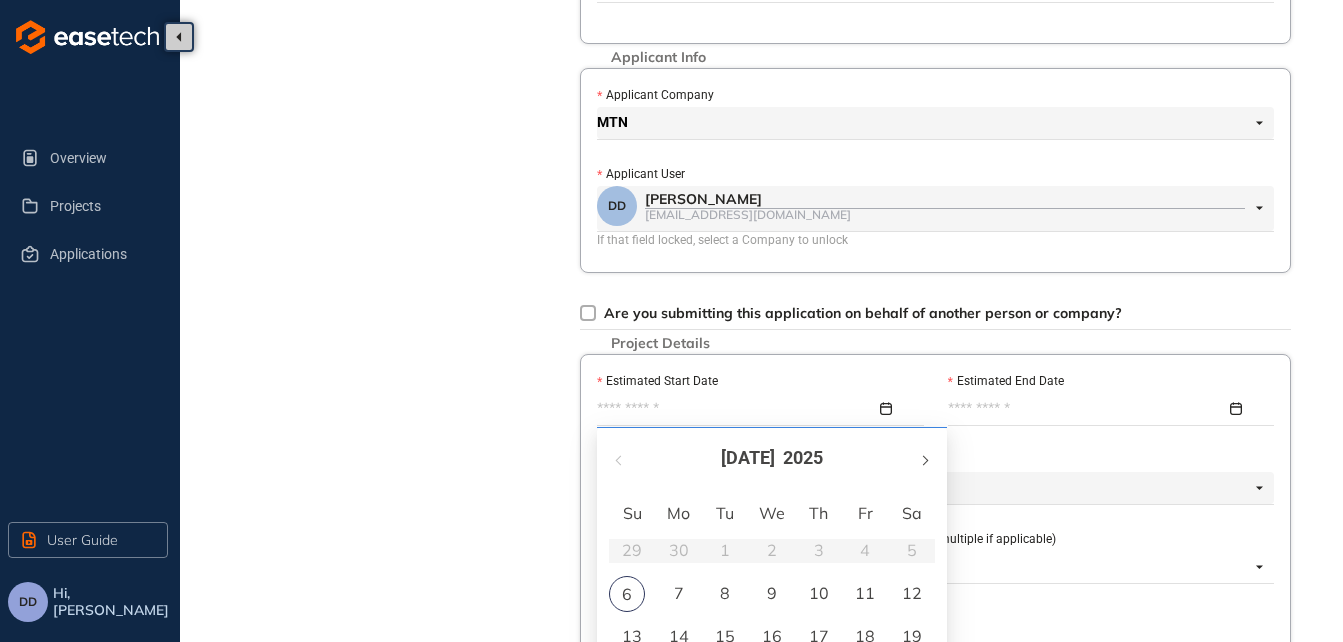 click at bounding box center (924, 460) 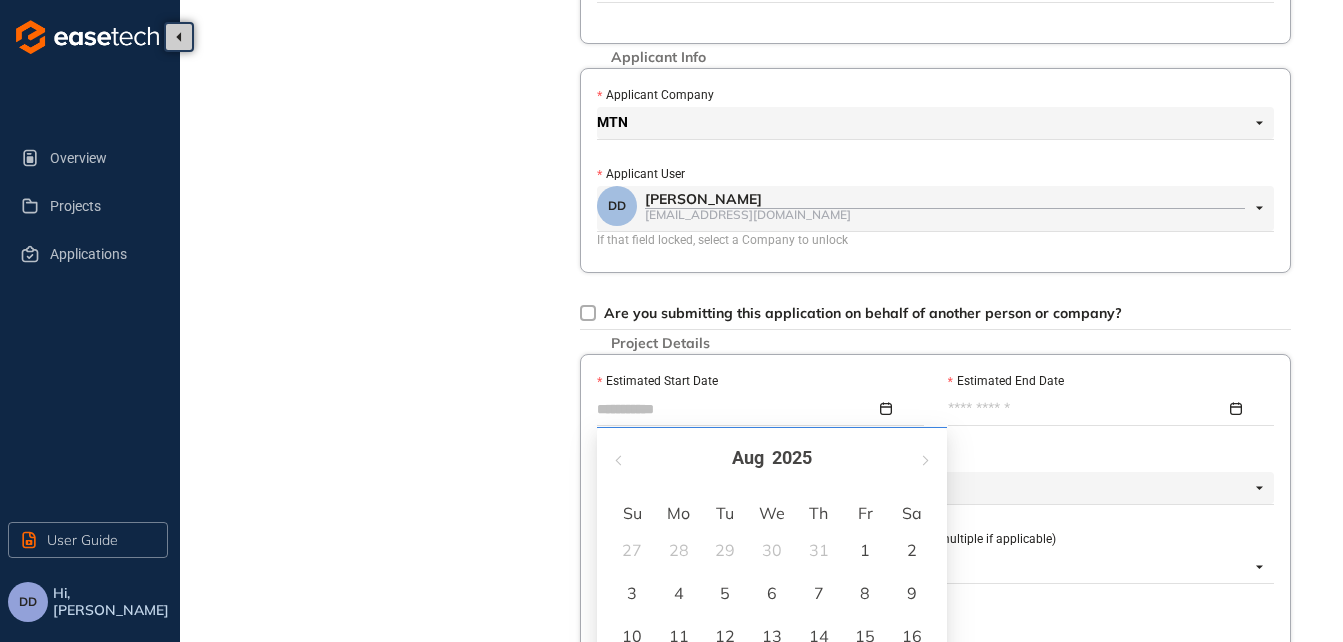 type on "**********" 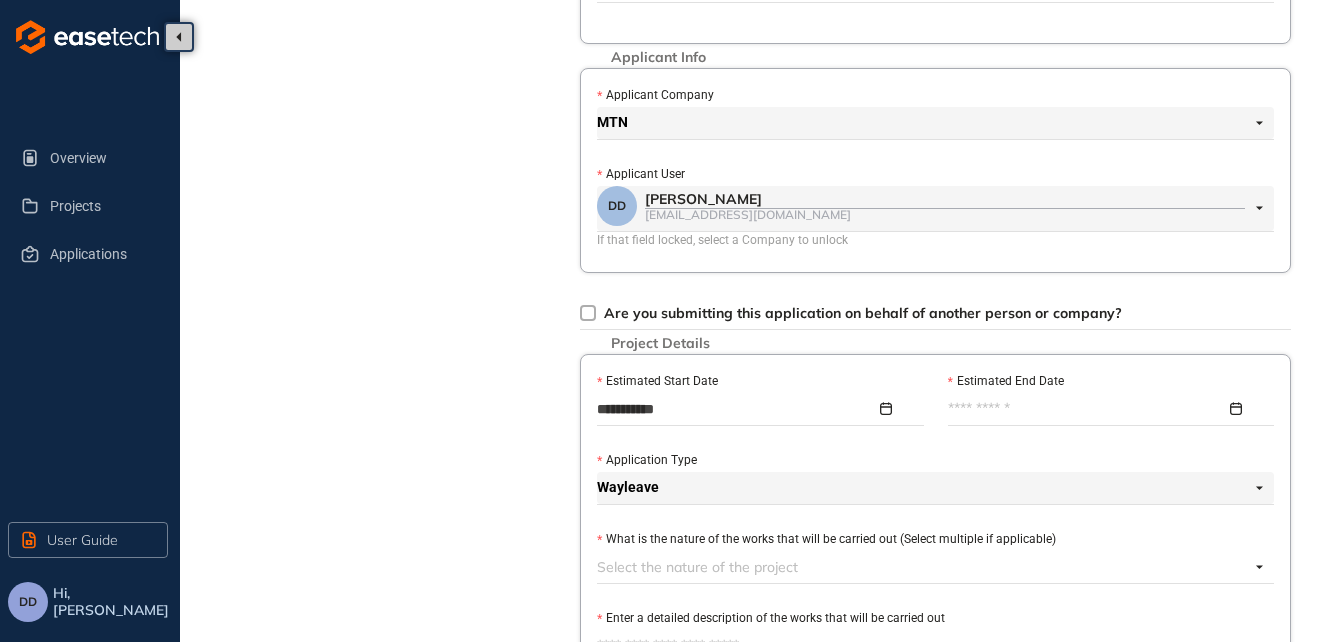 click on "Estimated End Date" at bounding box center [1087, 409] 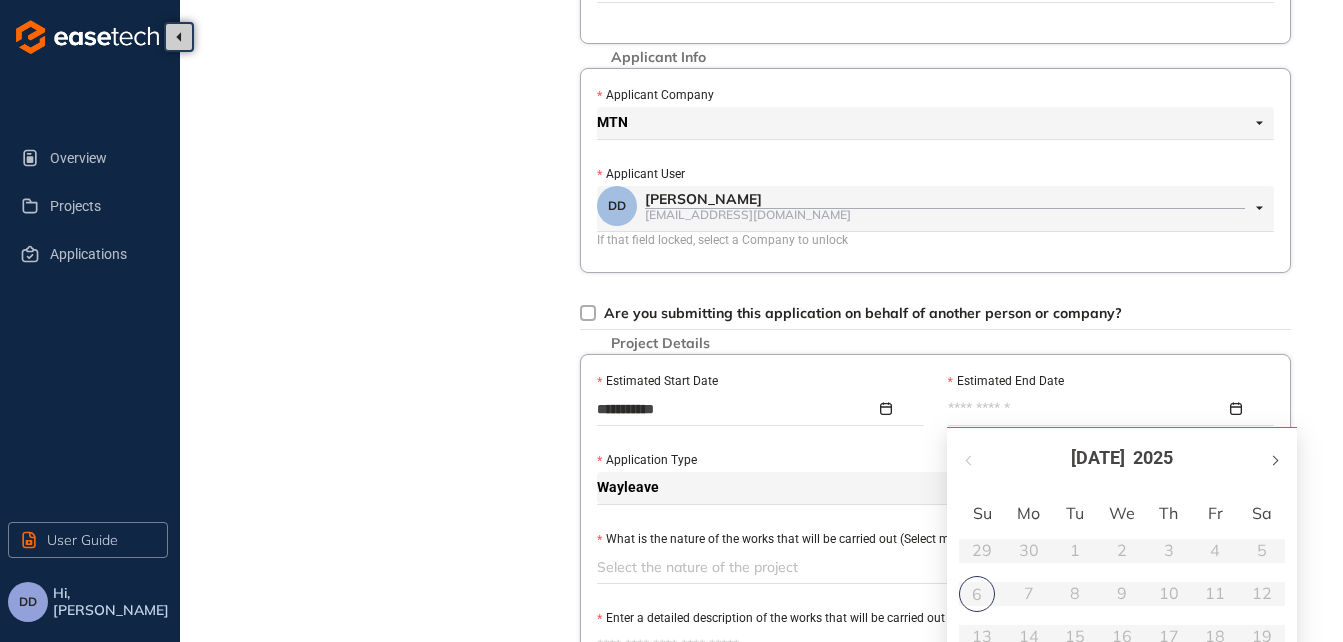 click at bounding box center (1274, 460) 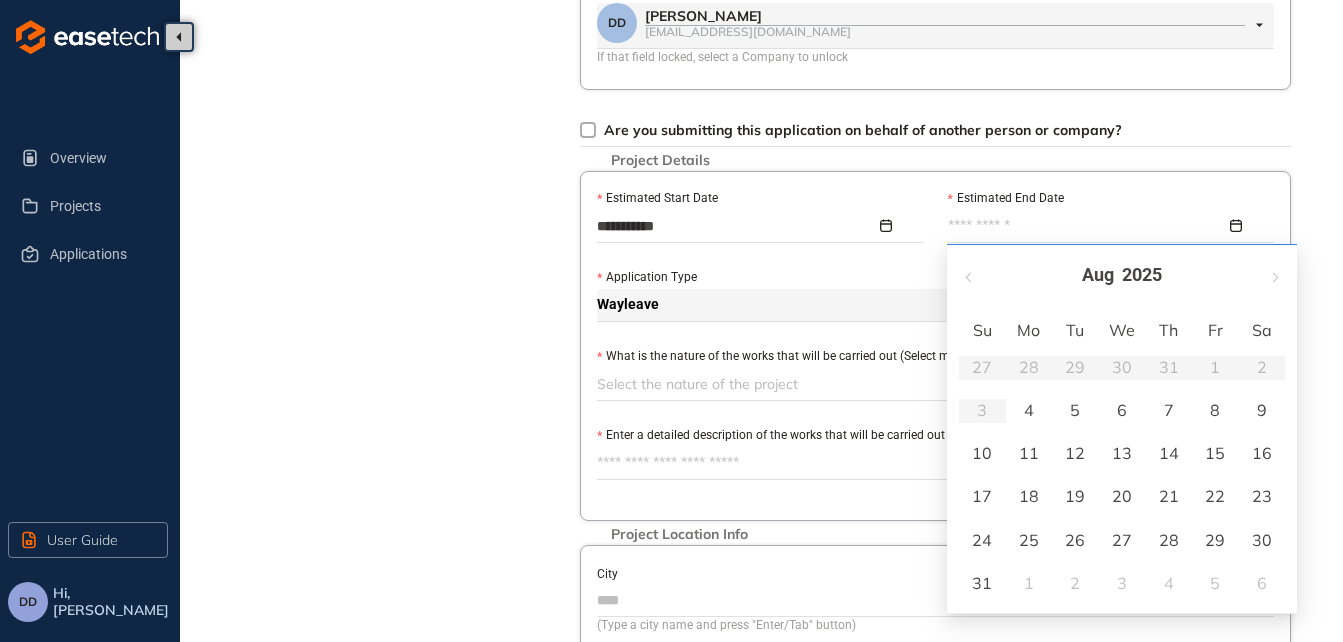 scroll, scrollTop: 500, scrollLeft: 0, axis: vertical 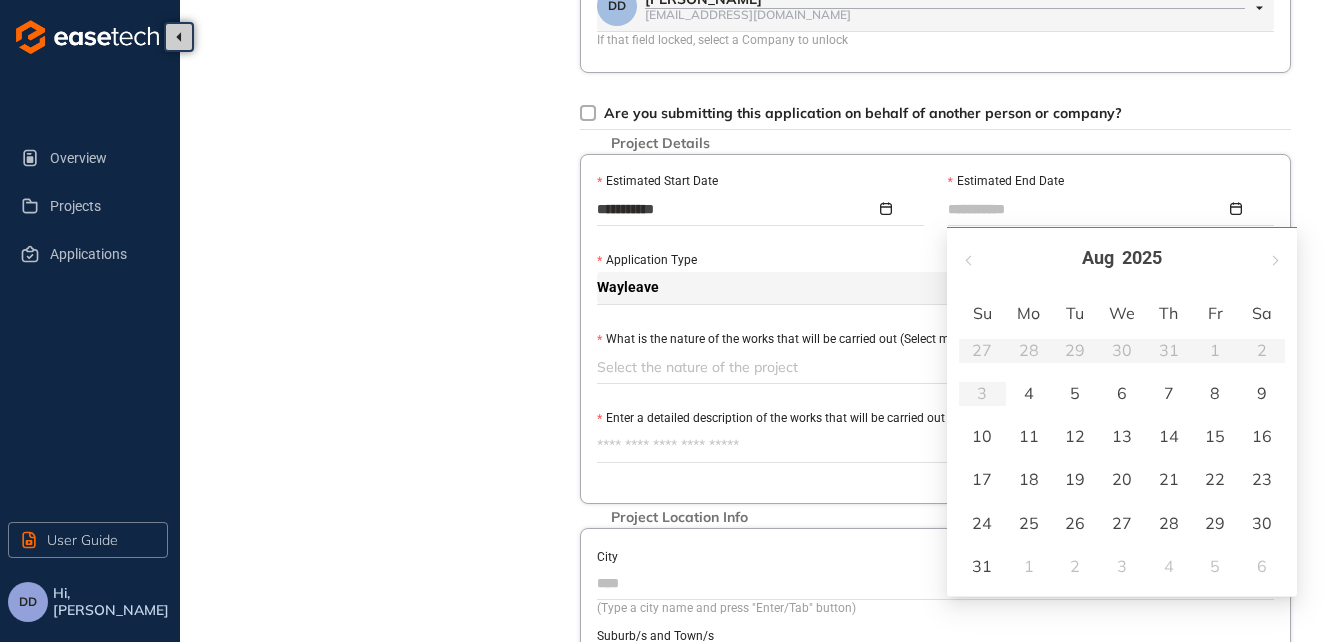 type on "**********" 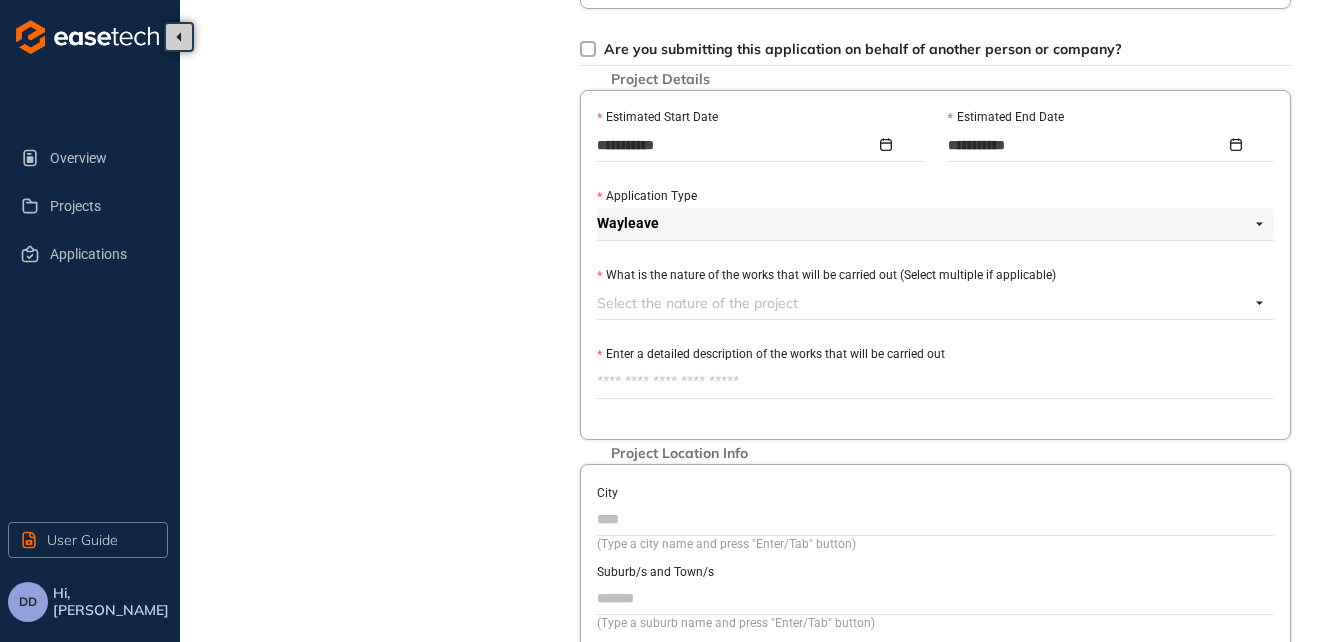 scroll, scrollTop: 600, scrollLeft: 0, axis: vertical 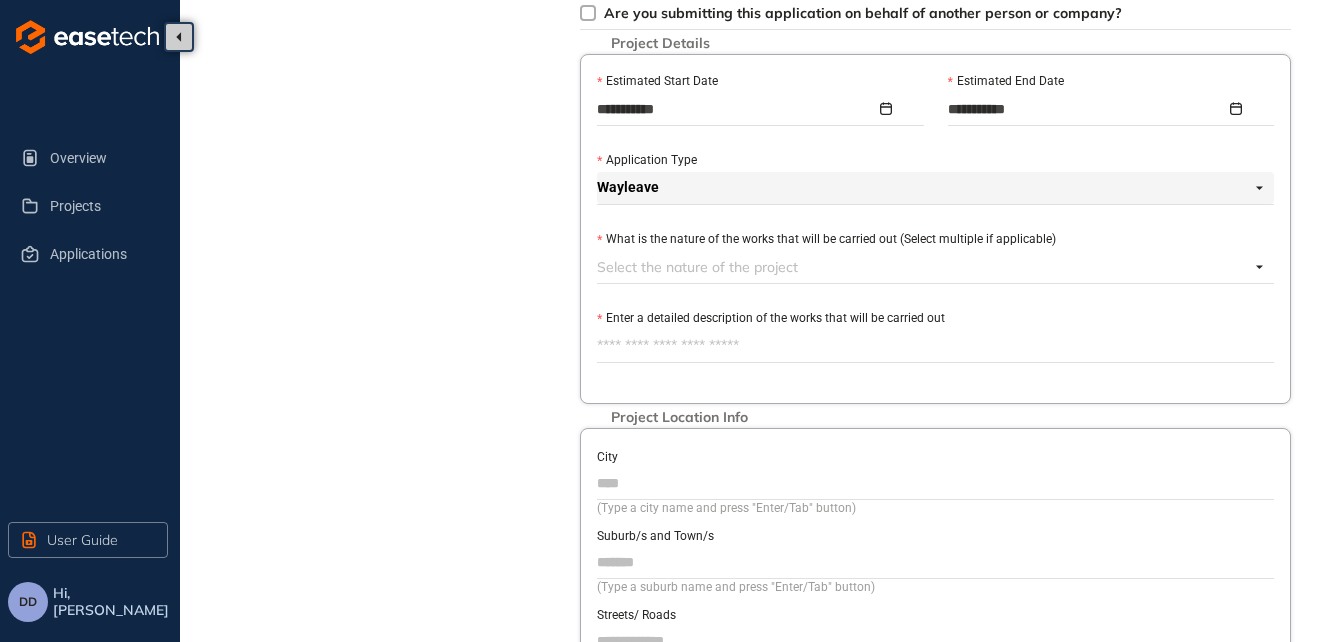 click at bounding box center [923, 267] 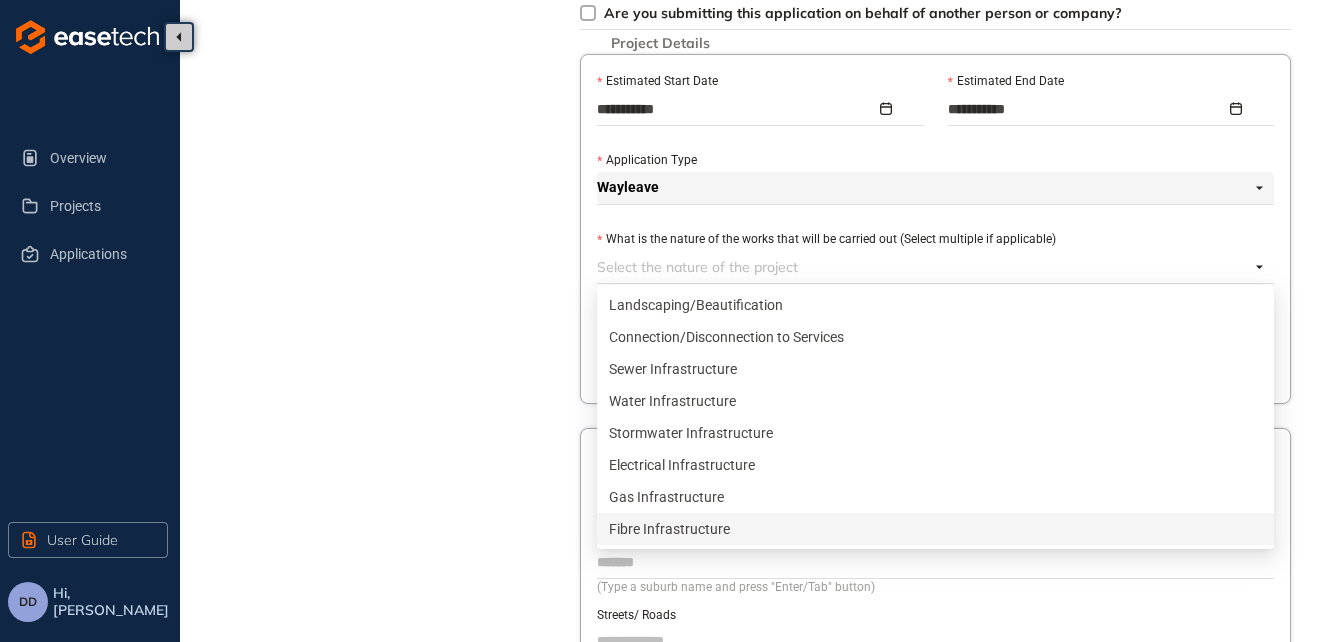 click on "Fibre Infrastructure" at bounding box center (935, 529) 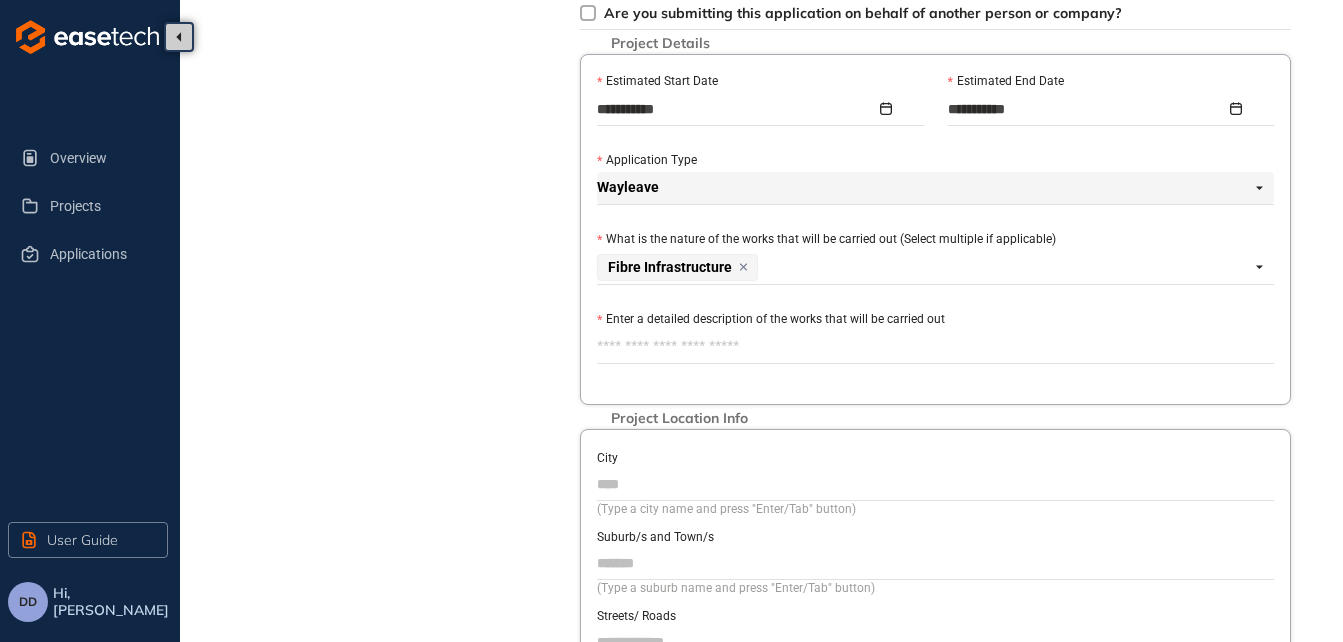 click on "What is the nature of the works that will be carried out (Select multiple if applicable)" at bounding box center (935, 240) 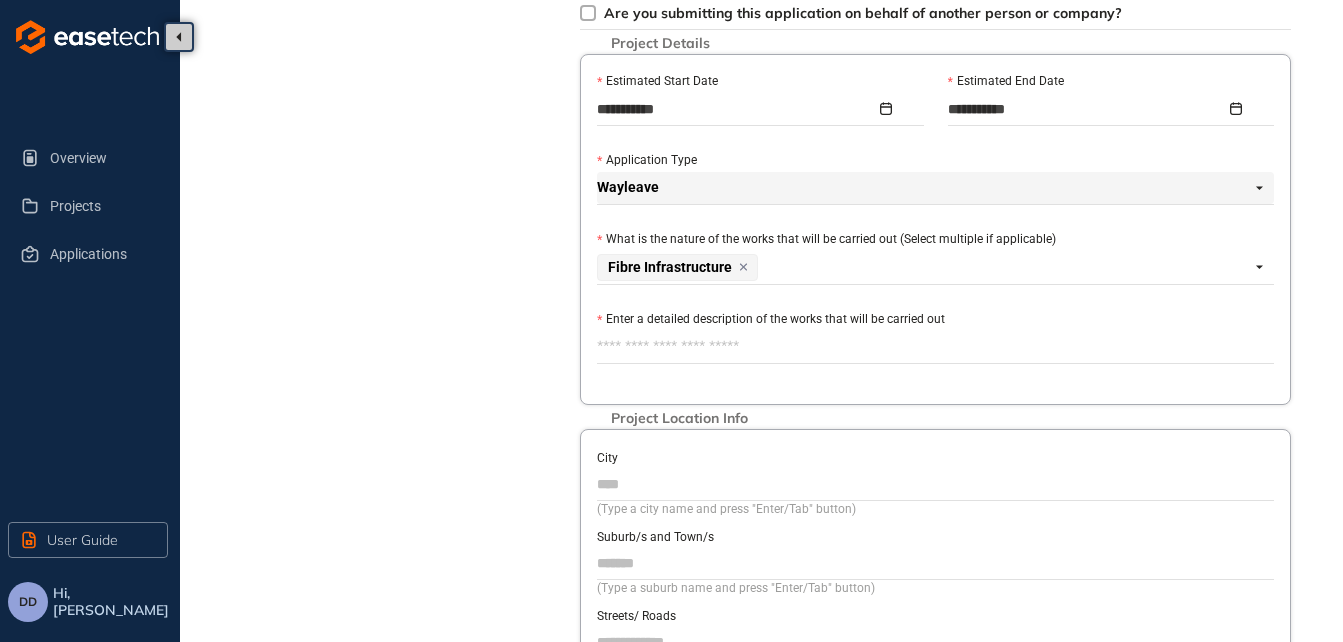 click on "Enter a detailed description of the works that will be carried out" at bounding box center (935, 347) 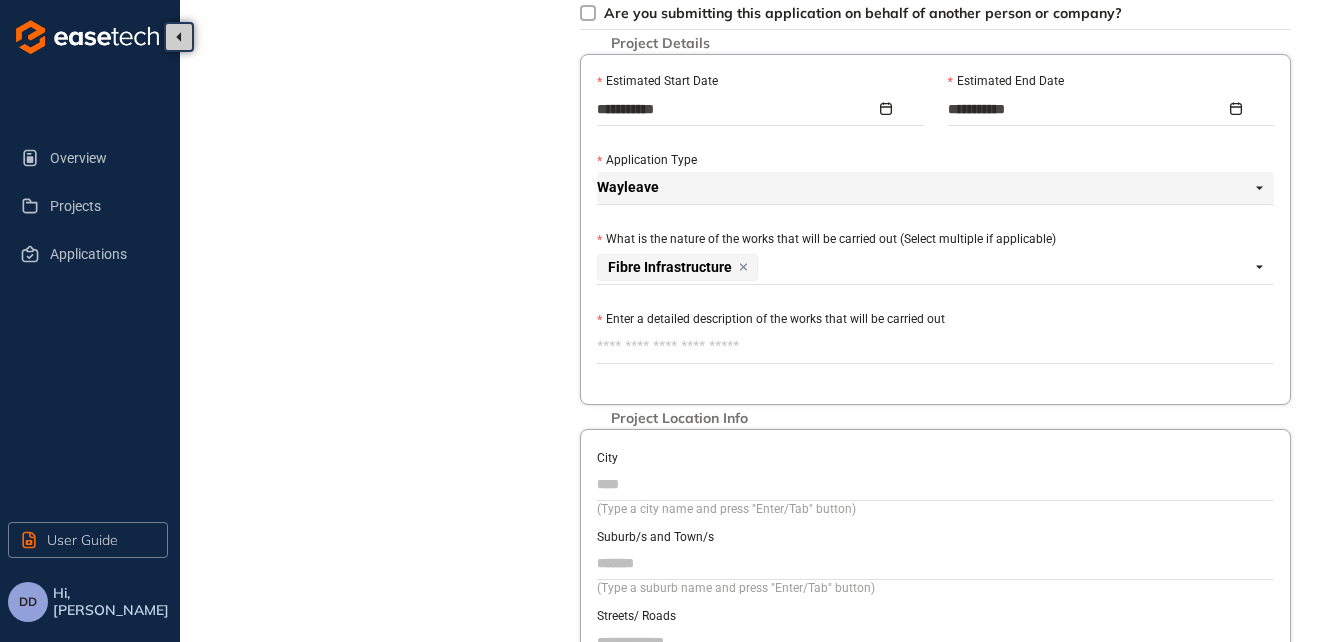 type on "*" 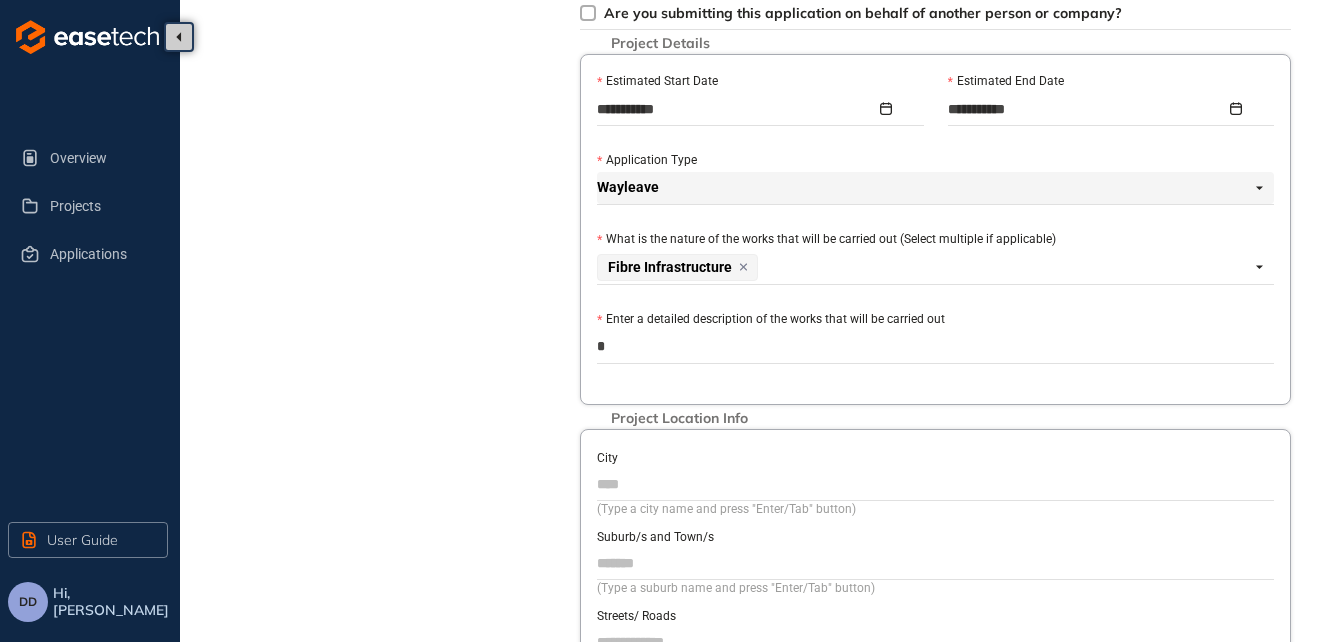 type on "**" 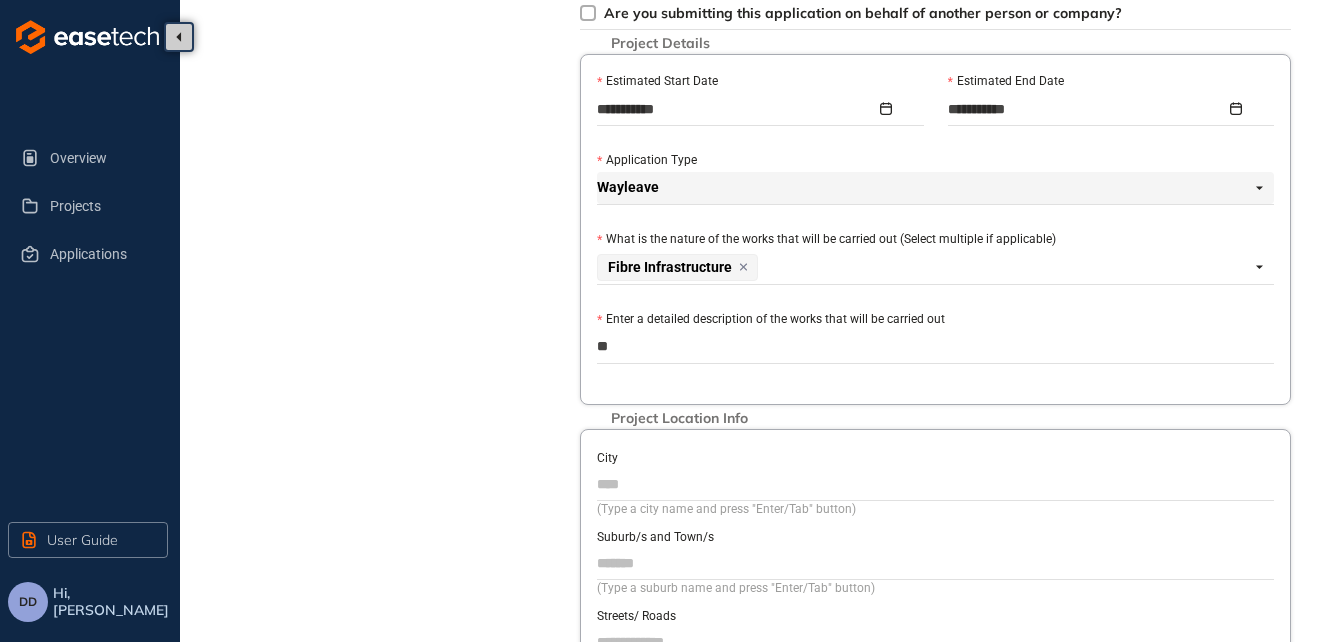 type on "***" 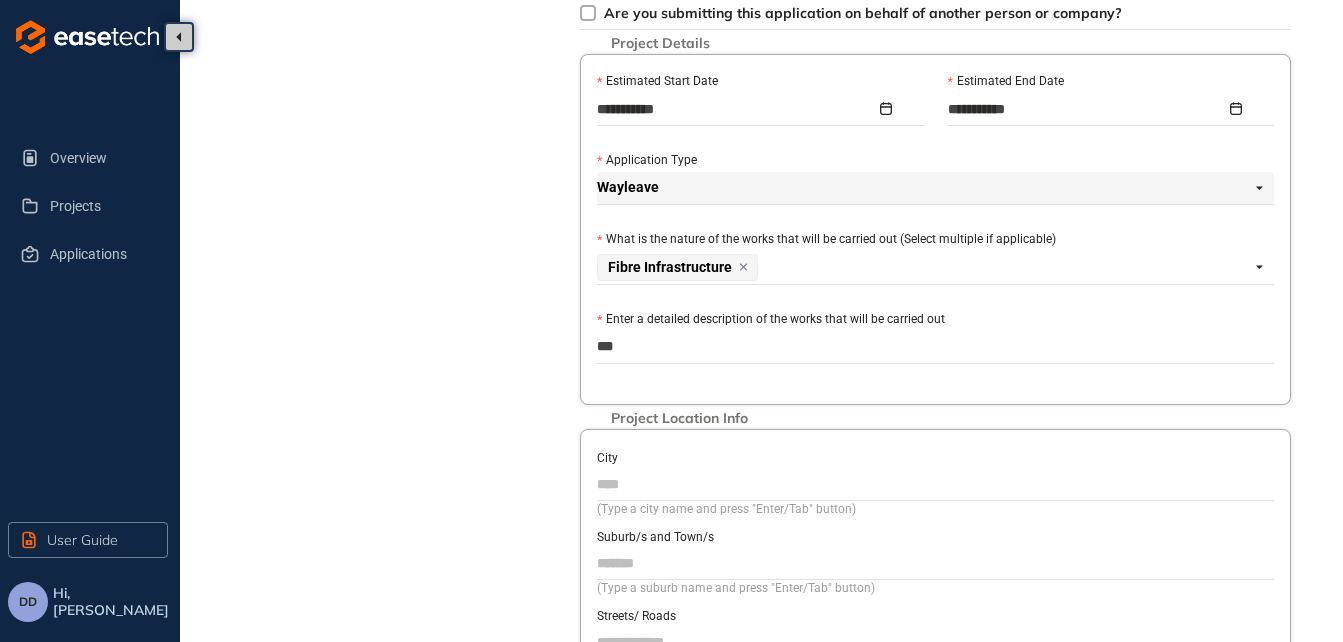 type on "****" 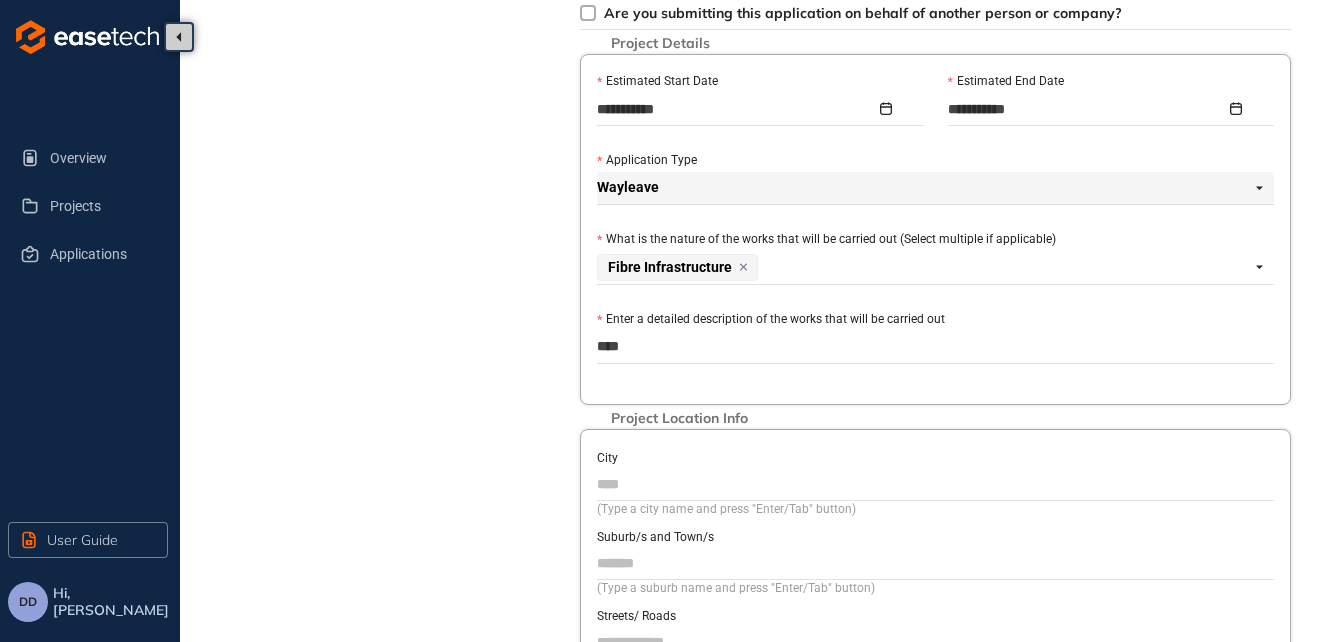 type on "*****" 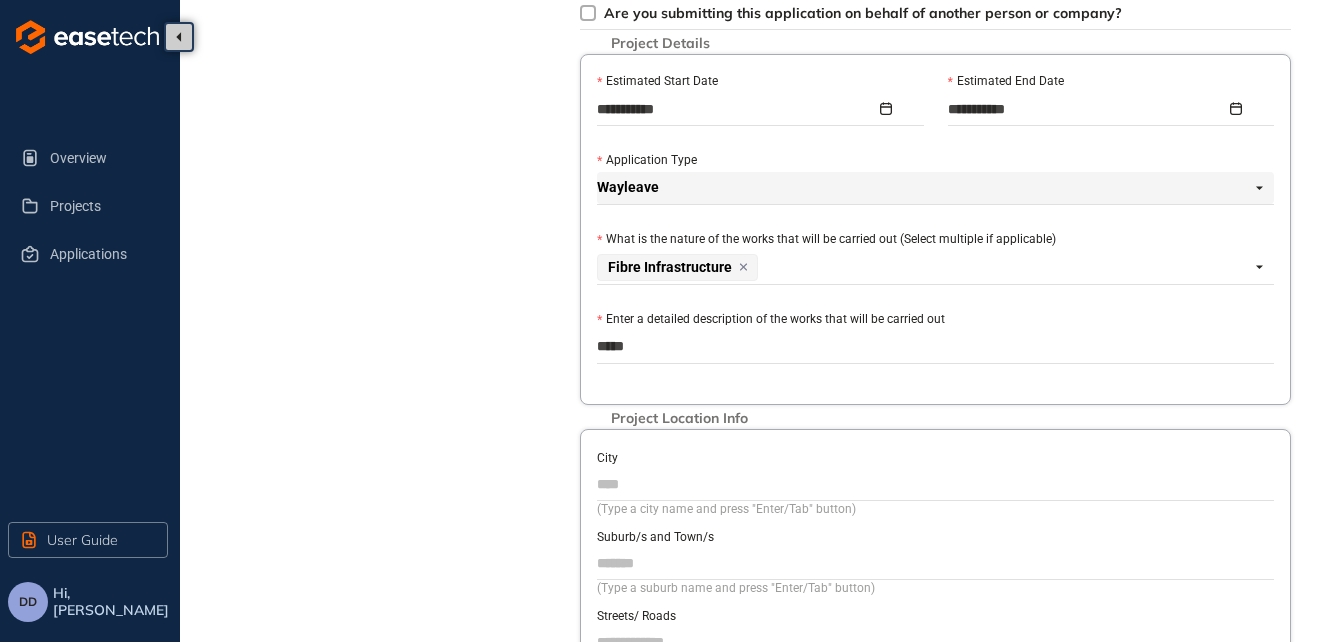 type on "******" 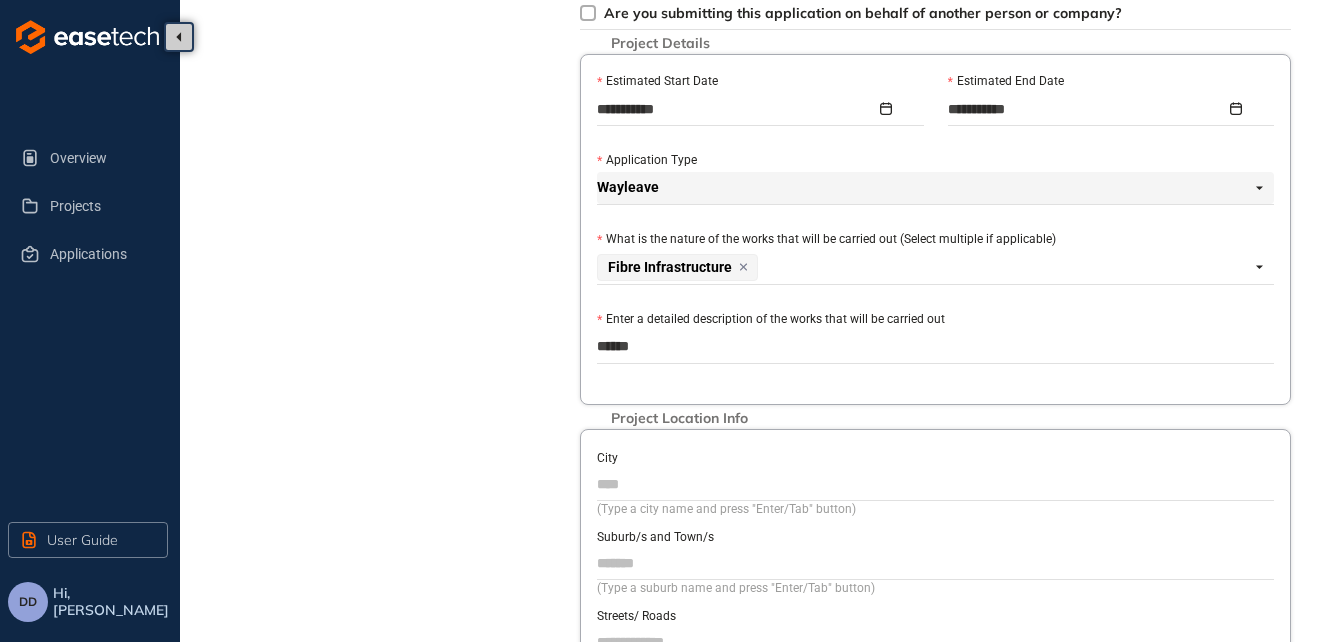 type on "*******" 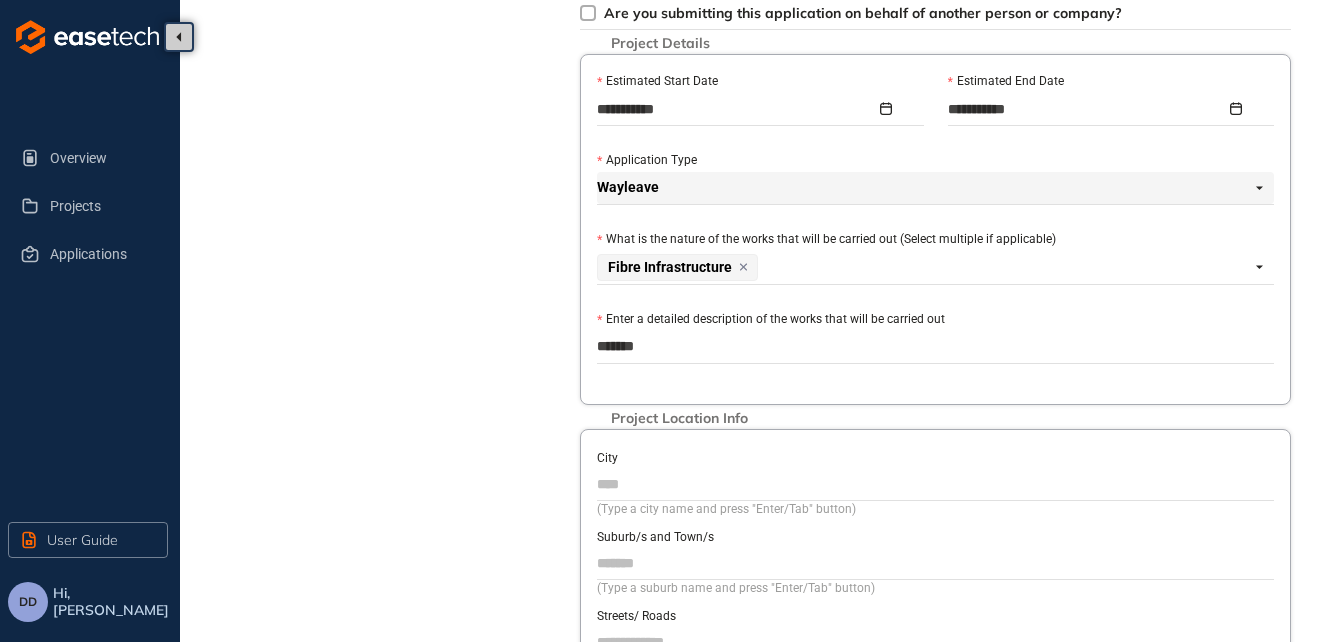 type on "********" 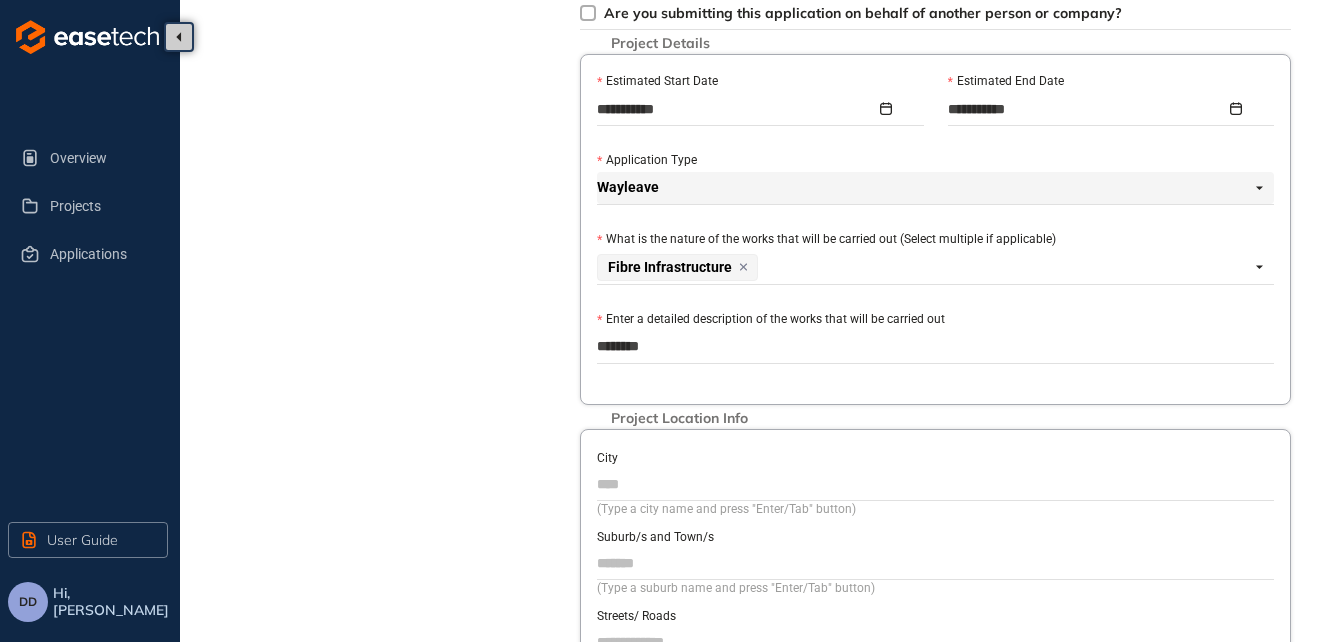 type on "*********" 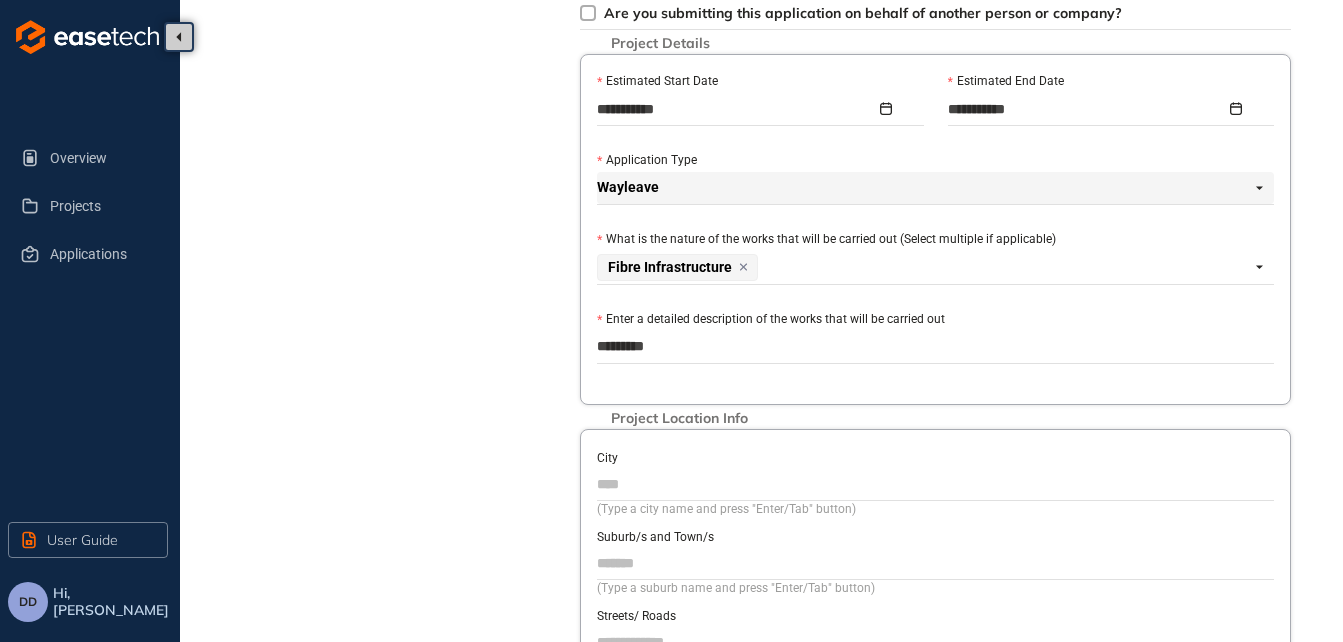 type on "**********" 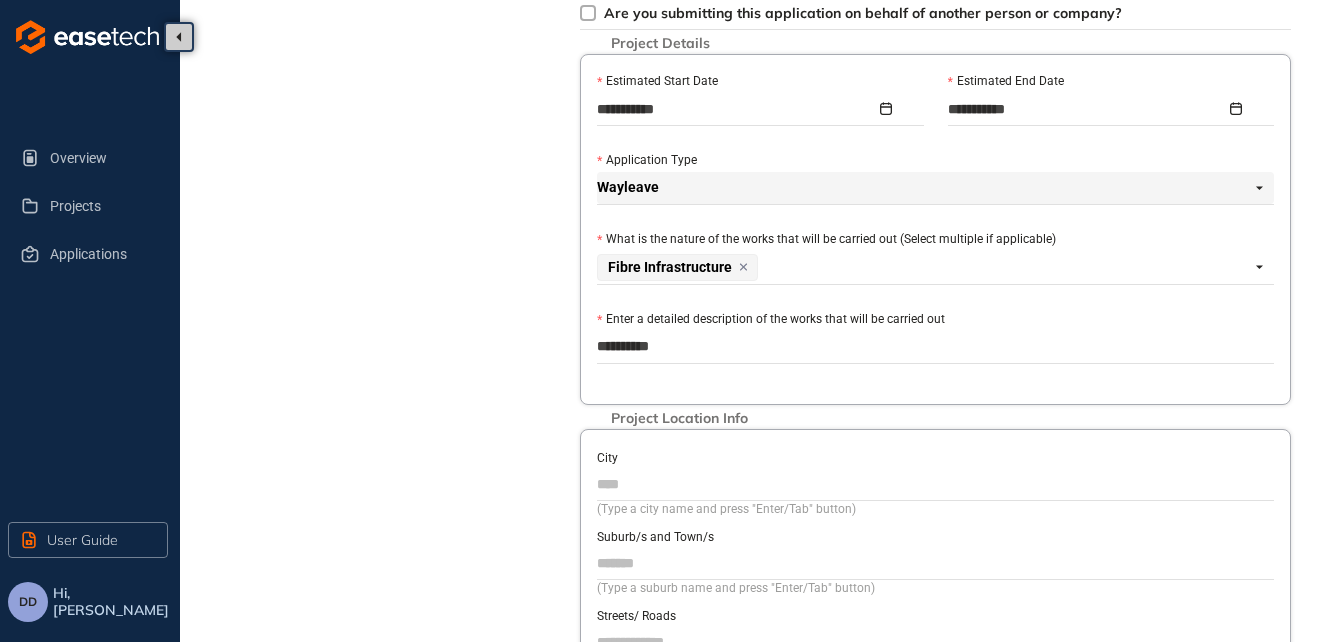 type on "**********" 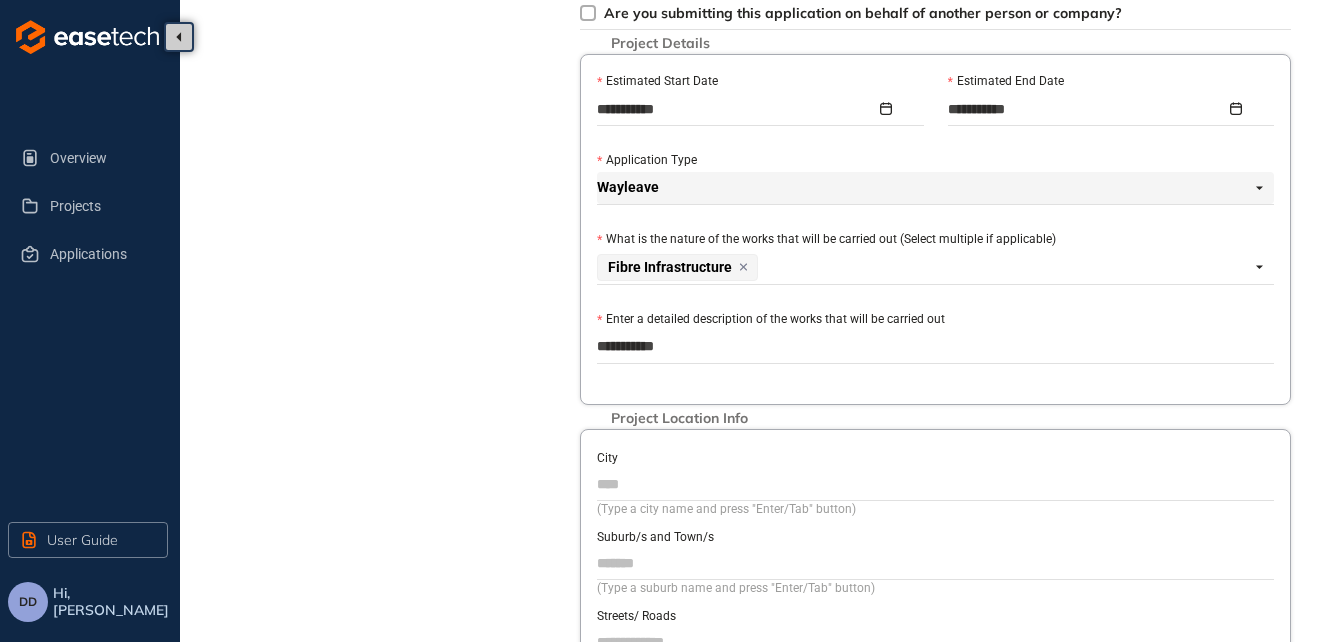 type on "**********" 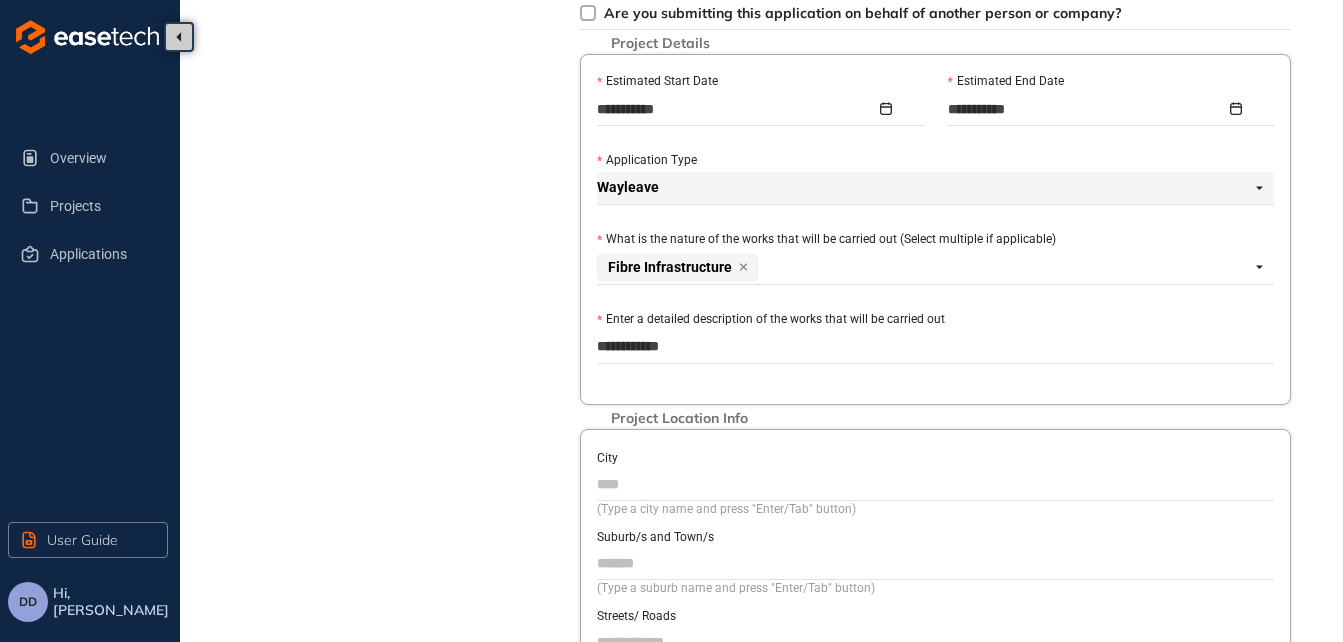 type on "**********" 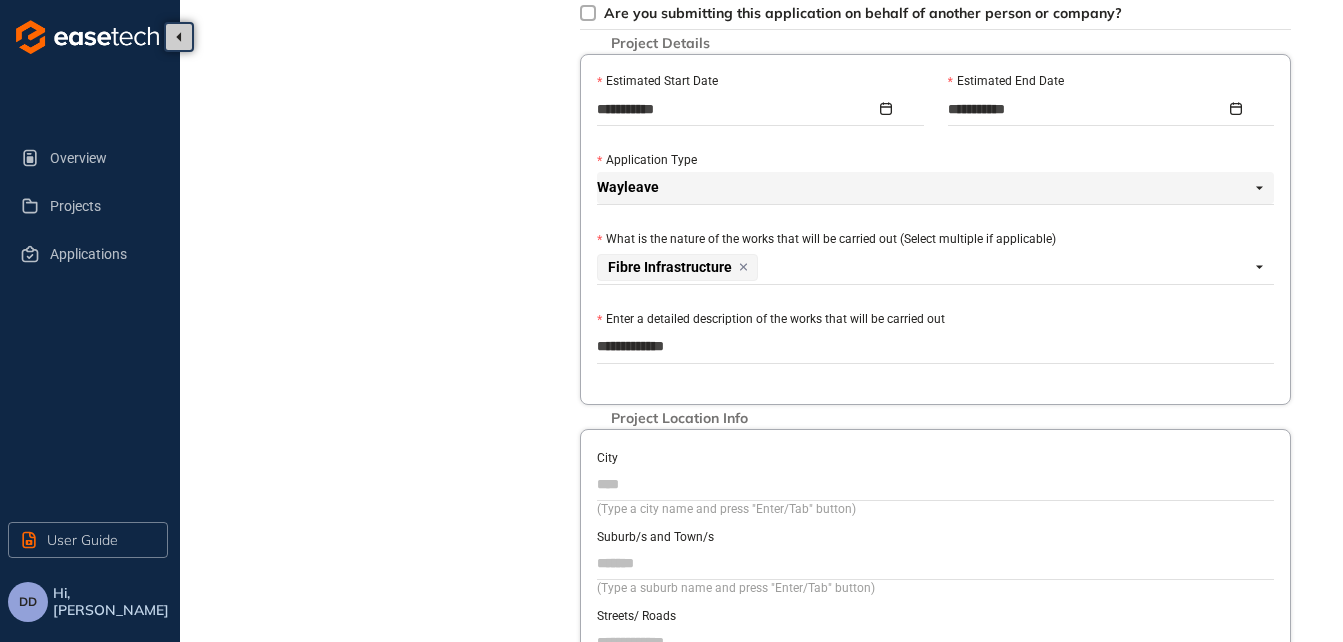 type on "**********" 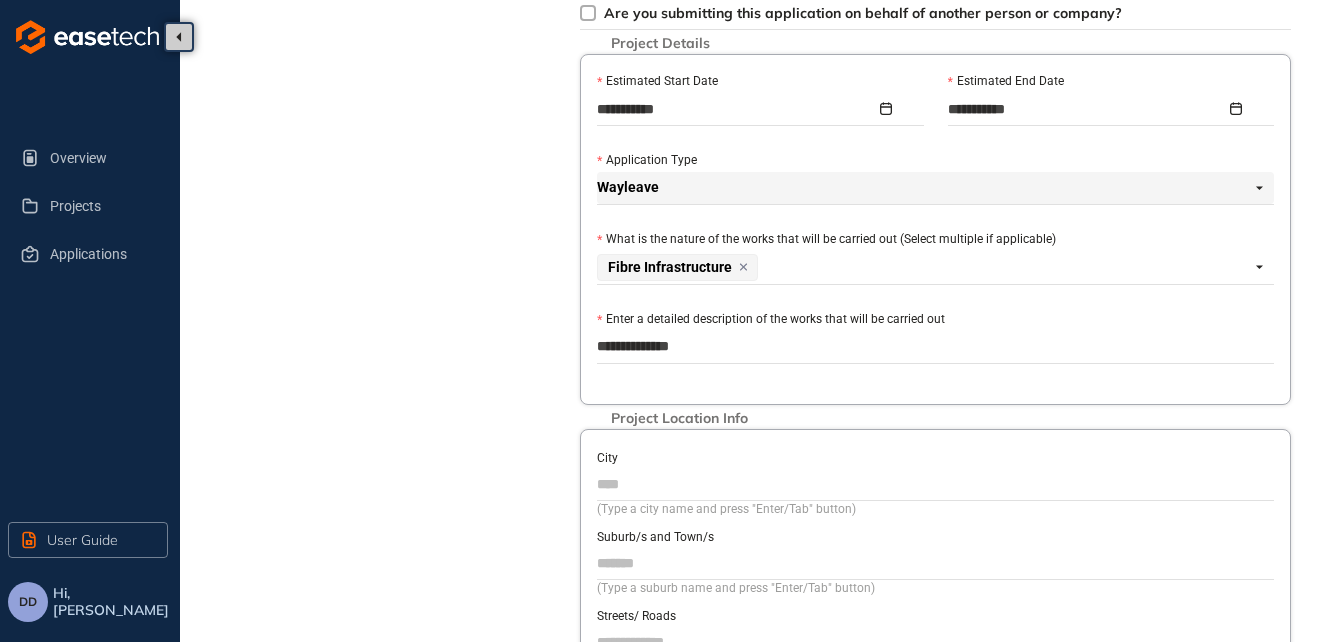 type on "**********" 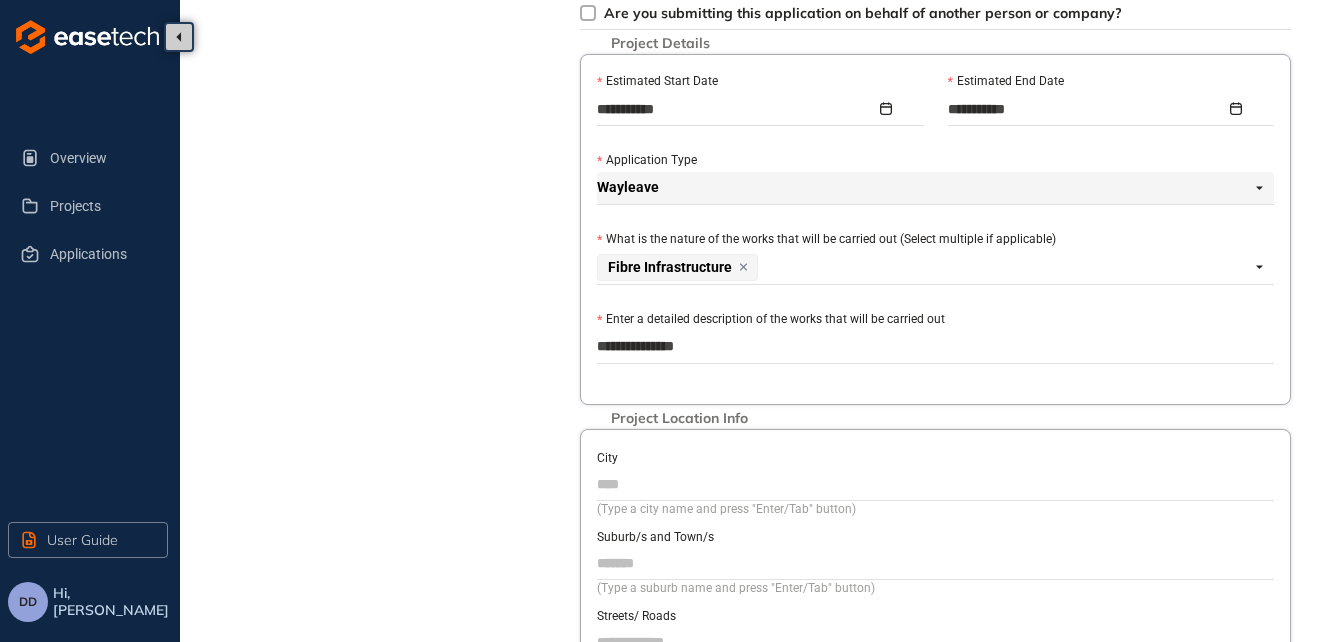 type on "**********" 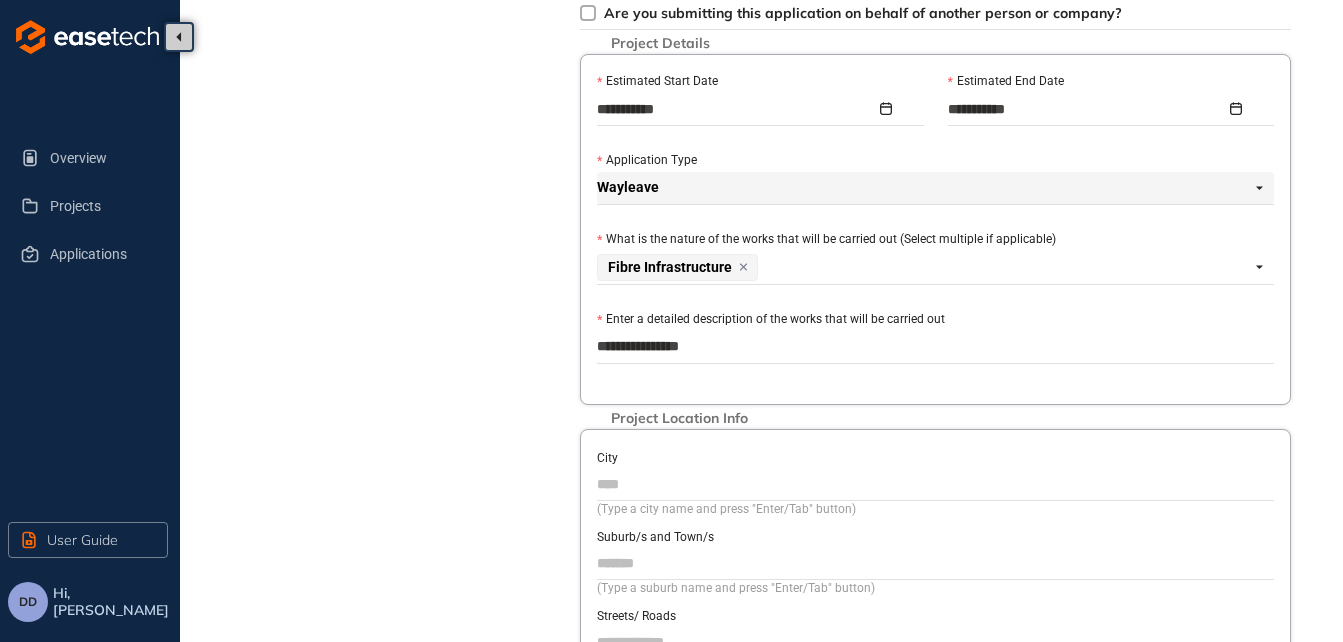 type on "**********" 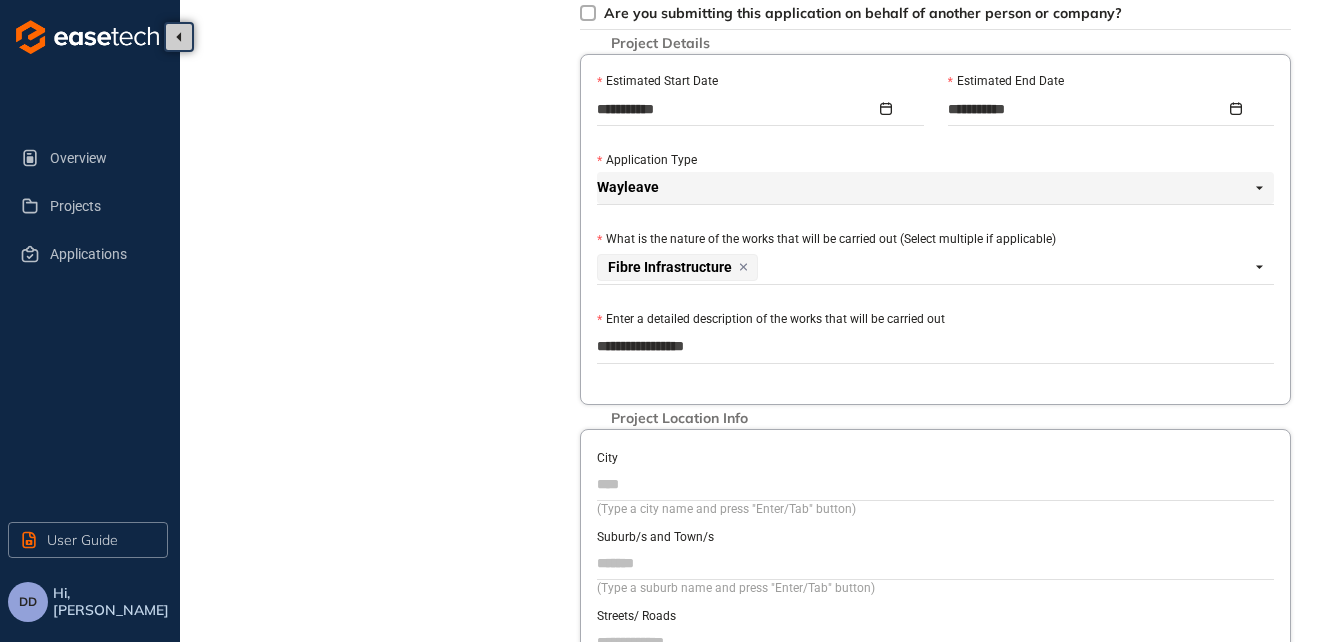 type on "**********" 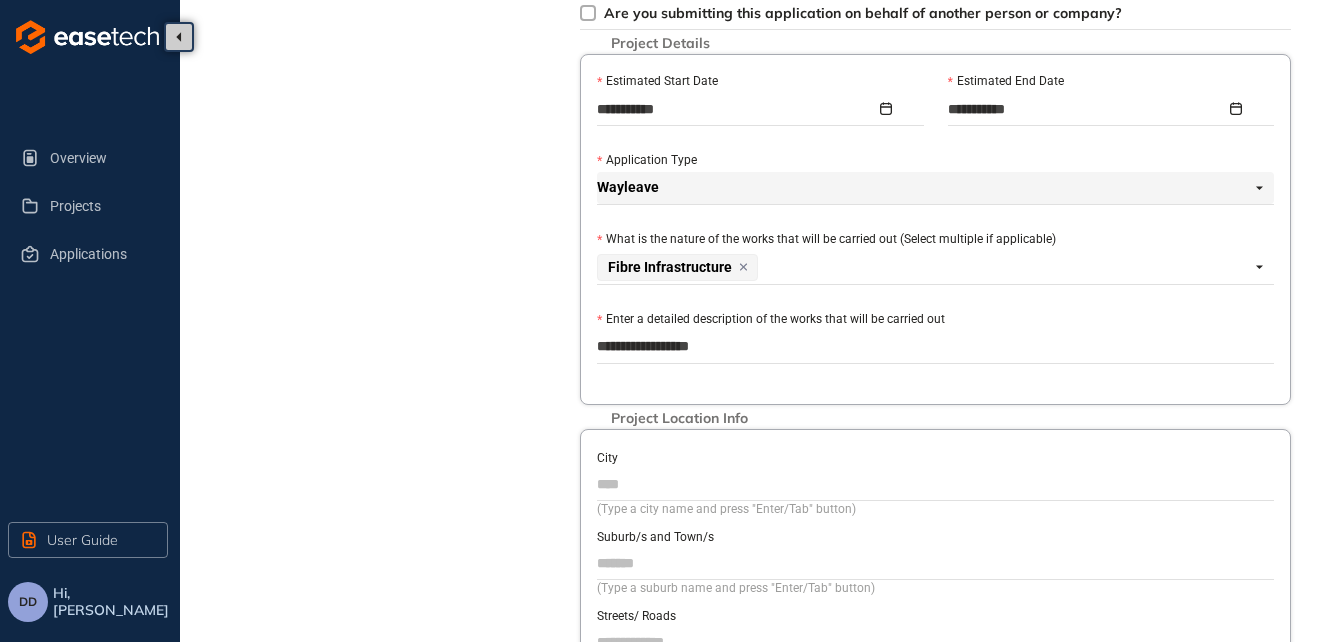 type on "**********" 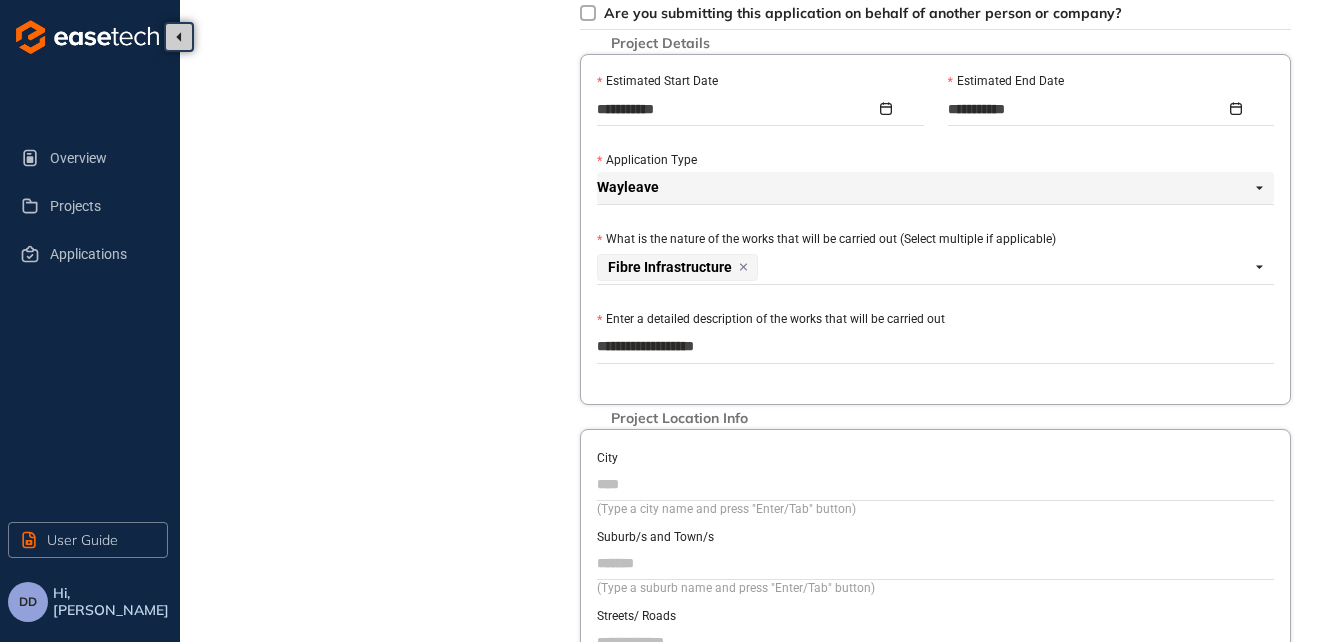 type on "**********" 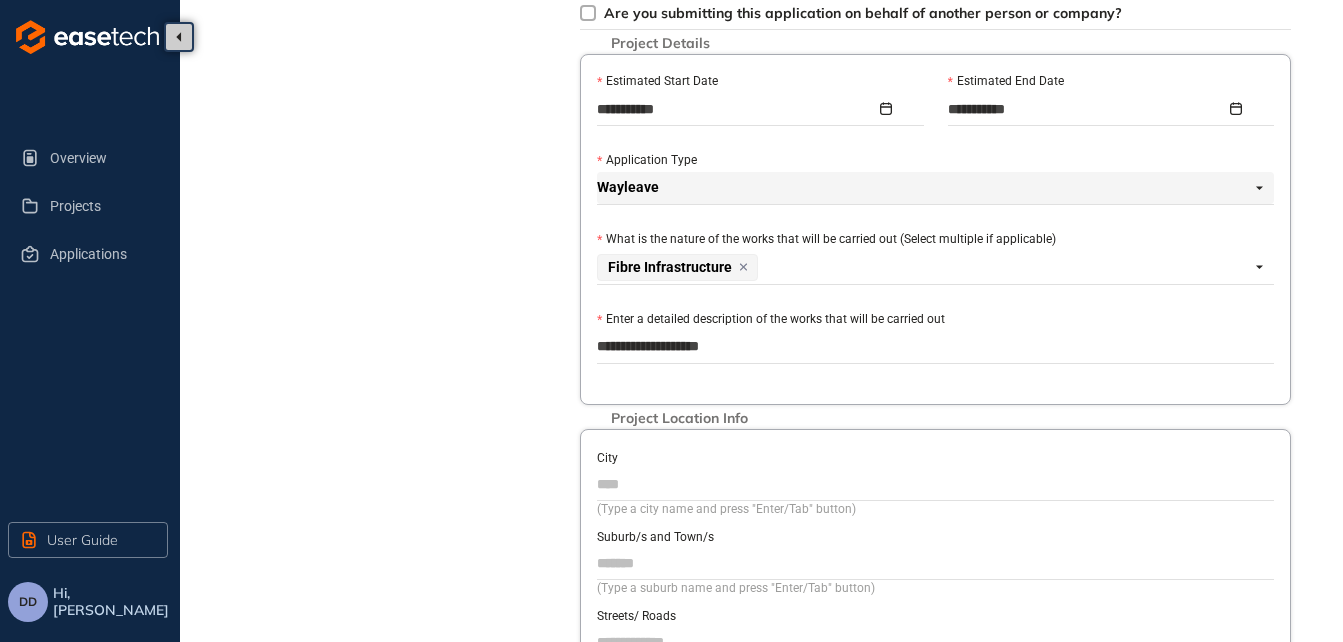 type on "**********" 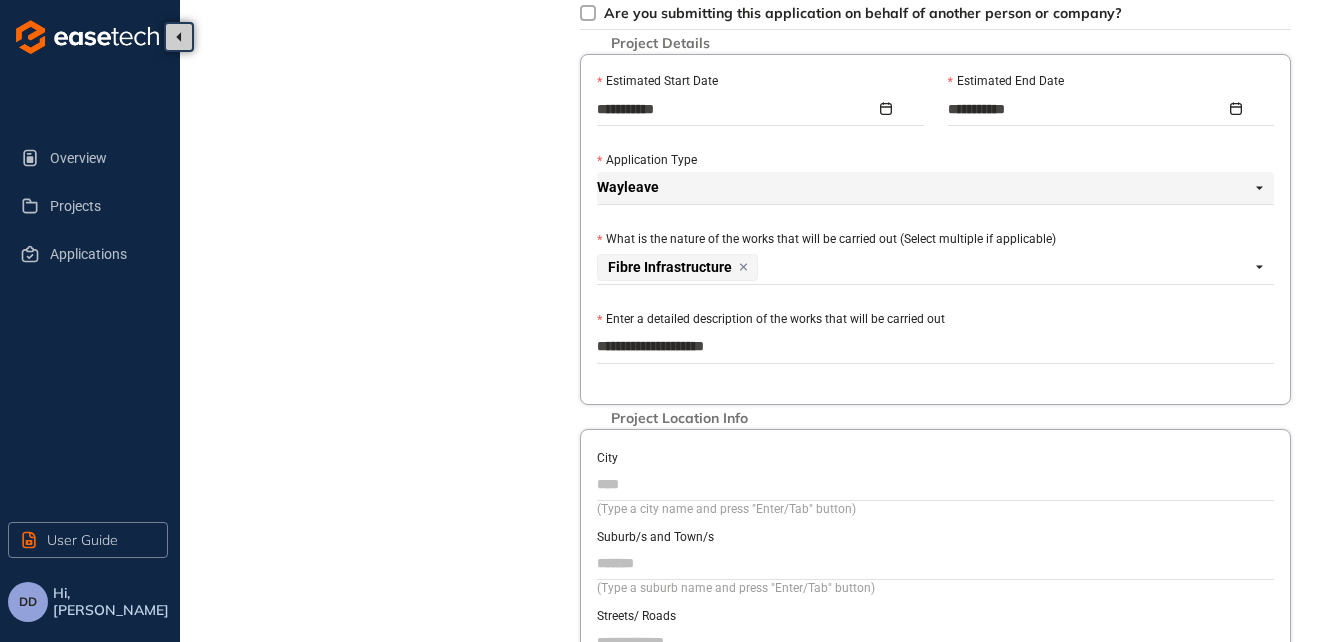 type on "**********" 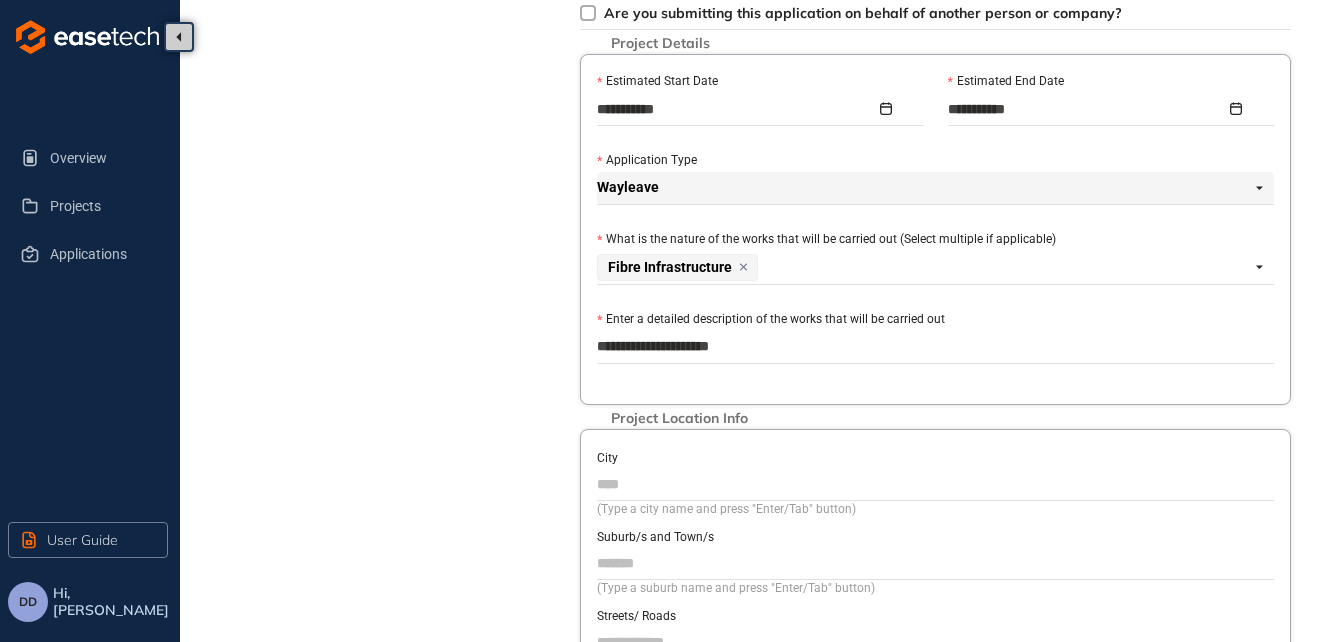 type on "**********" 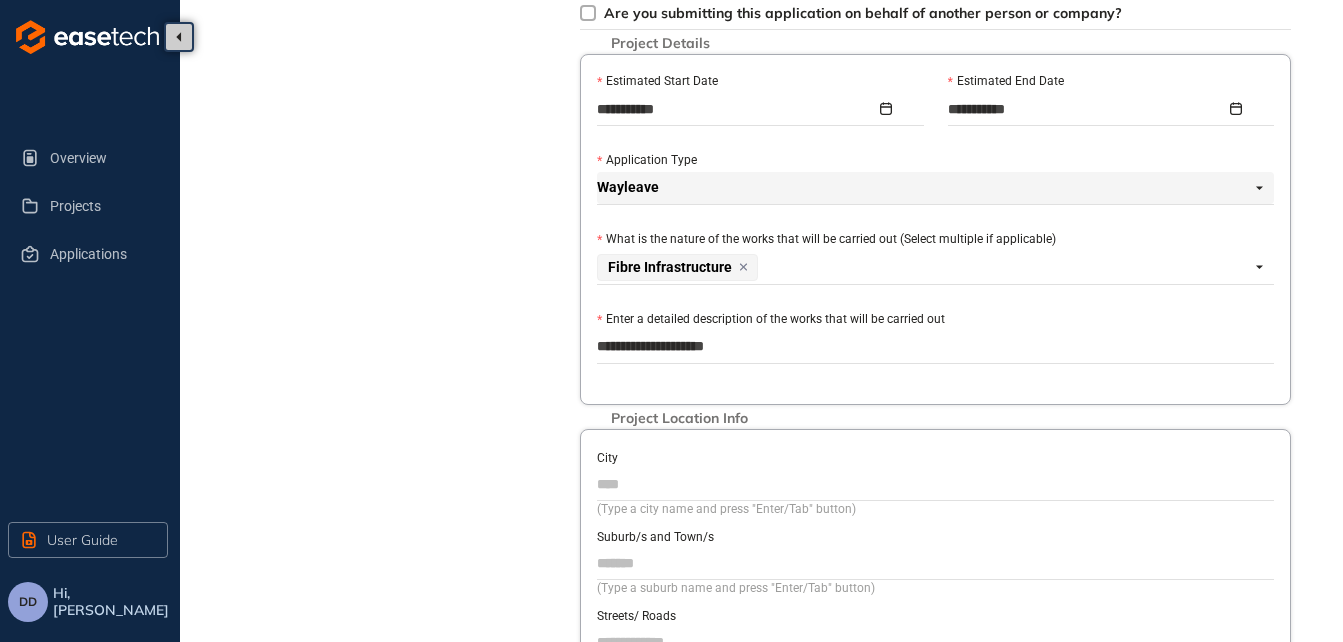 type on "**********" 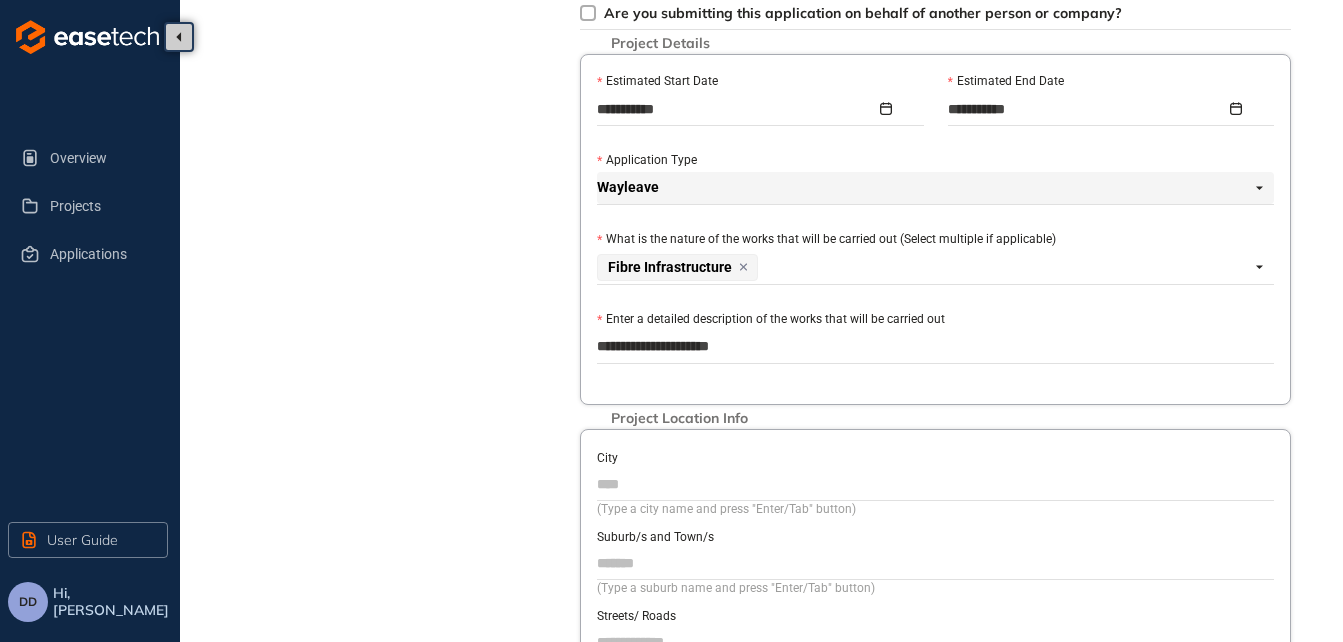 type on "**********" 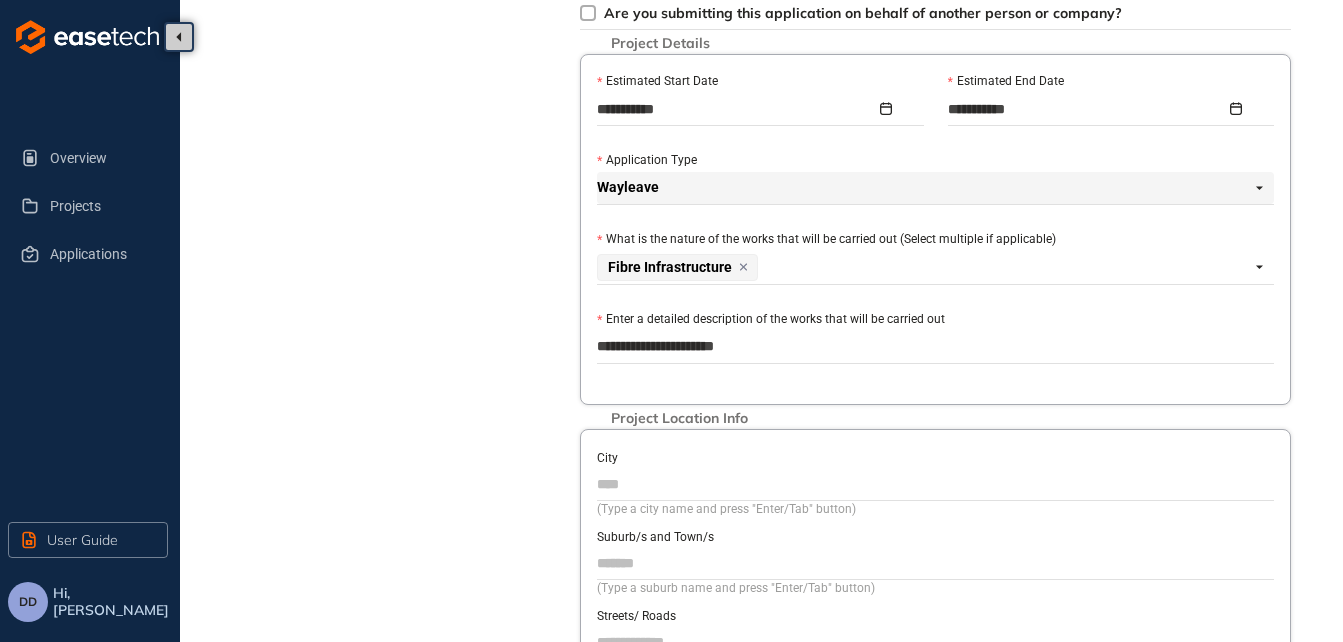 type on "**********" 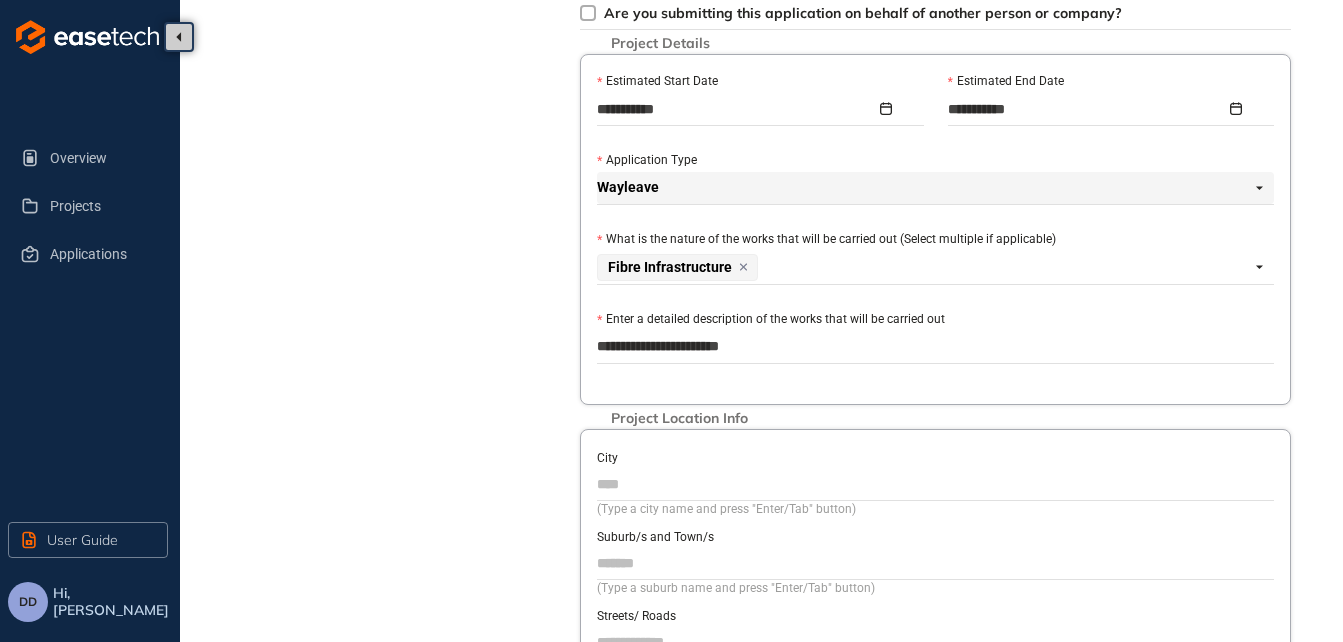 type on "**********" 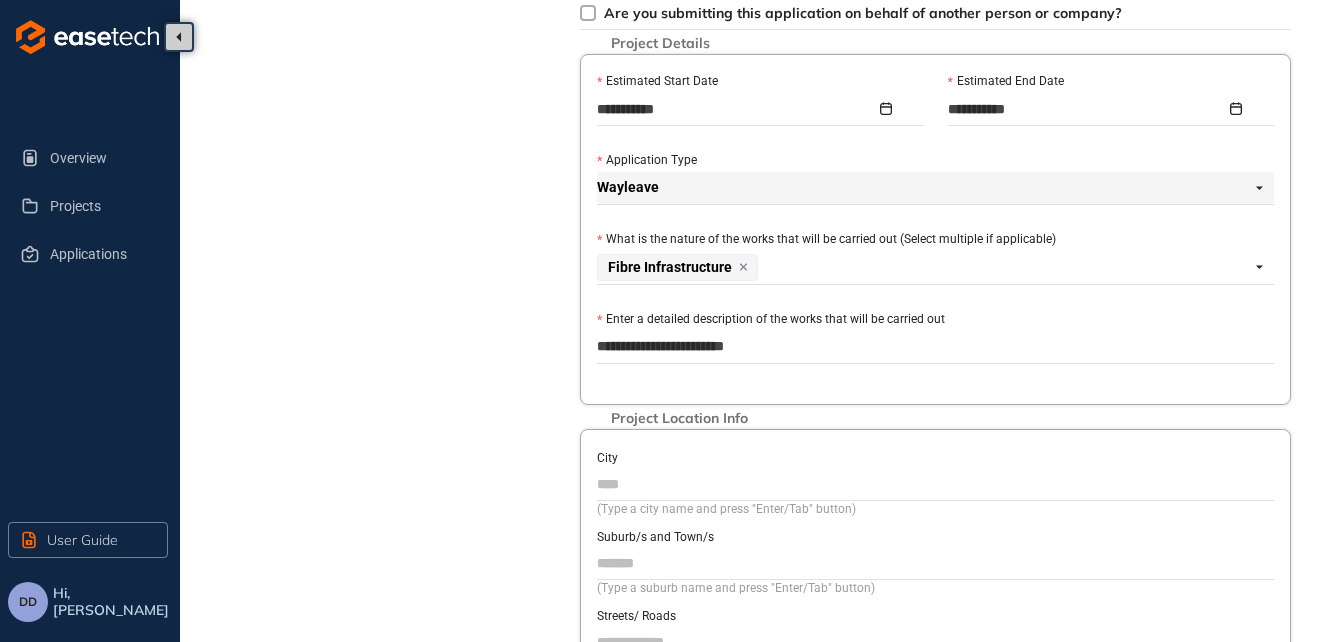 type on "**********" 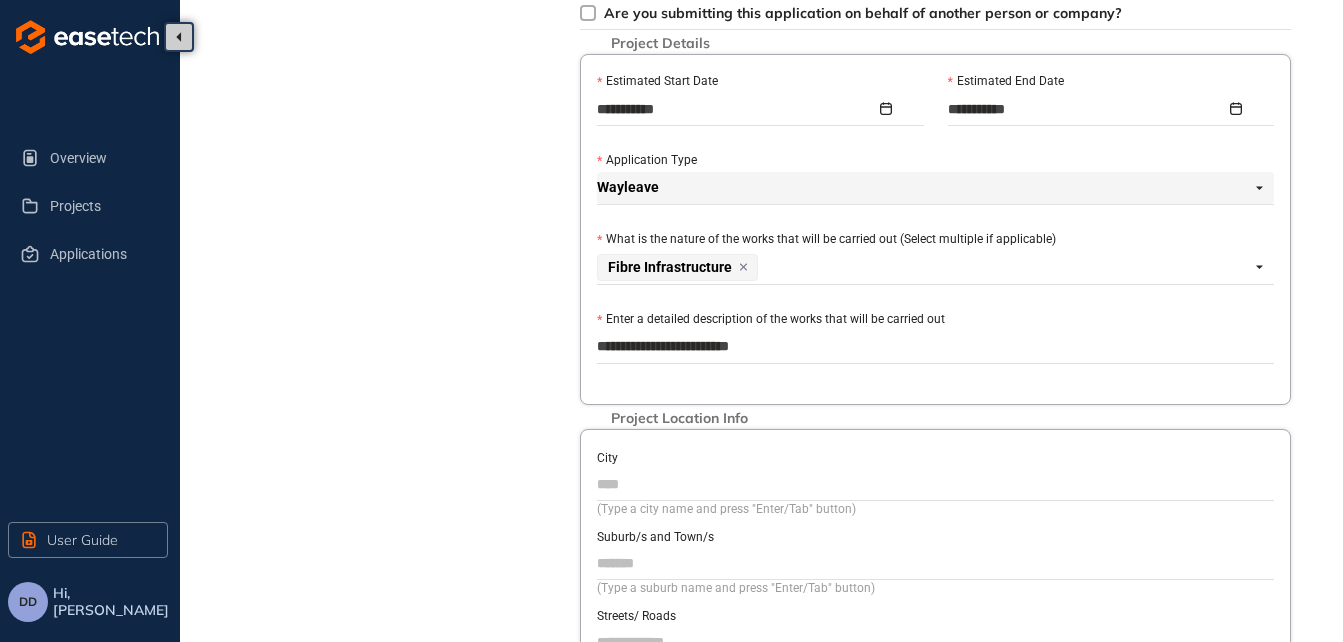 type on "**********" 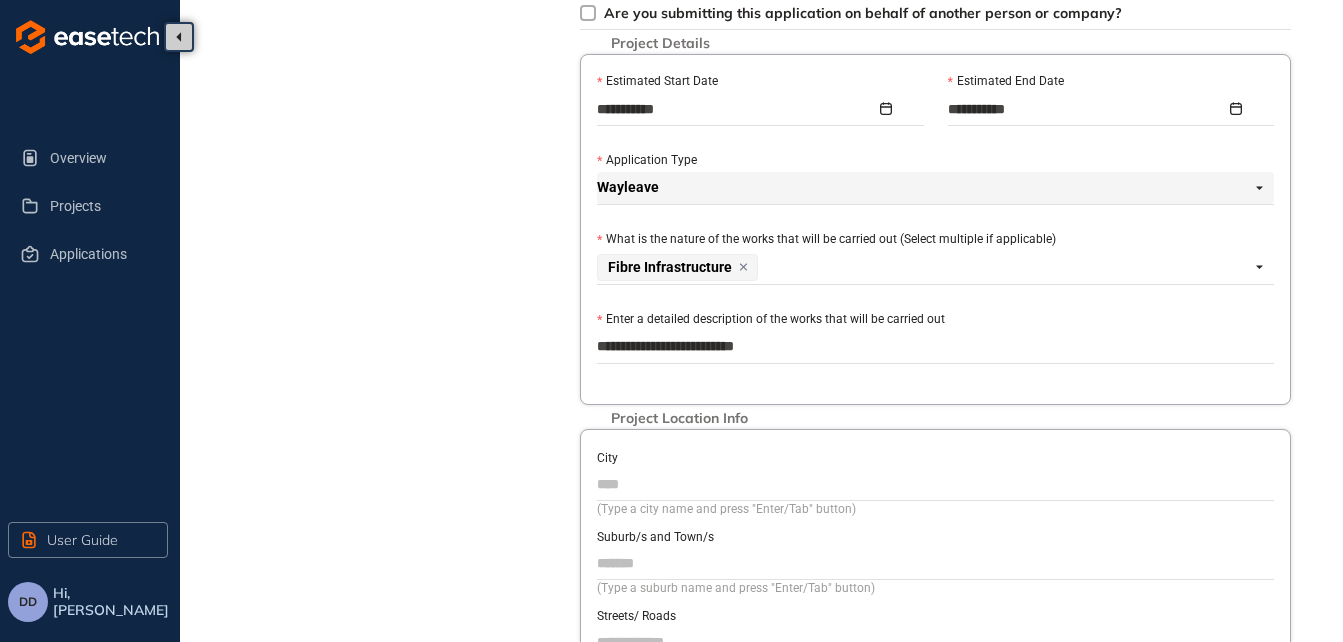 type on "**********" 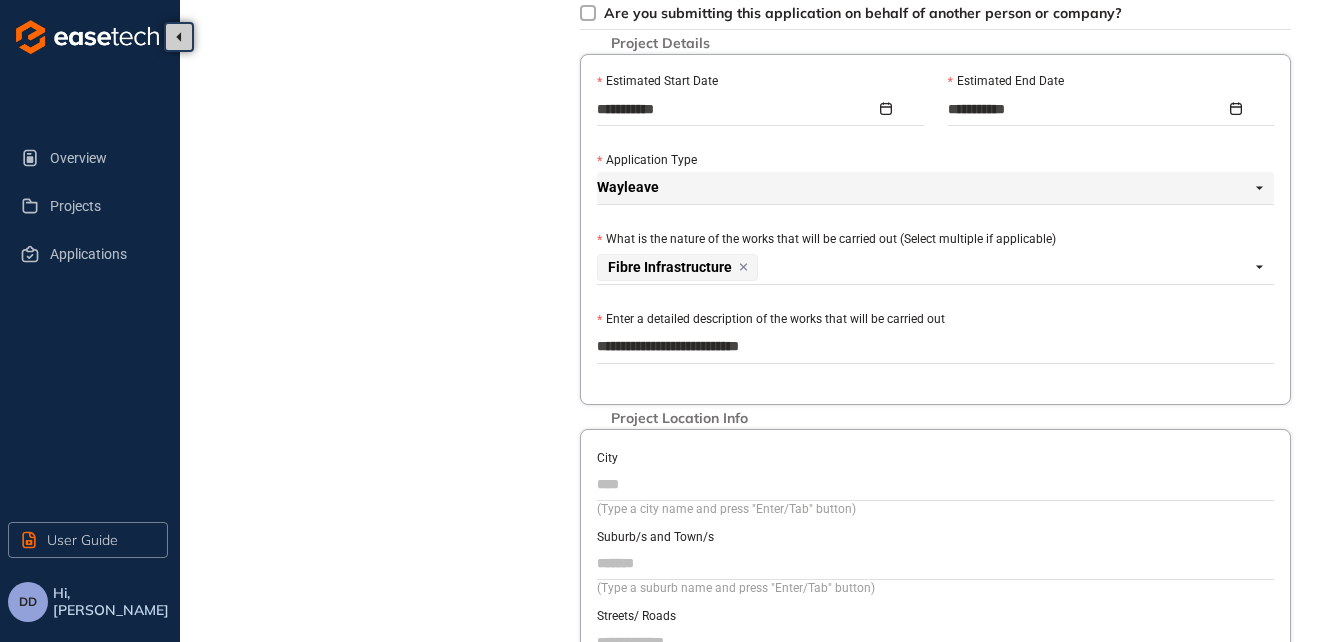 type on "**********" 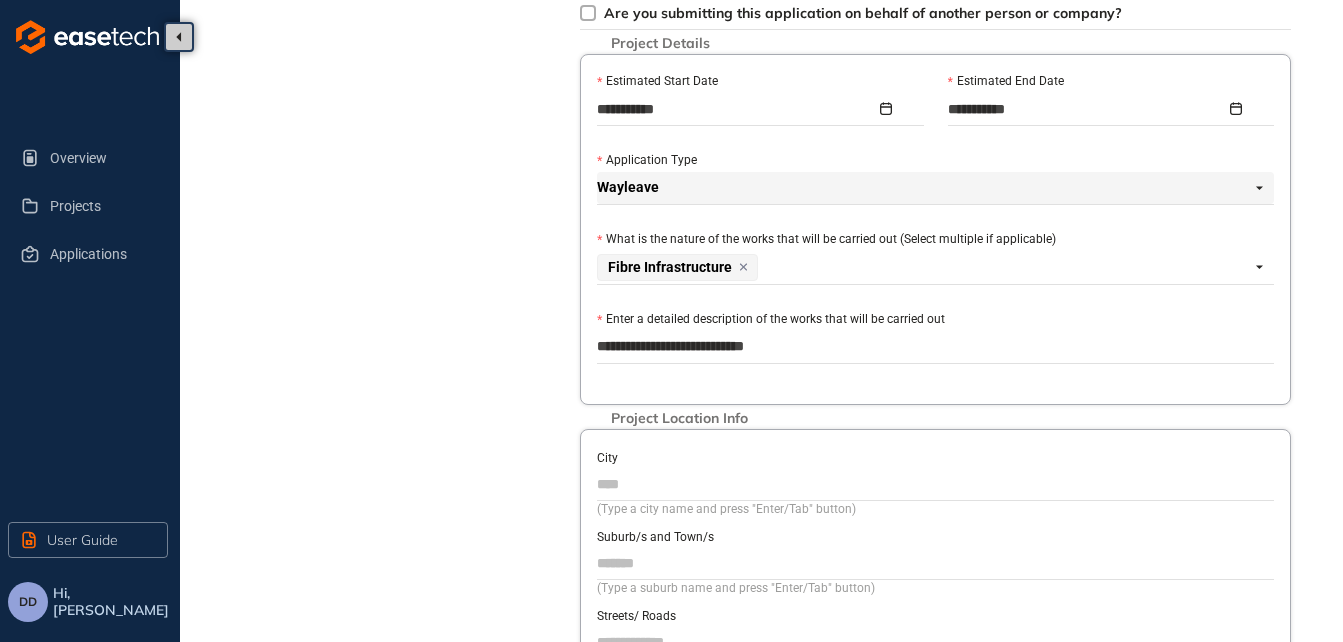 type on "**********" 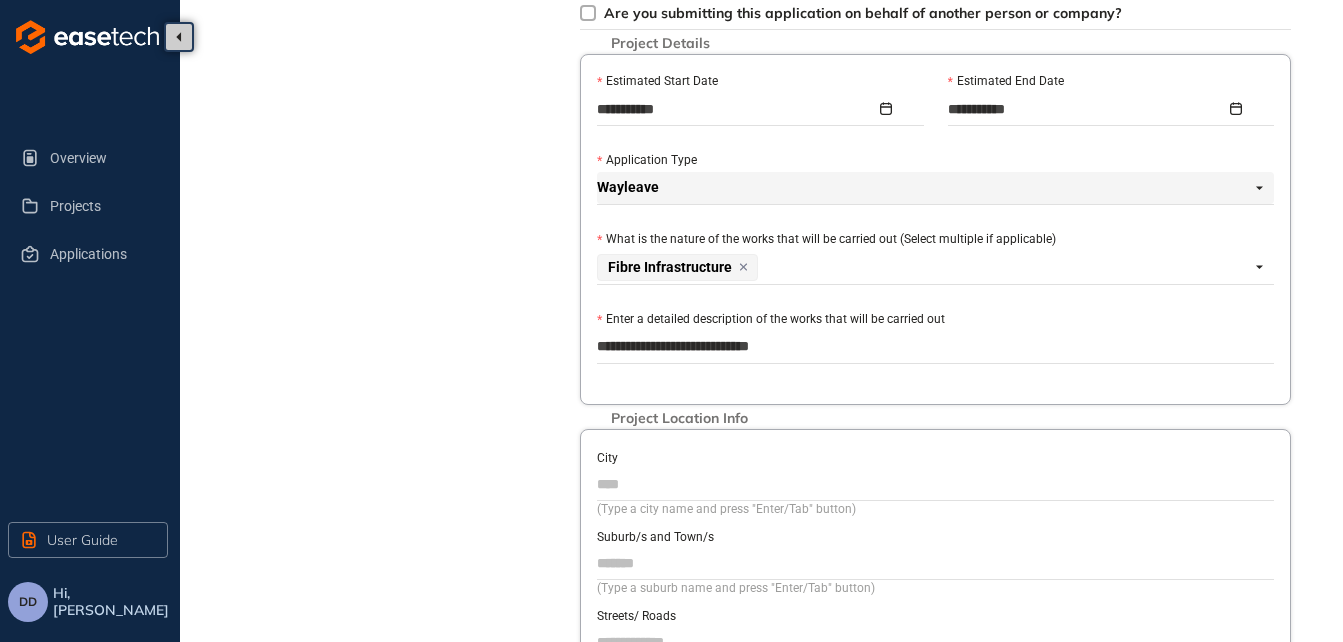 type on "**********" 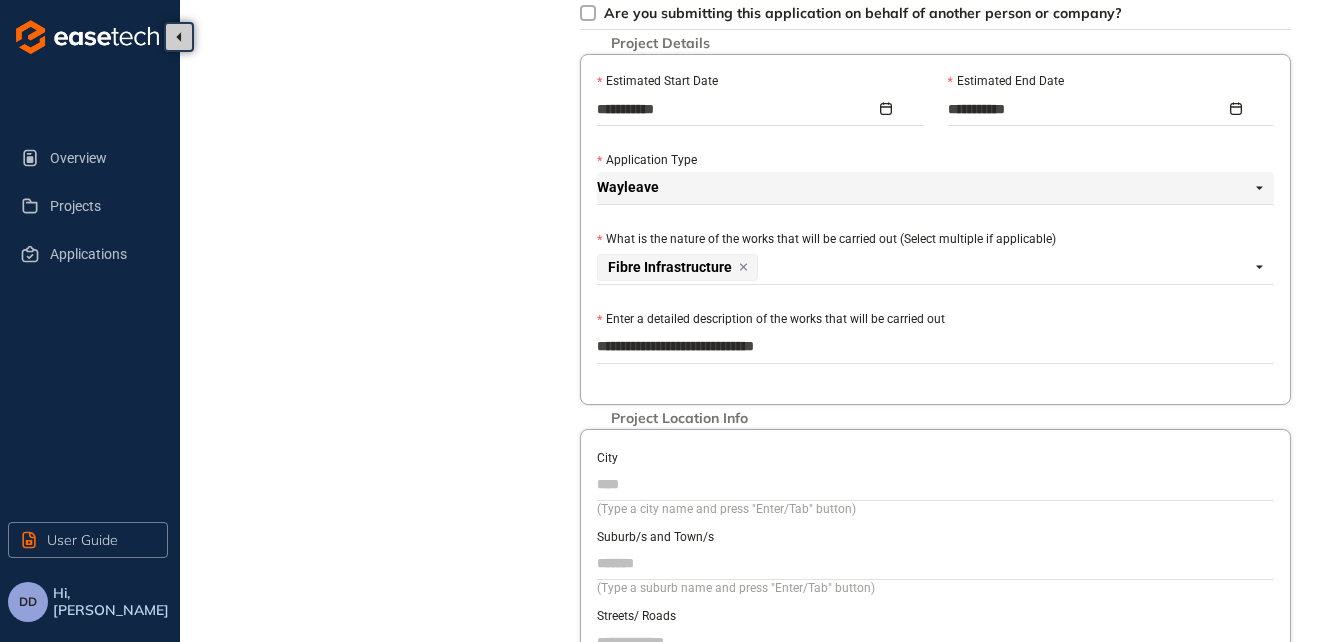 type on "**********" 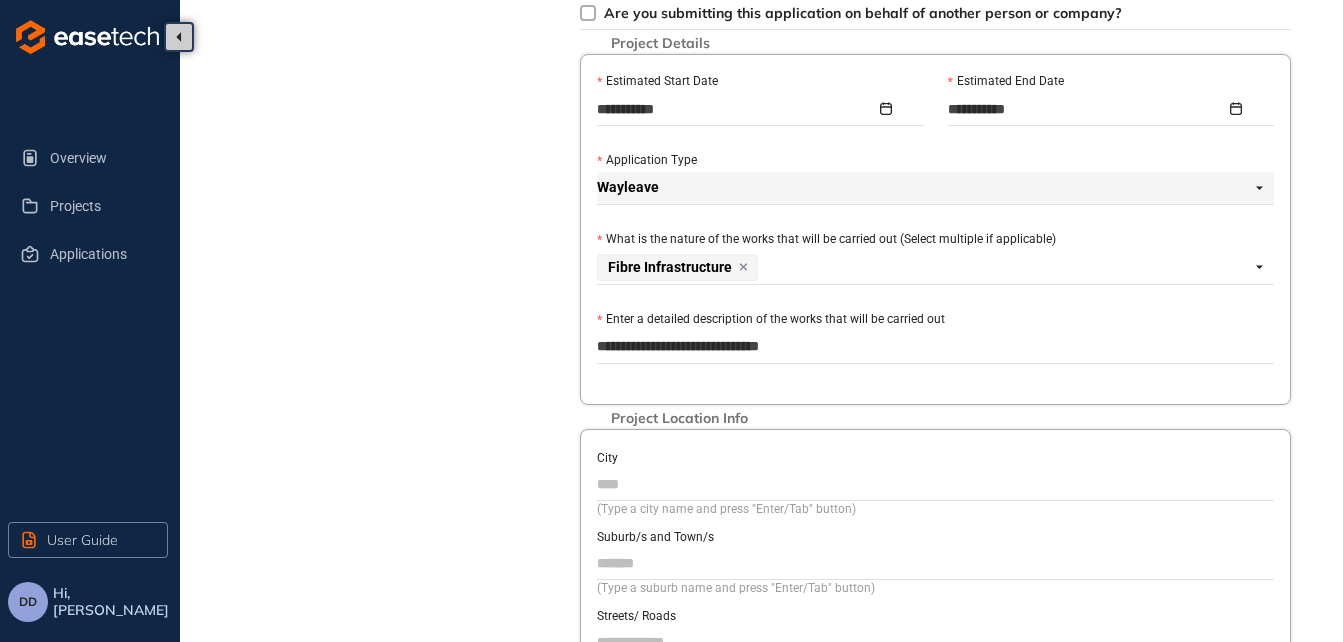 type on "**********" 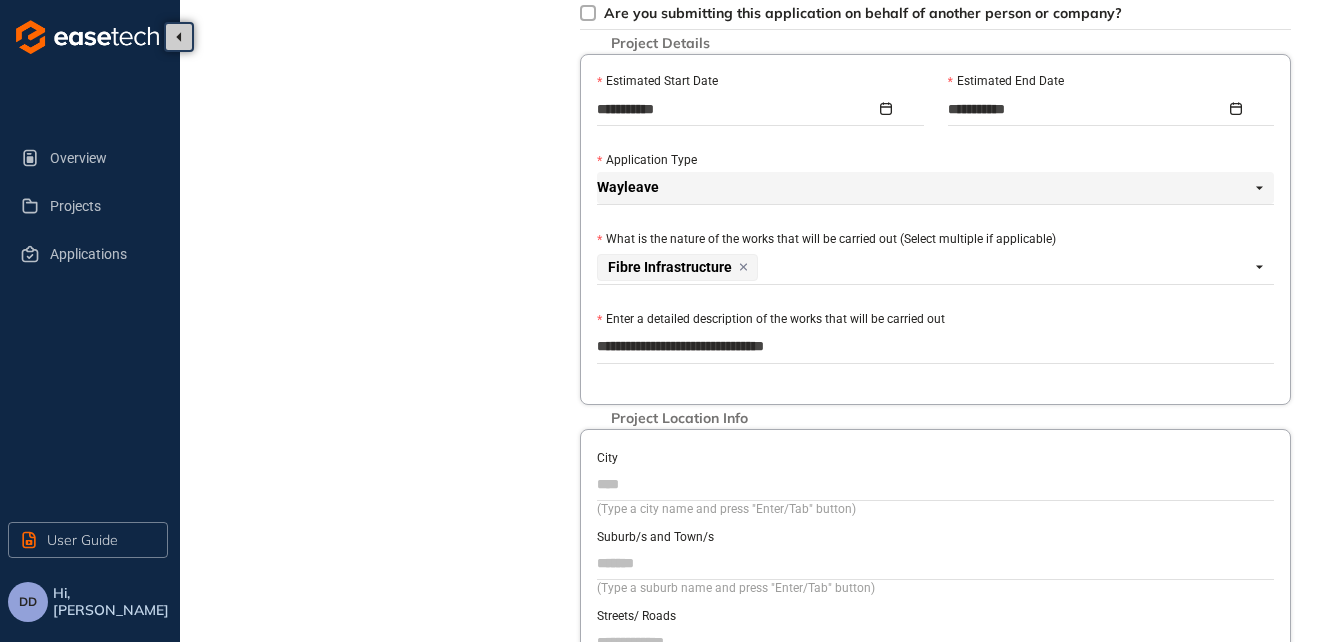 type on "**********" 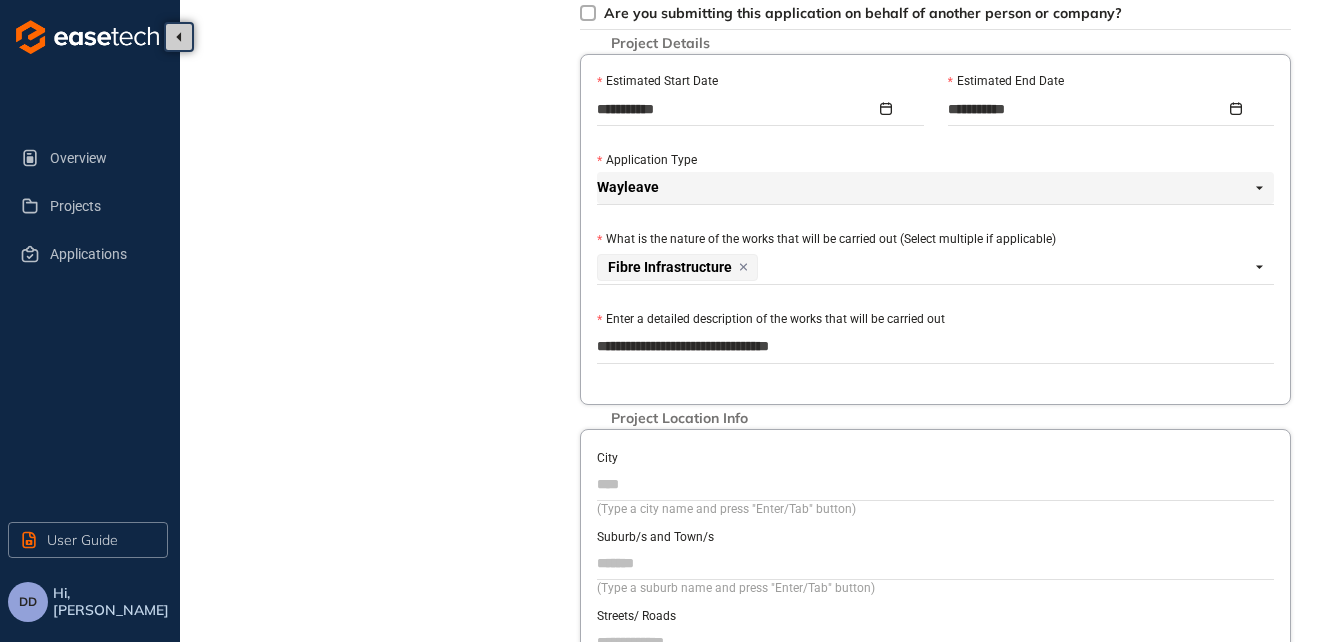 type on "**********" 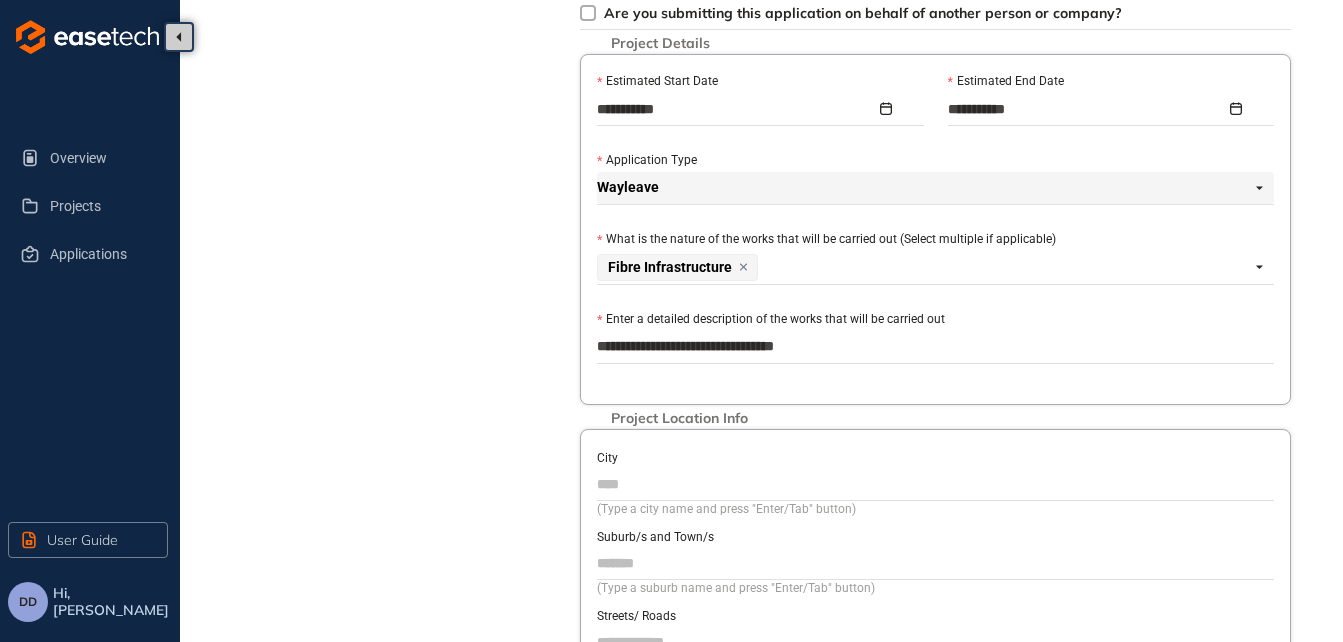 type on "**********" 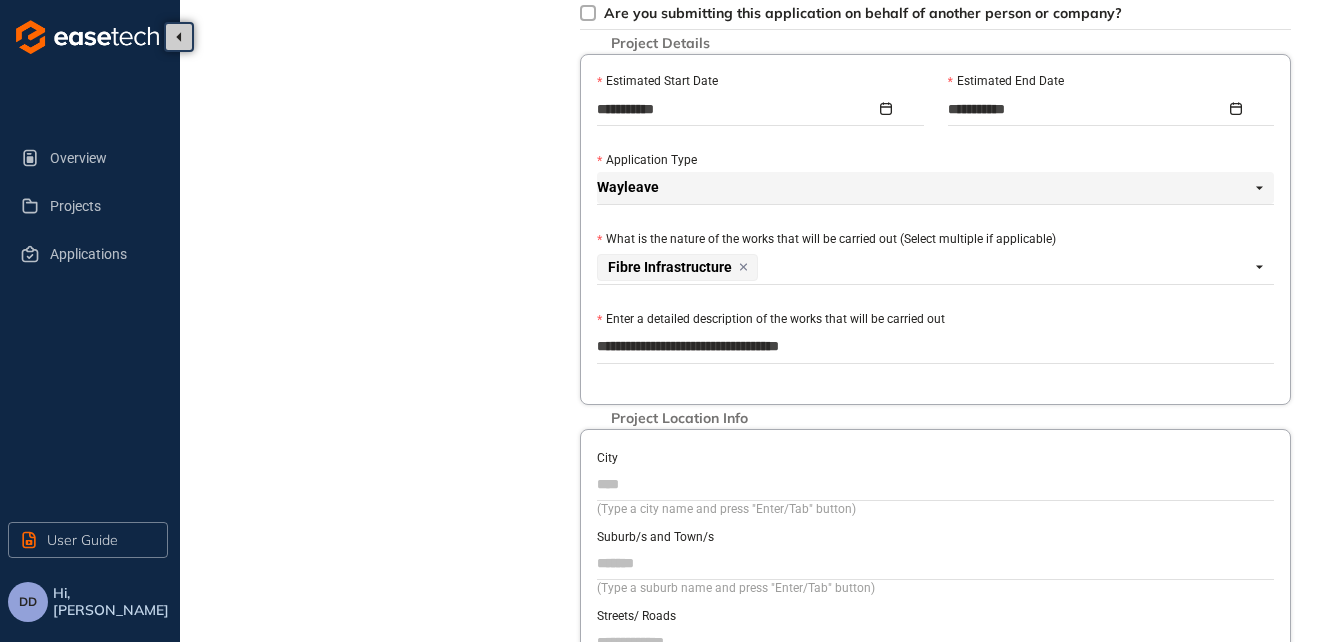 type on "**********" 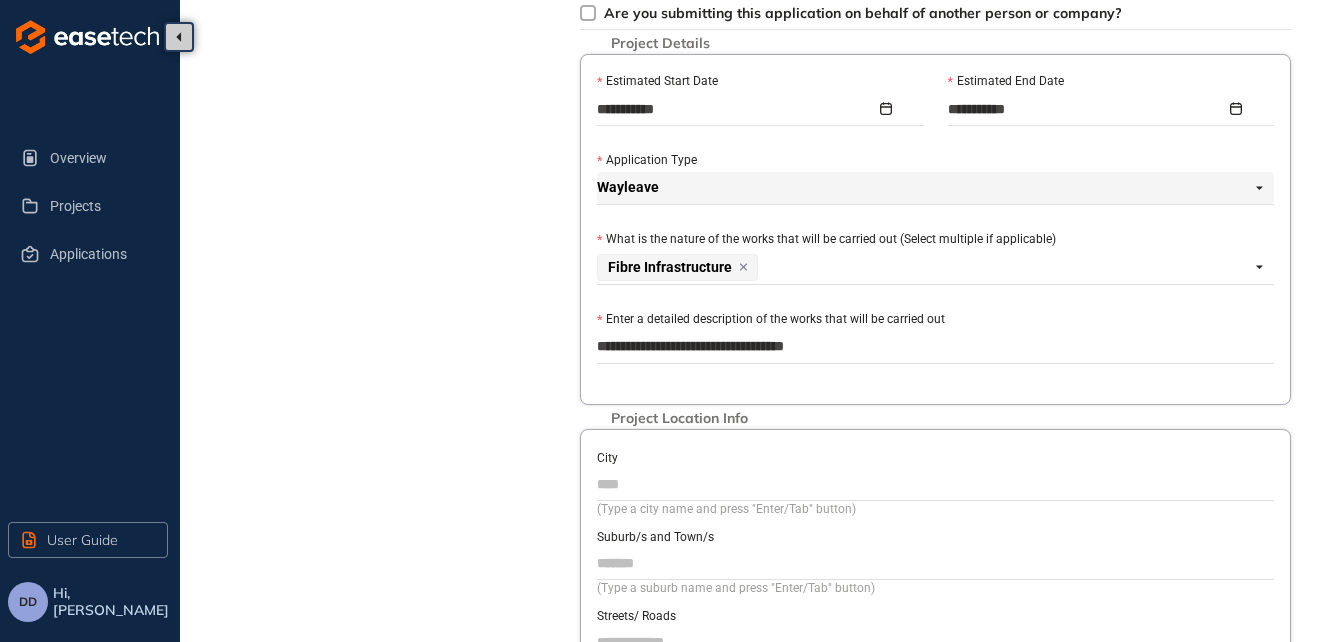 type on "**********" 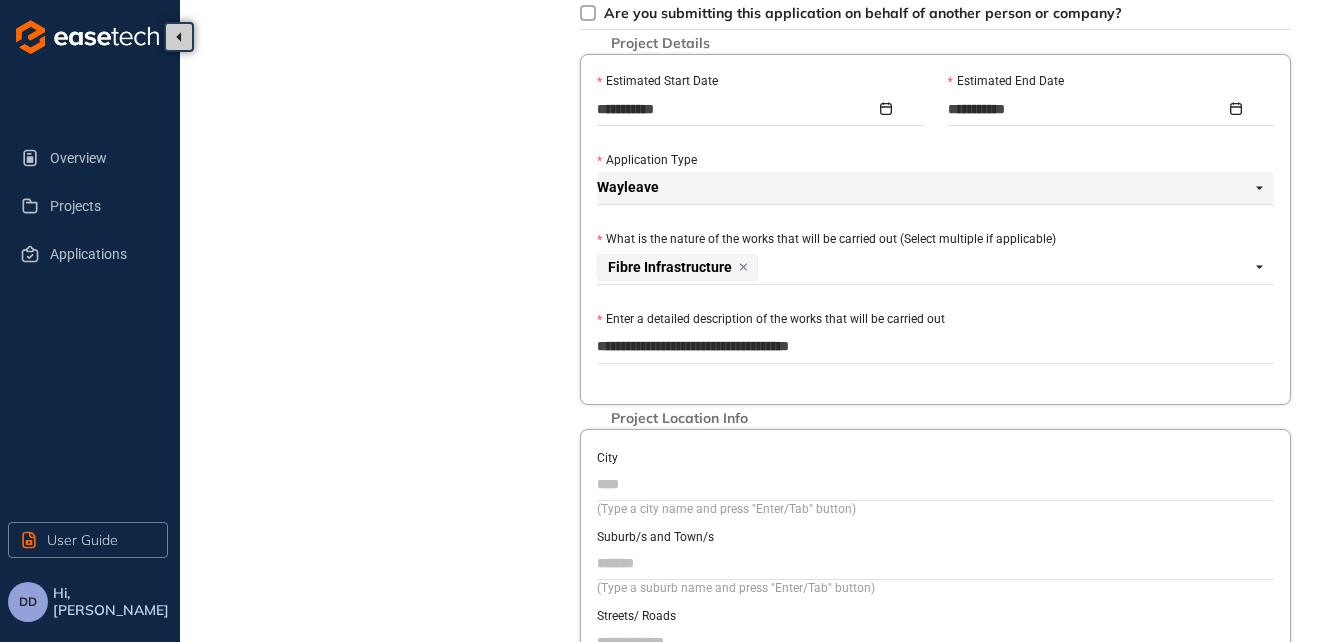 type on "**********" 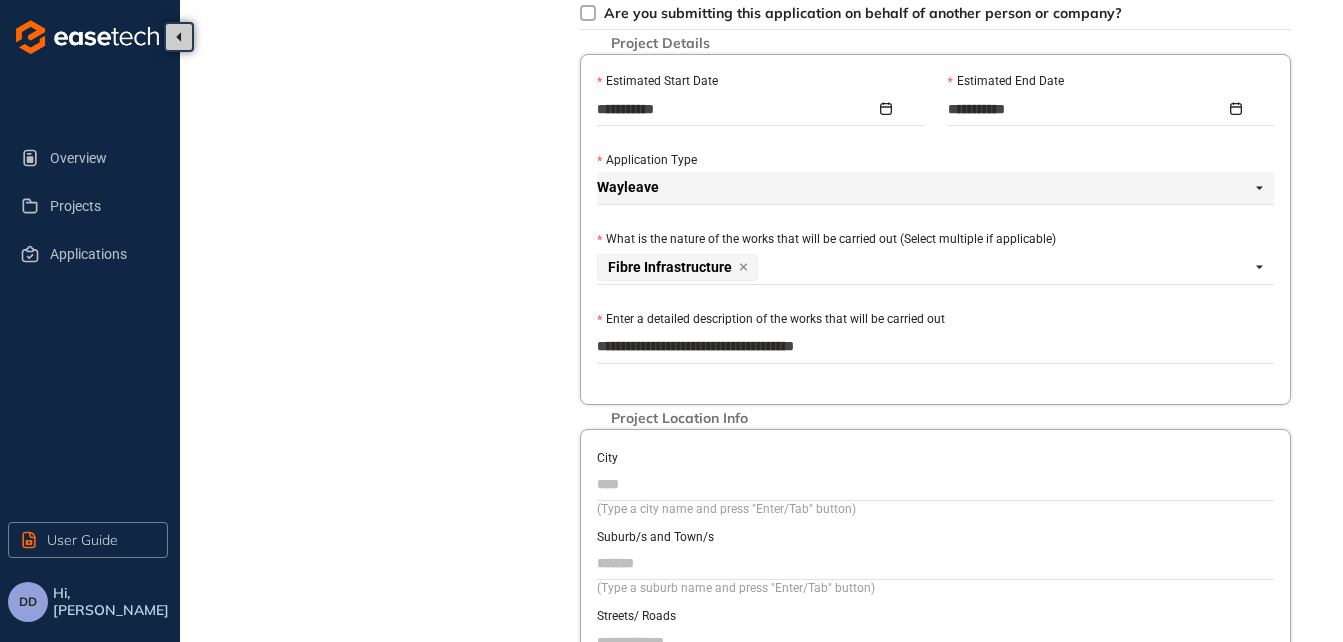 type on "**********" 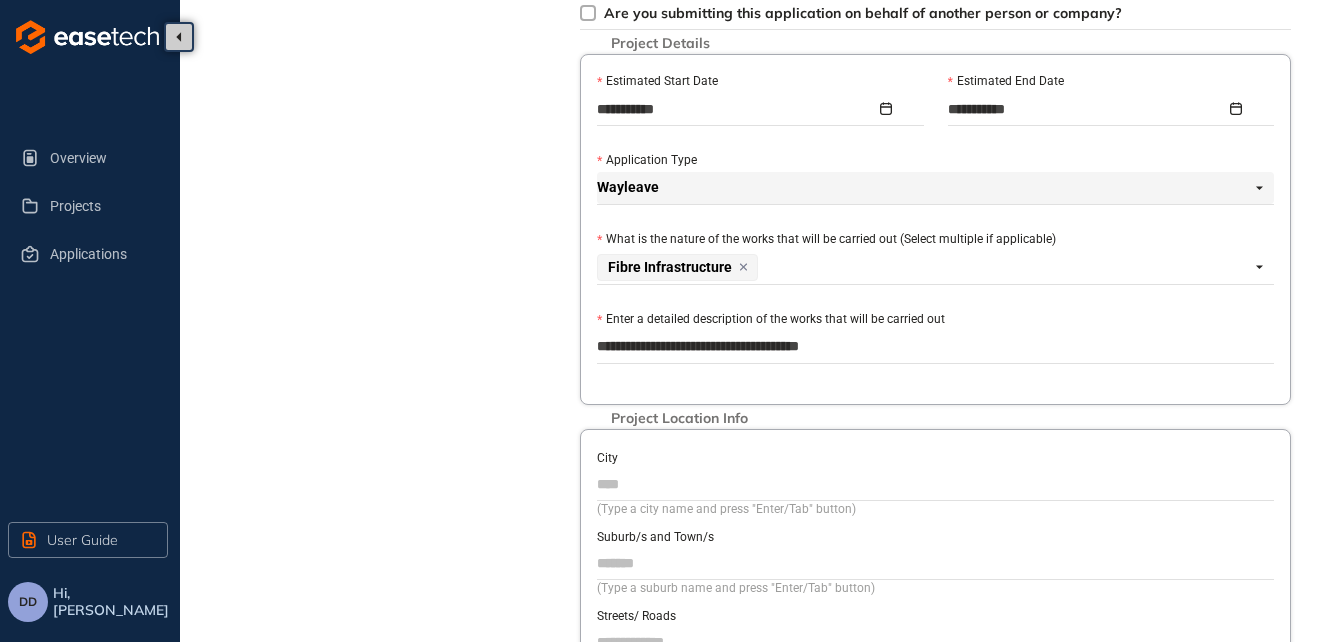 type on "**********" 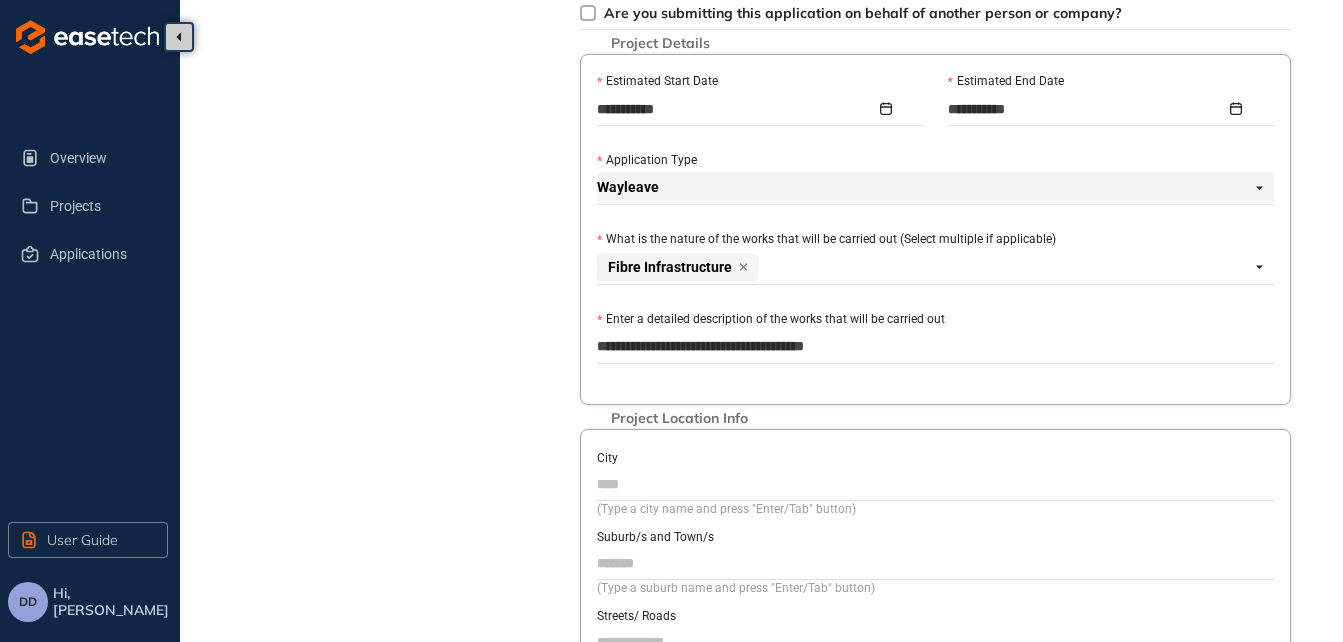 type on "**********" 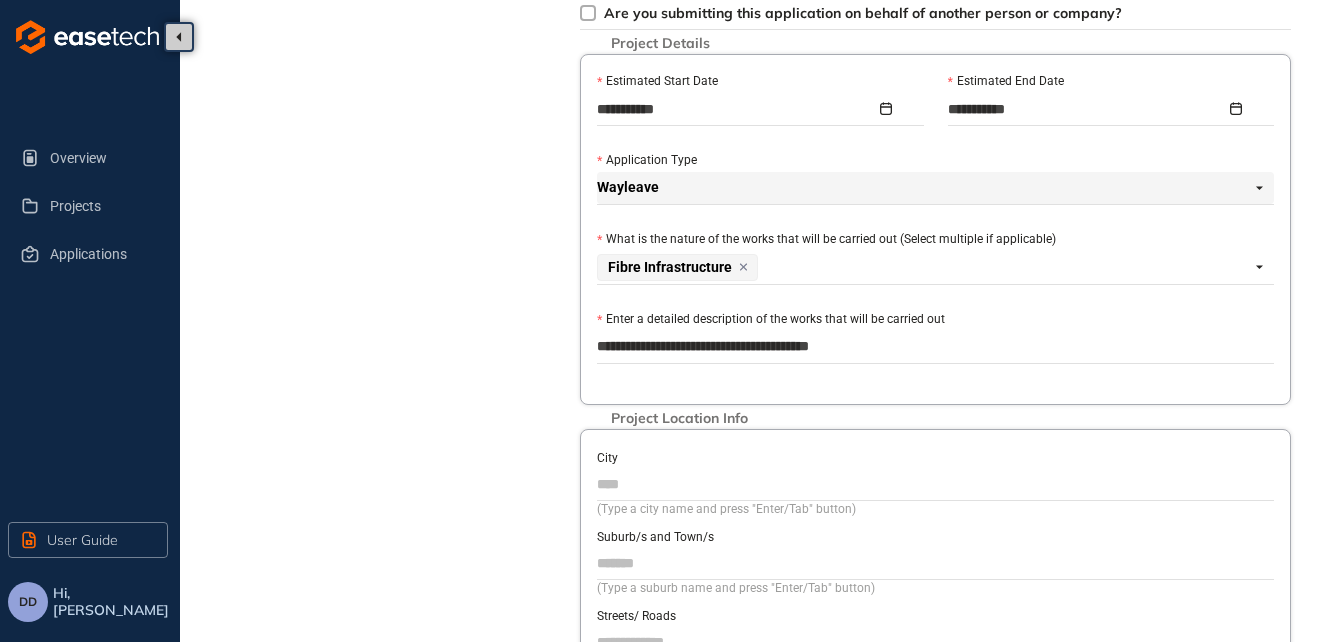type on "**********" 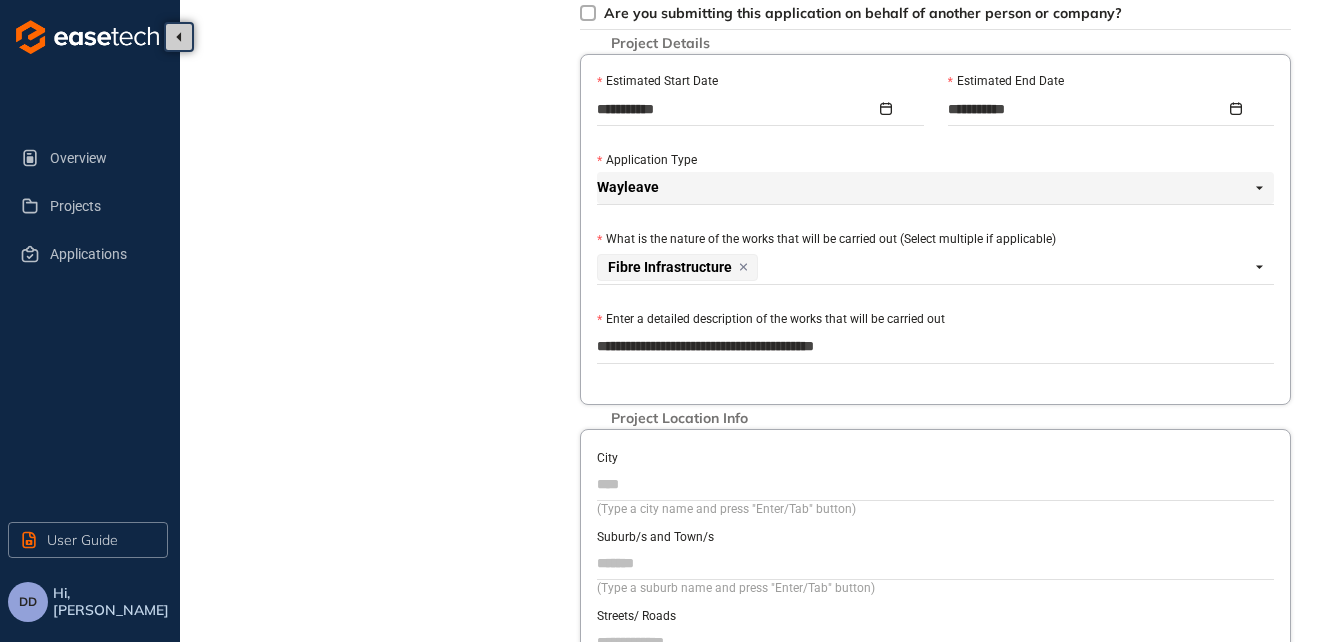 type on "**********" 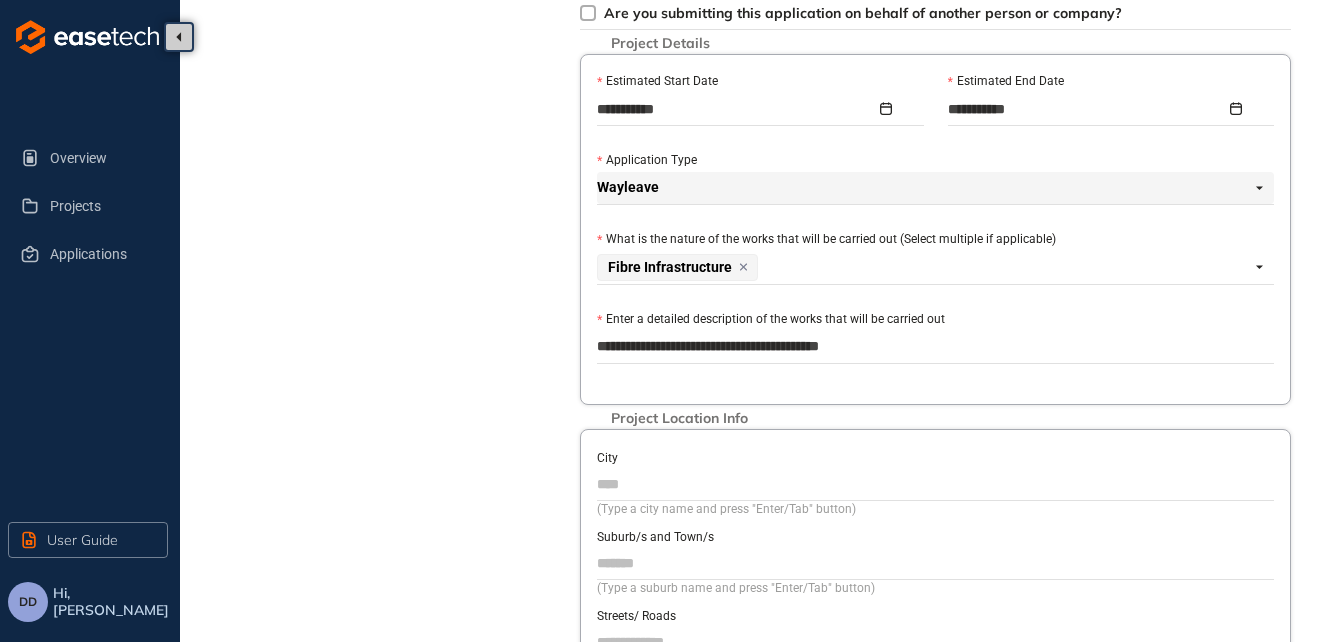 type on "**********" 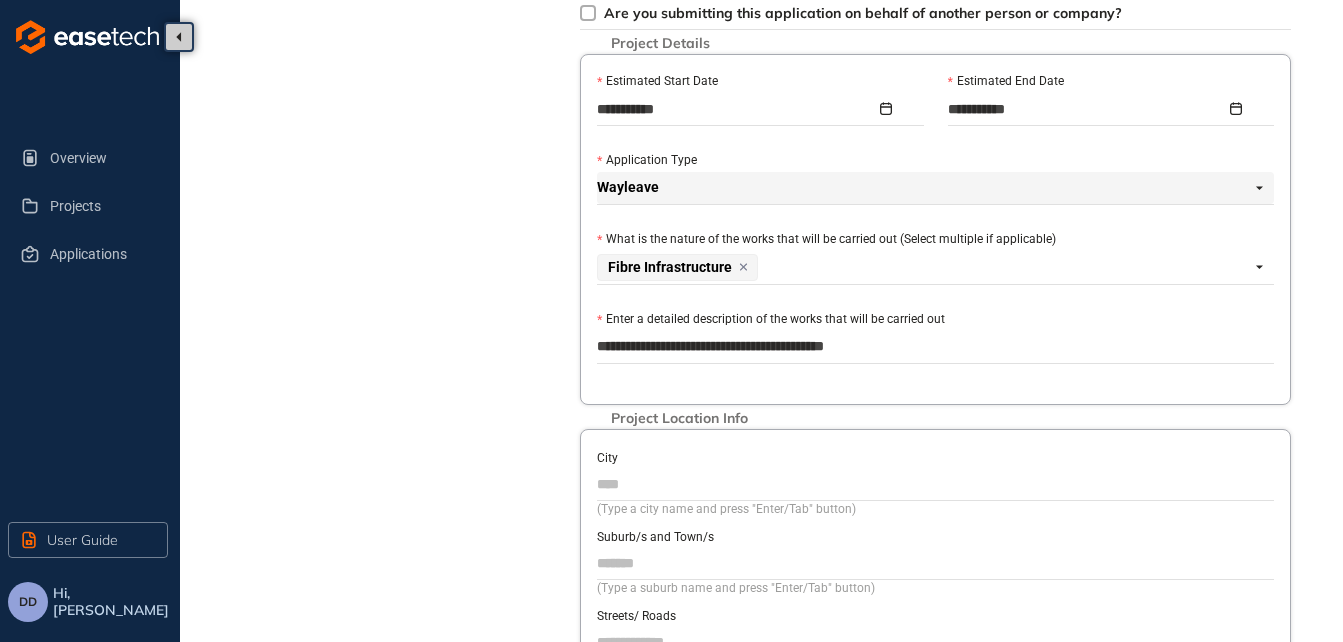 type on "**********" 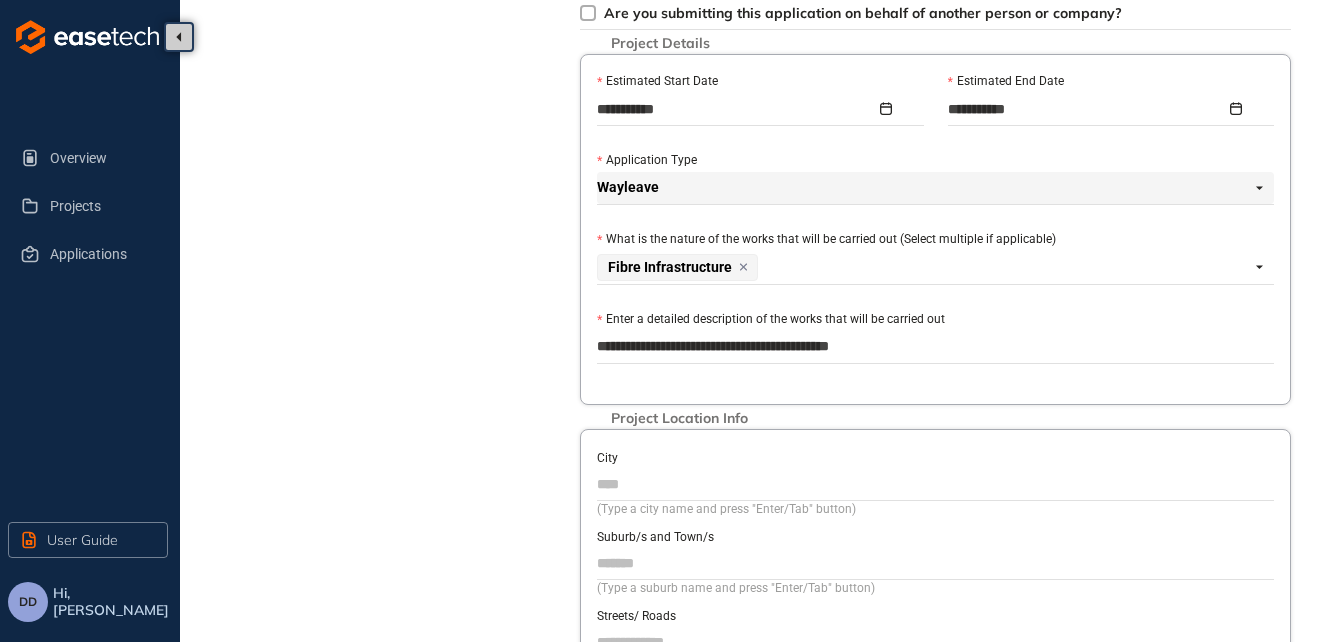 type on "**********" 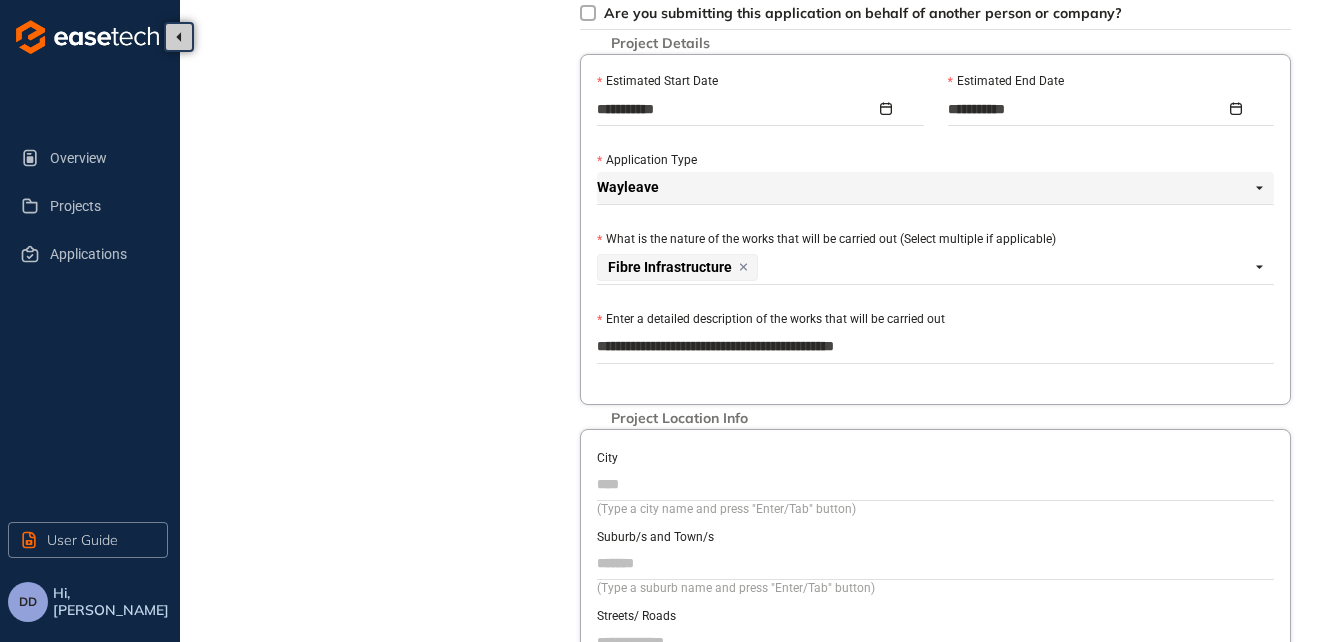 type on "**********" 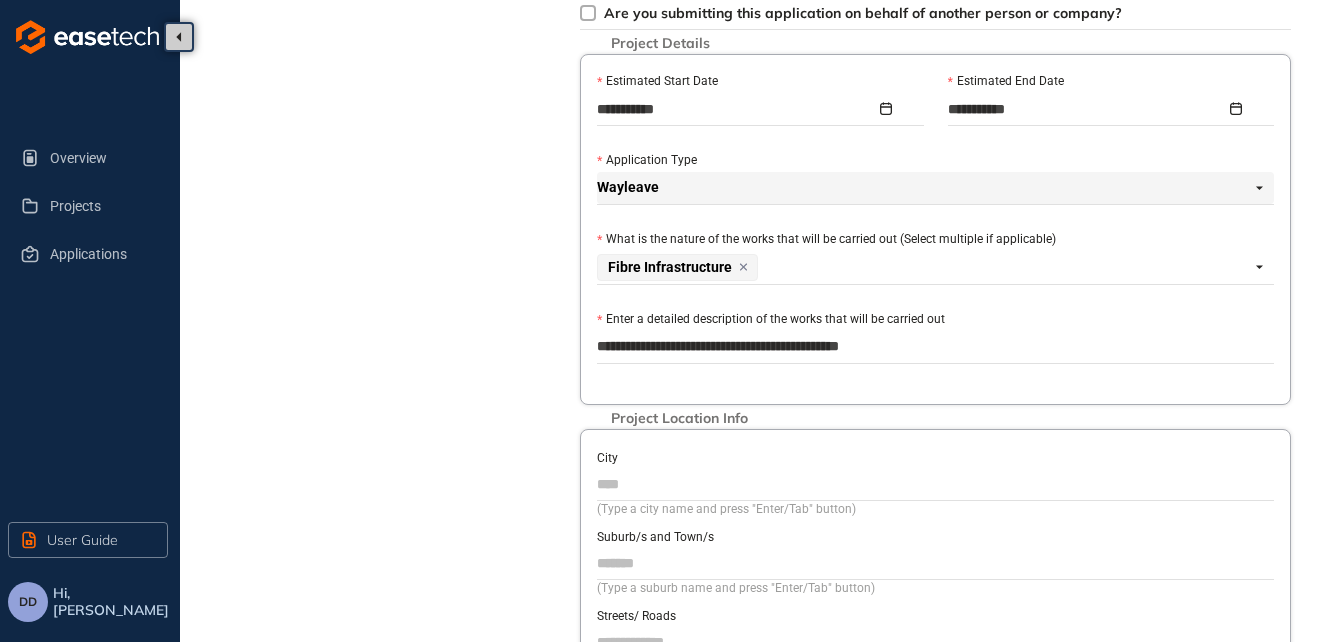 type on "**********" 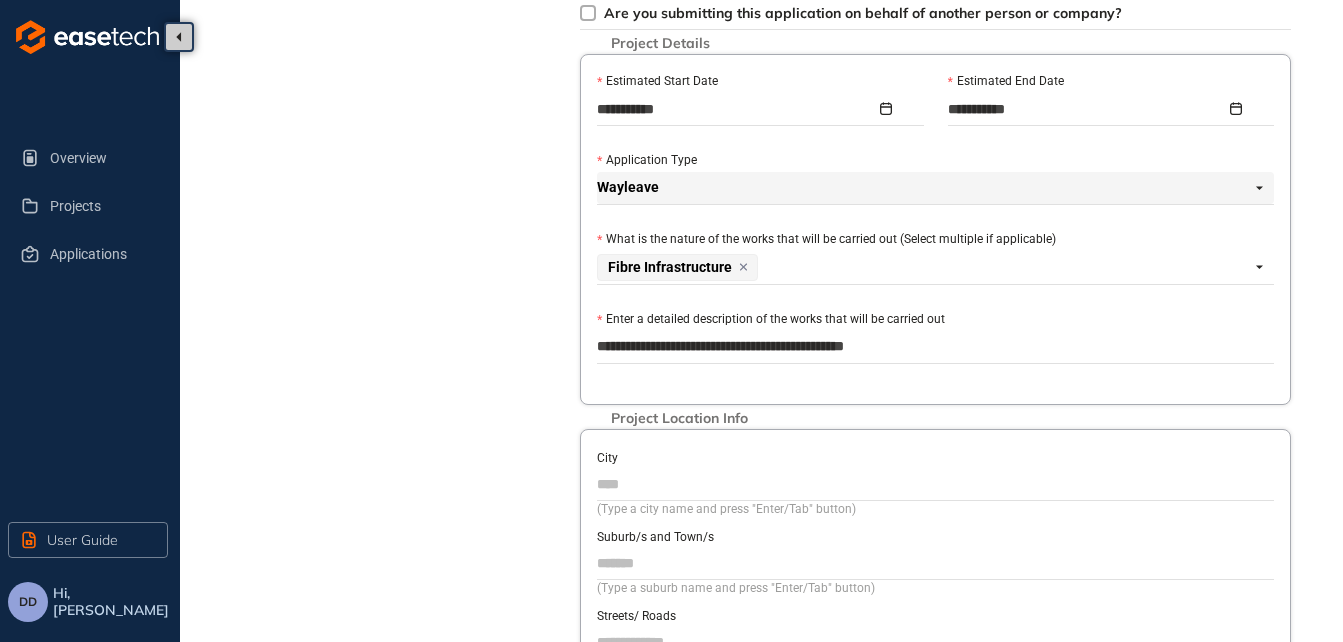 type on "**********" 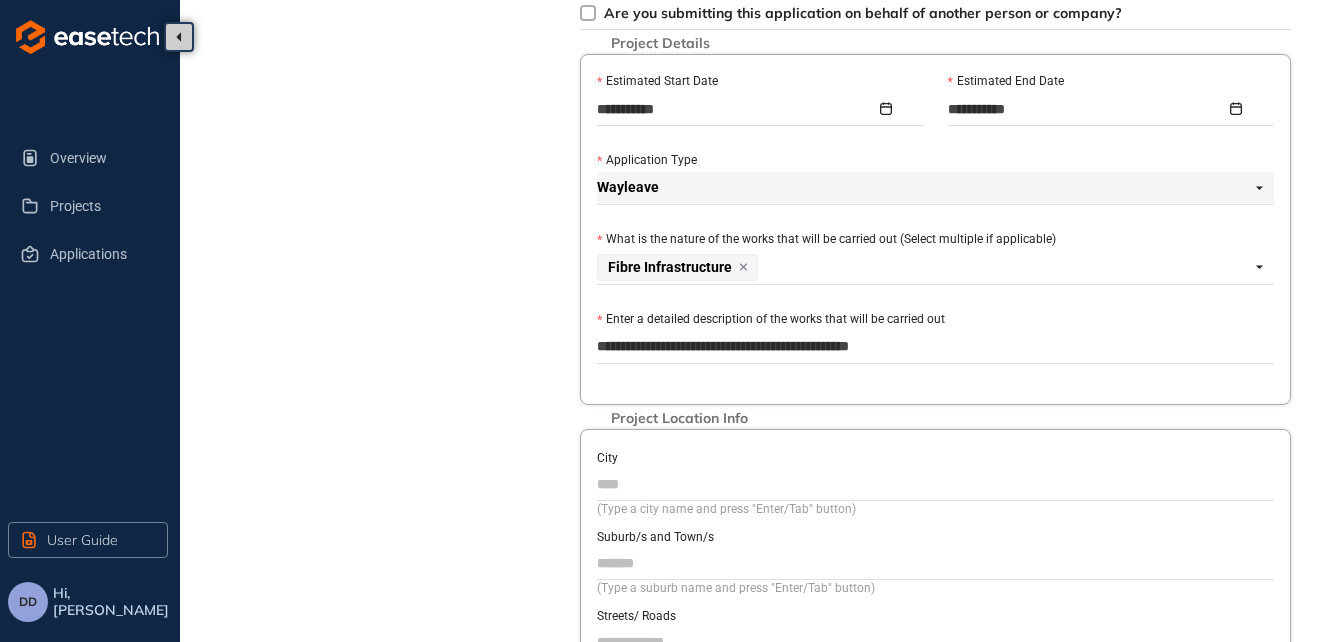 type on "**********" 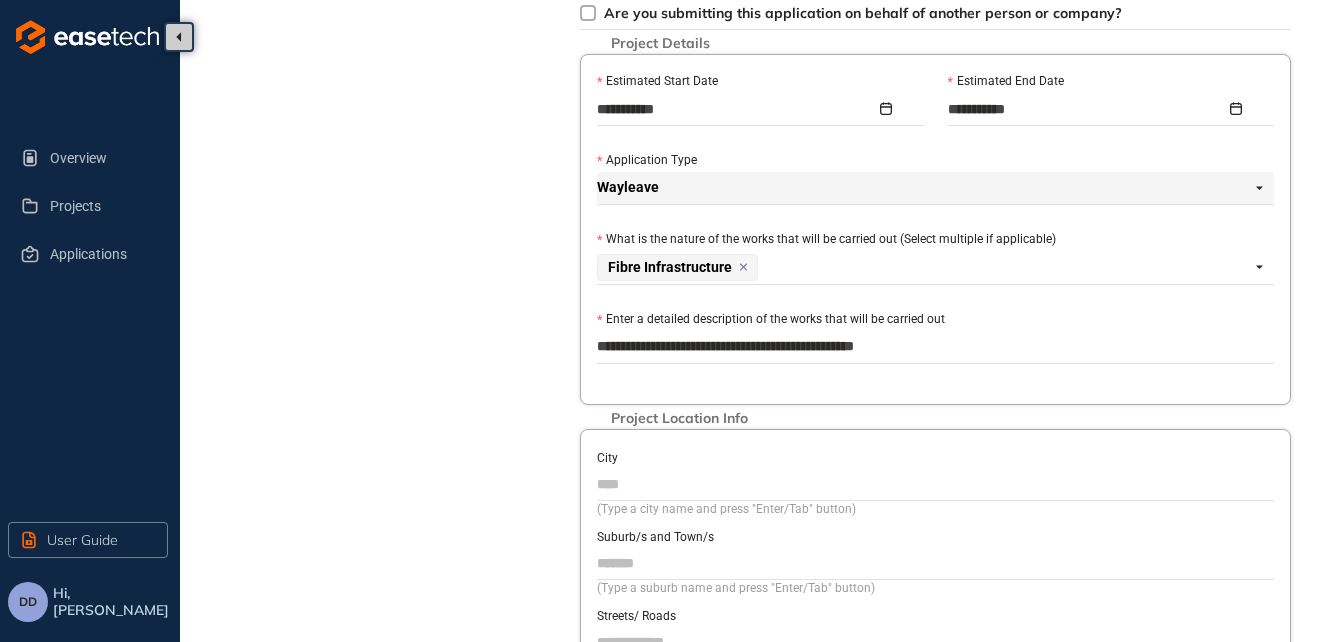 type on "**********" 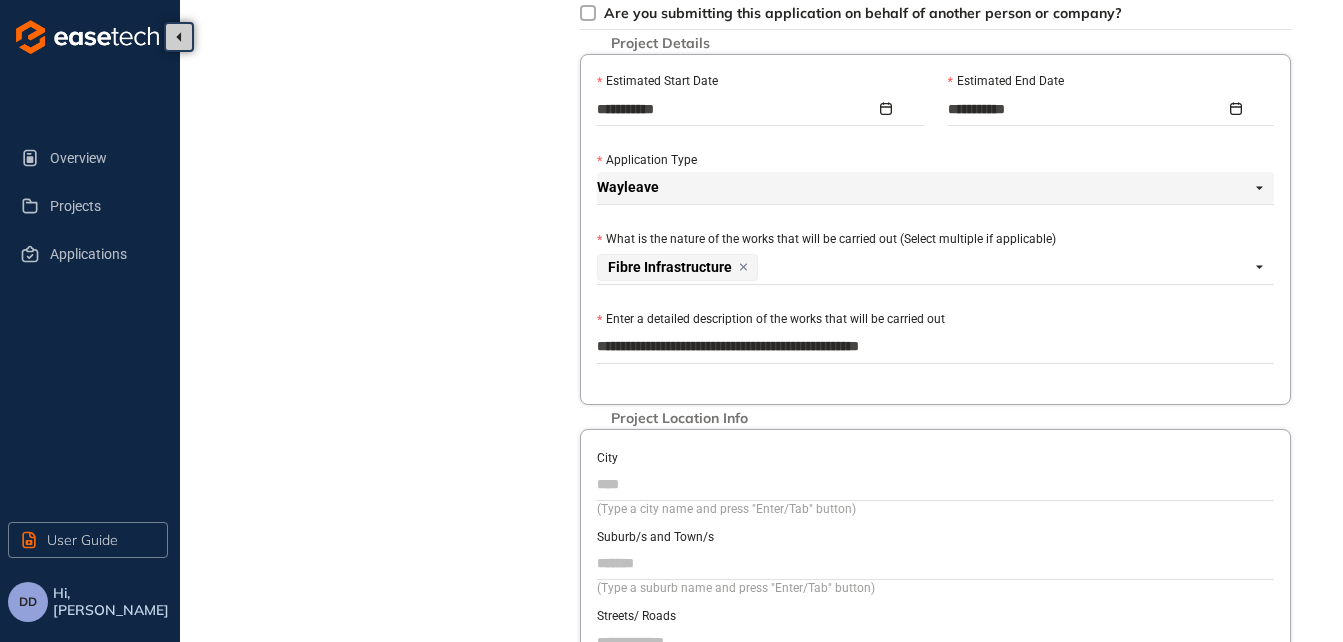type on "**********" 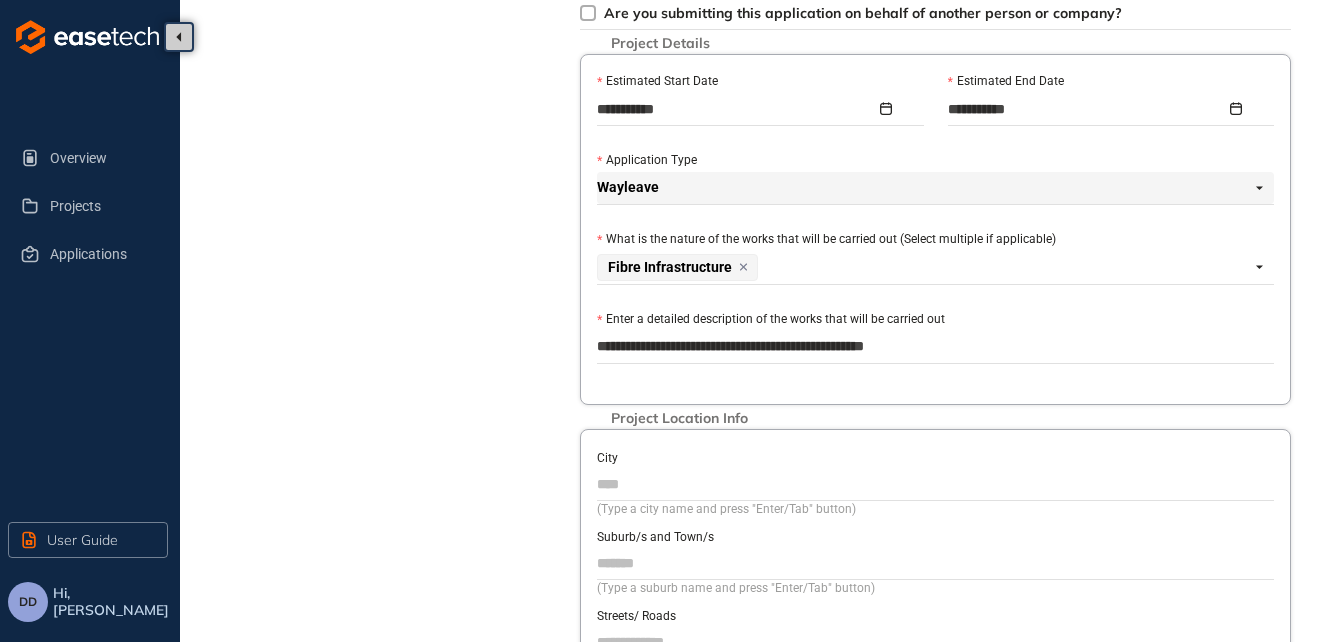 type on "**********" 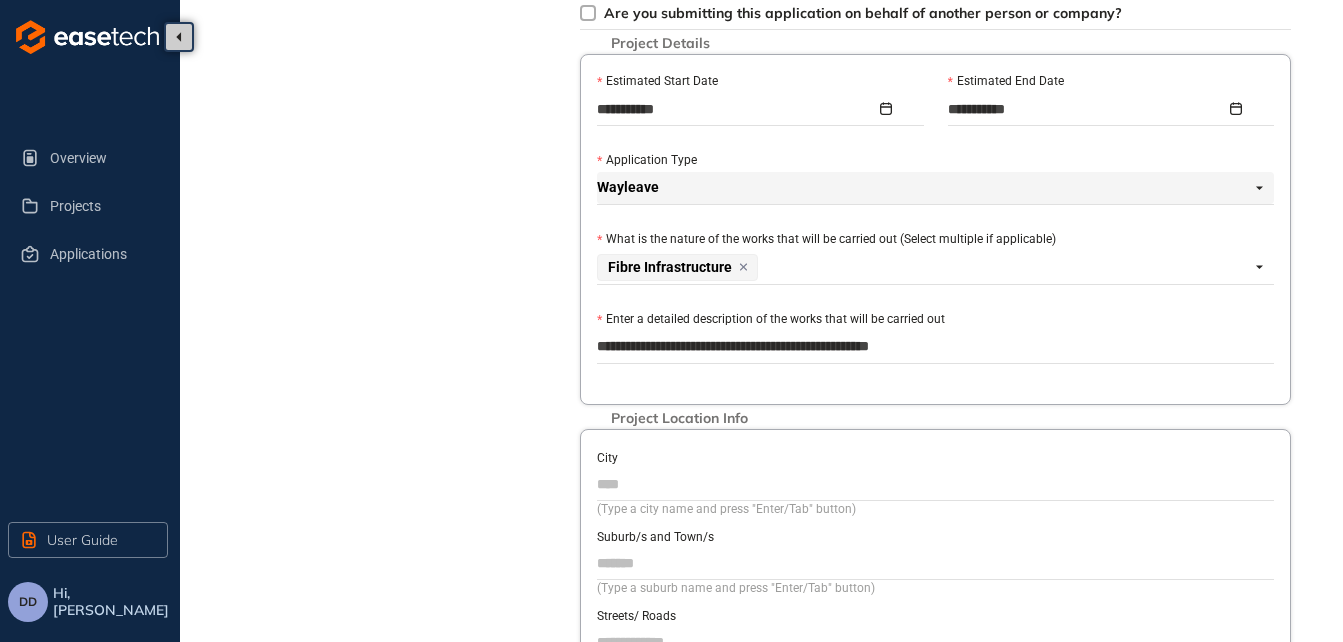 type on "**********" 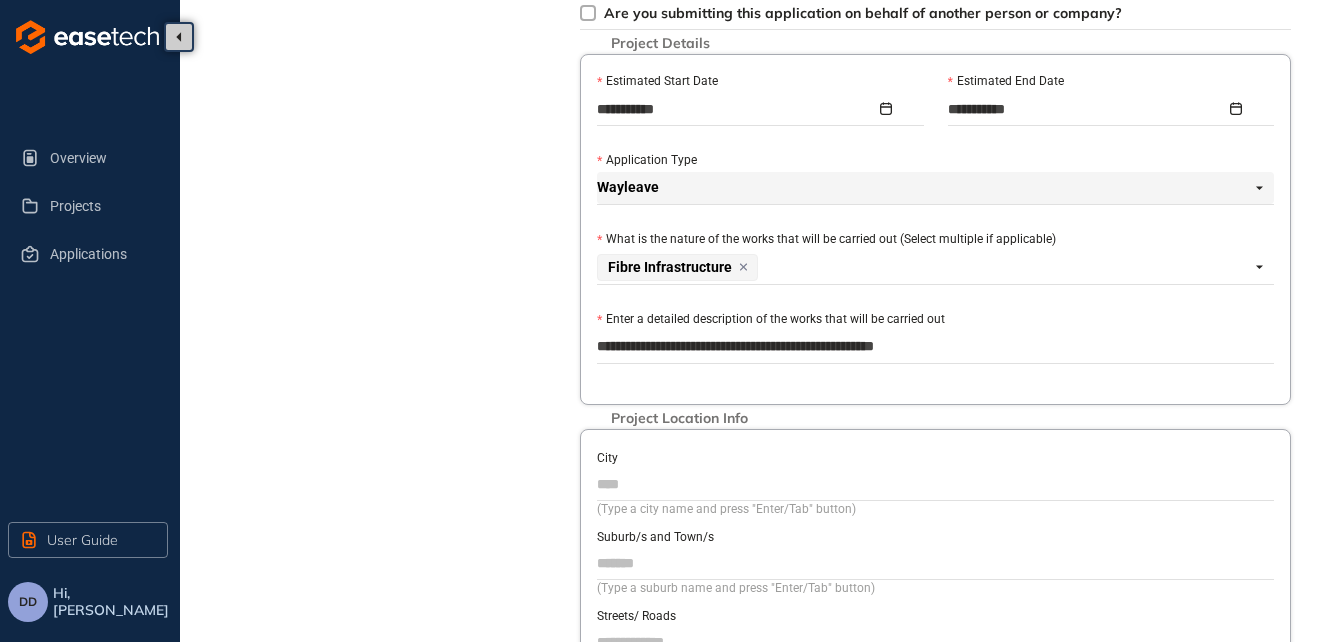 type on "**********" 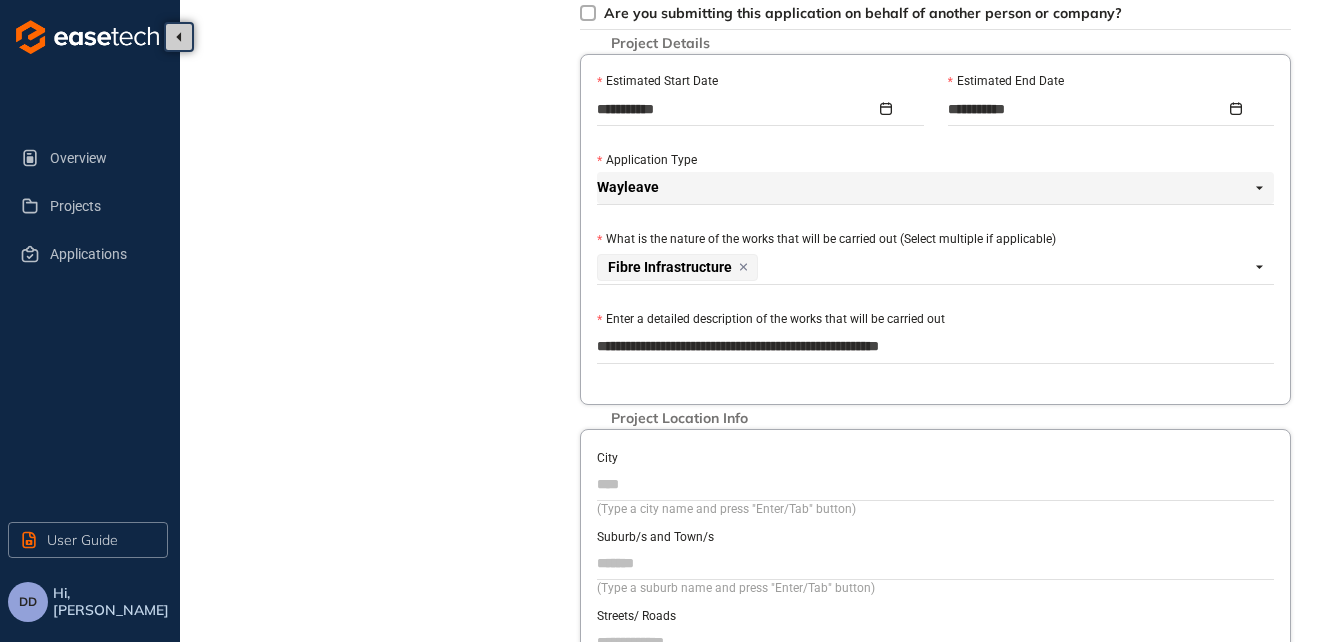 type on "**********" 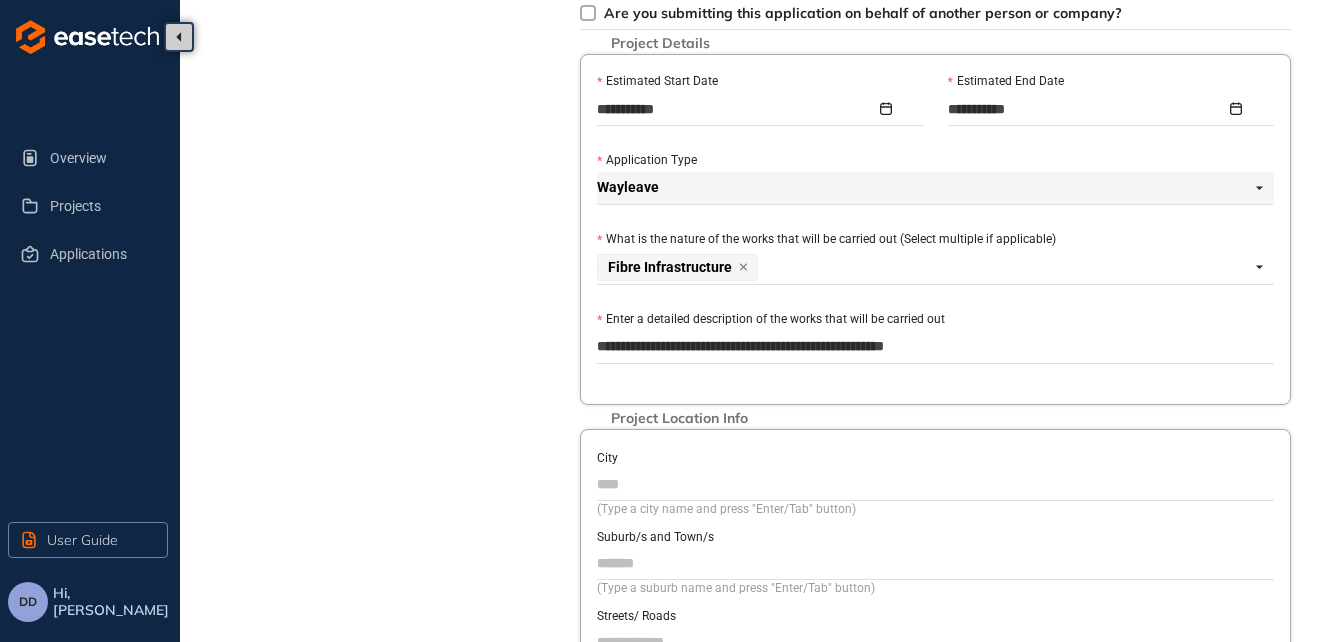 type on "**********" 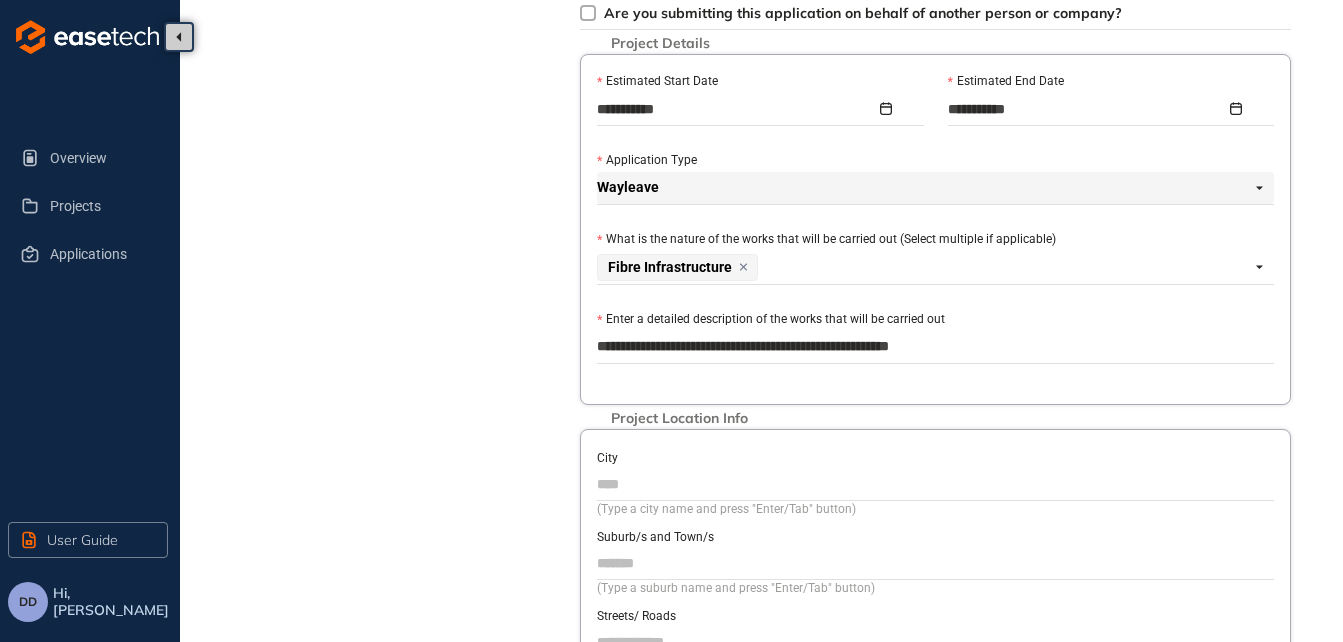 type on "**********" 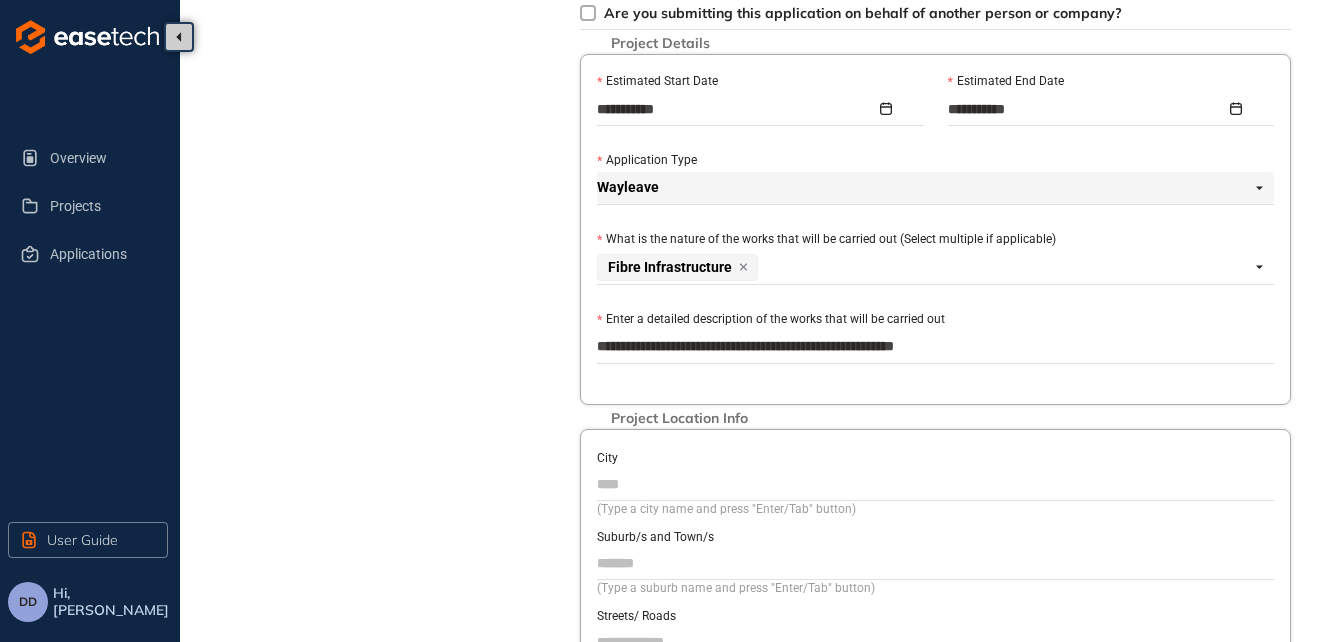 type on "**********" 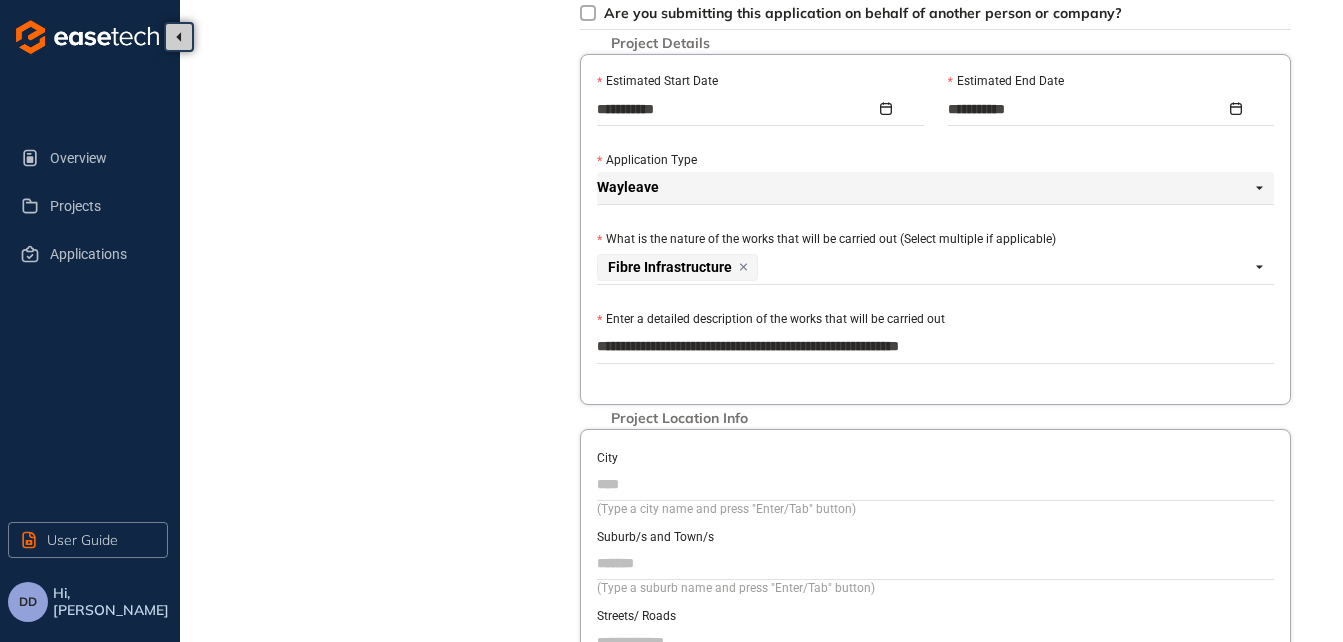 type on "**********" 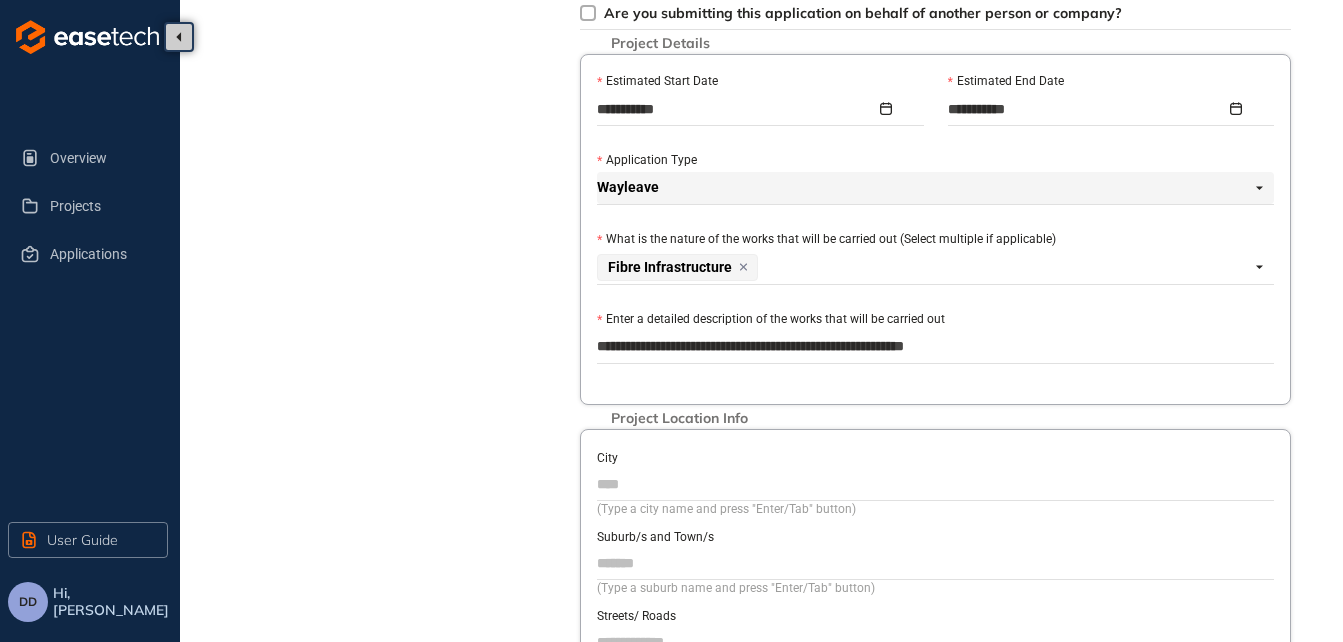 type on "**********" 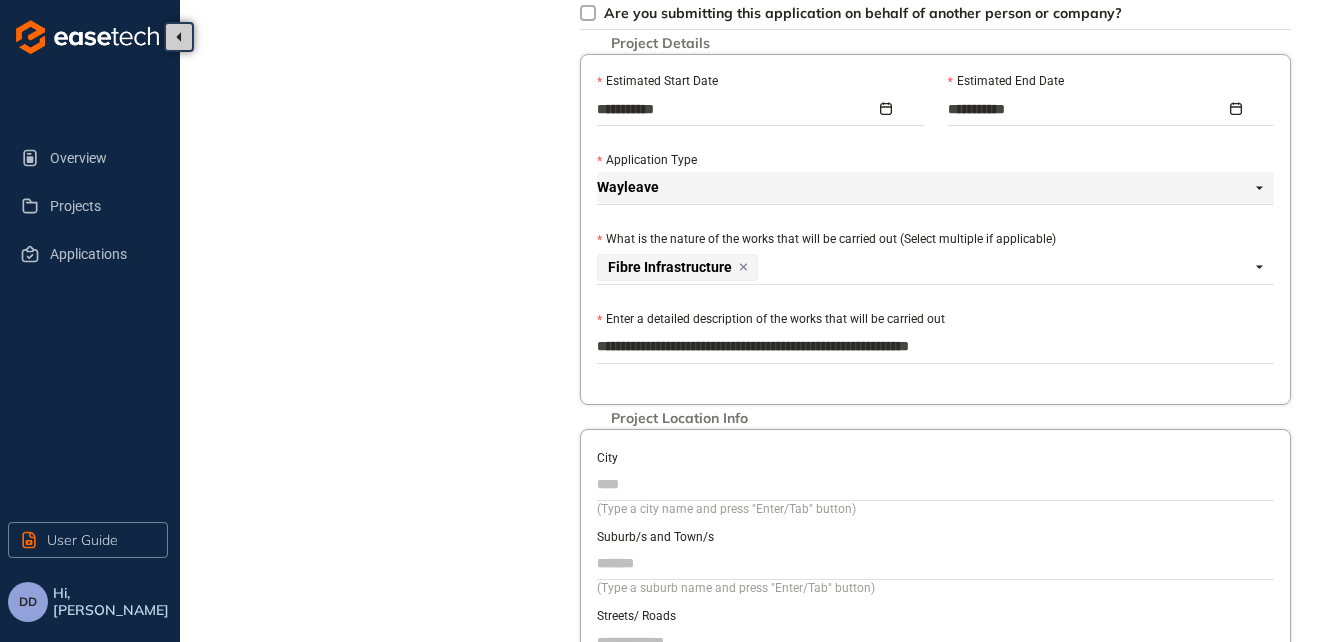 type on "**********" 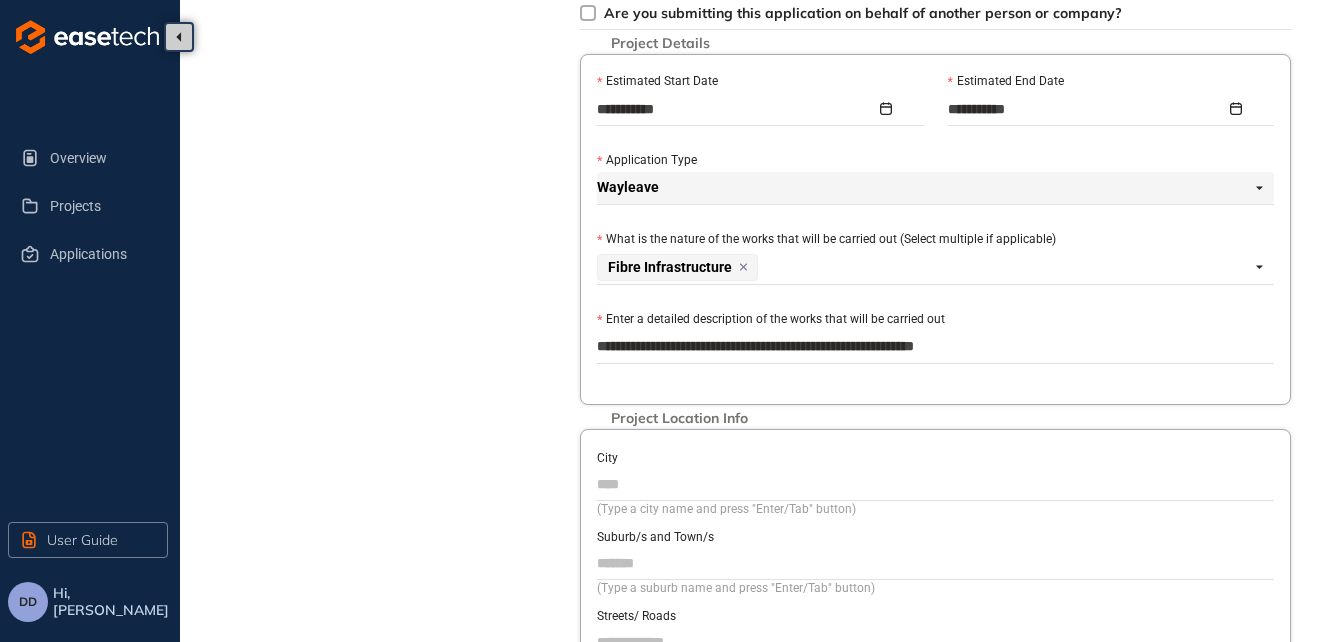 type on "**********" 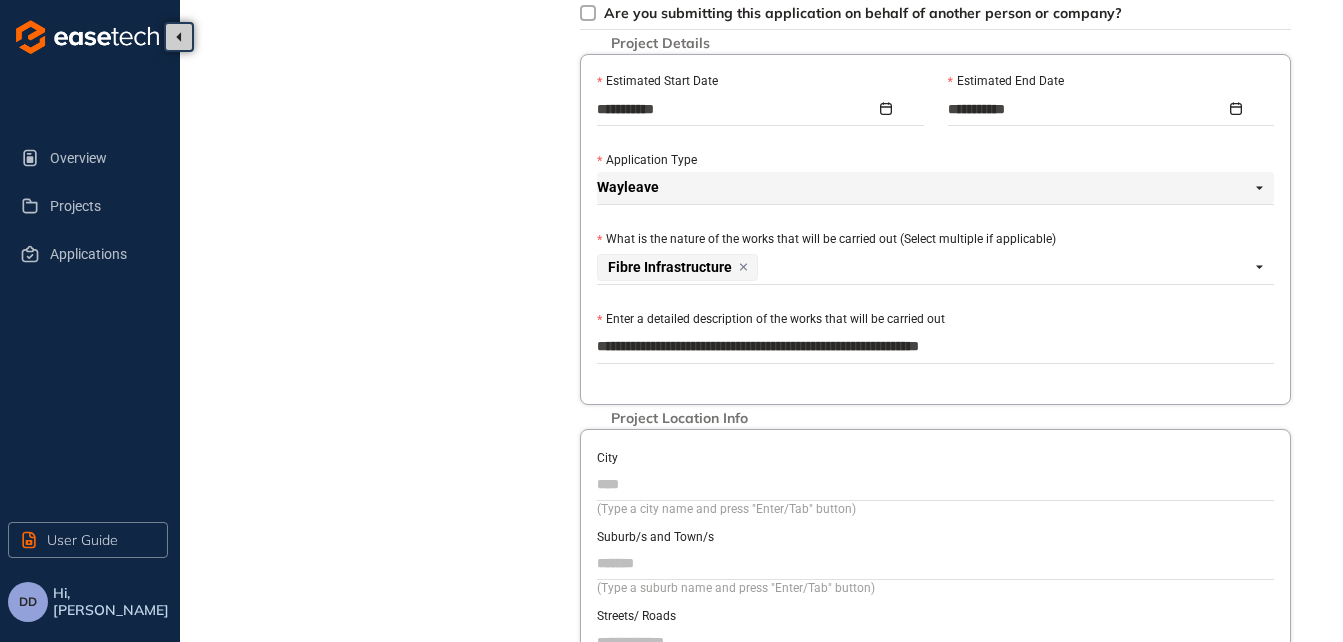 type on "**********" 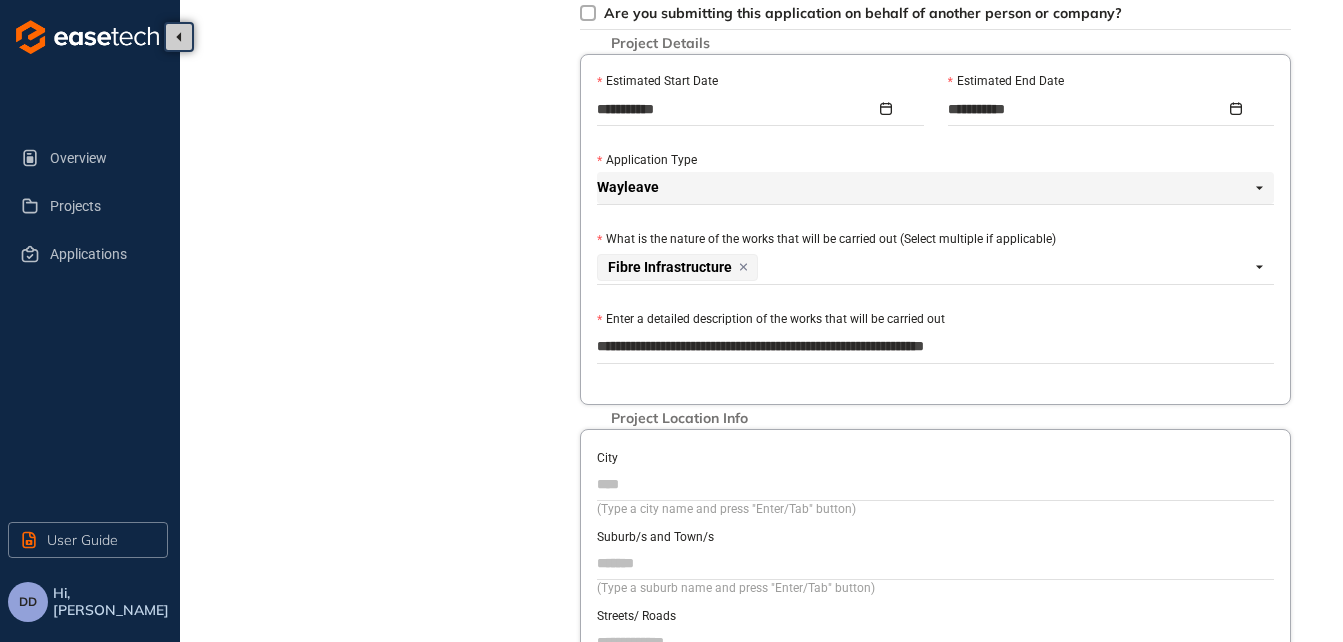 type on "**********" 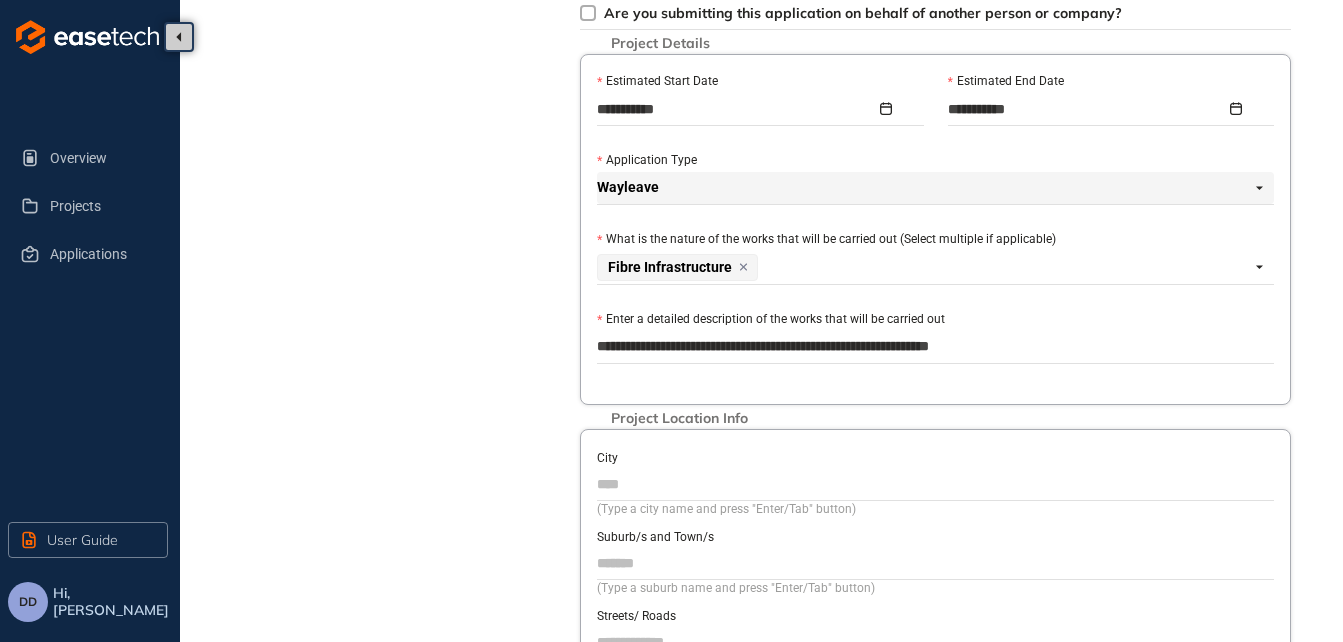 type on "**********" 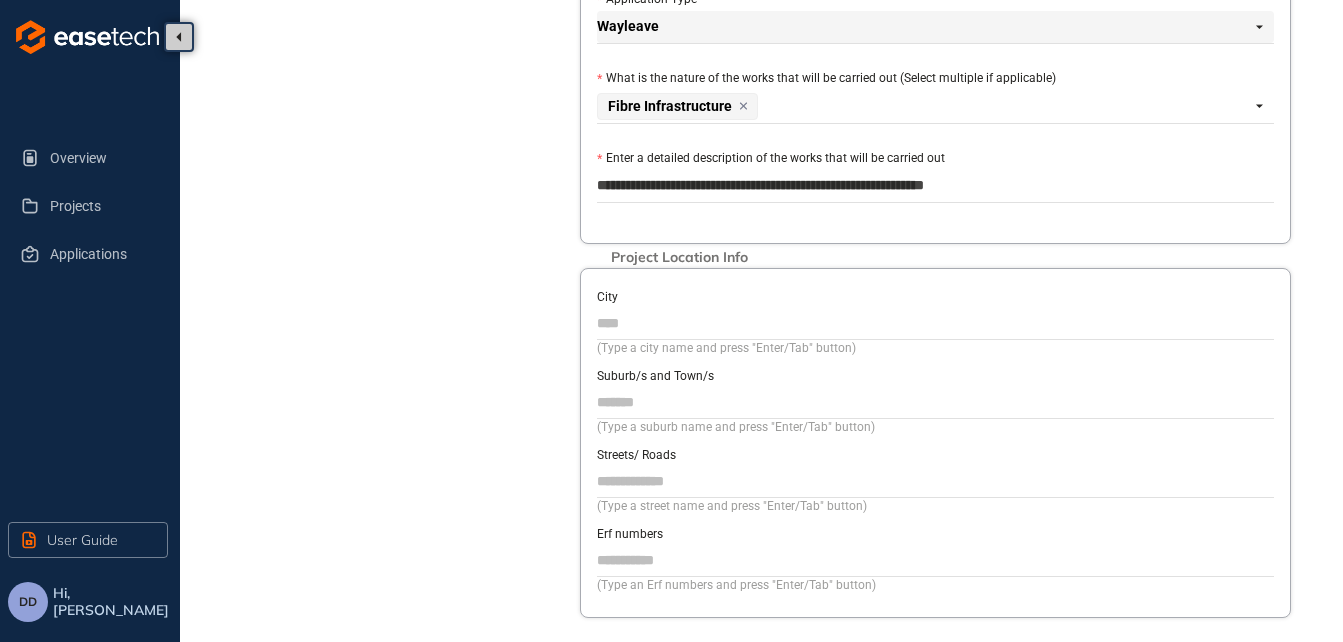 scroll, scrollTop: 800, scrollLeft: 0, axis: vertical 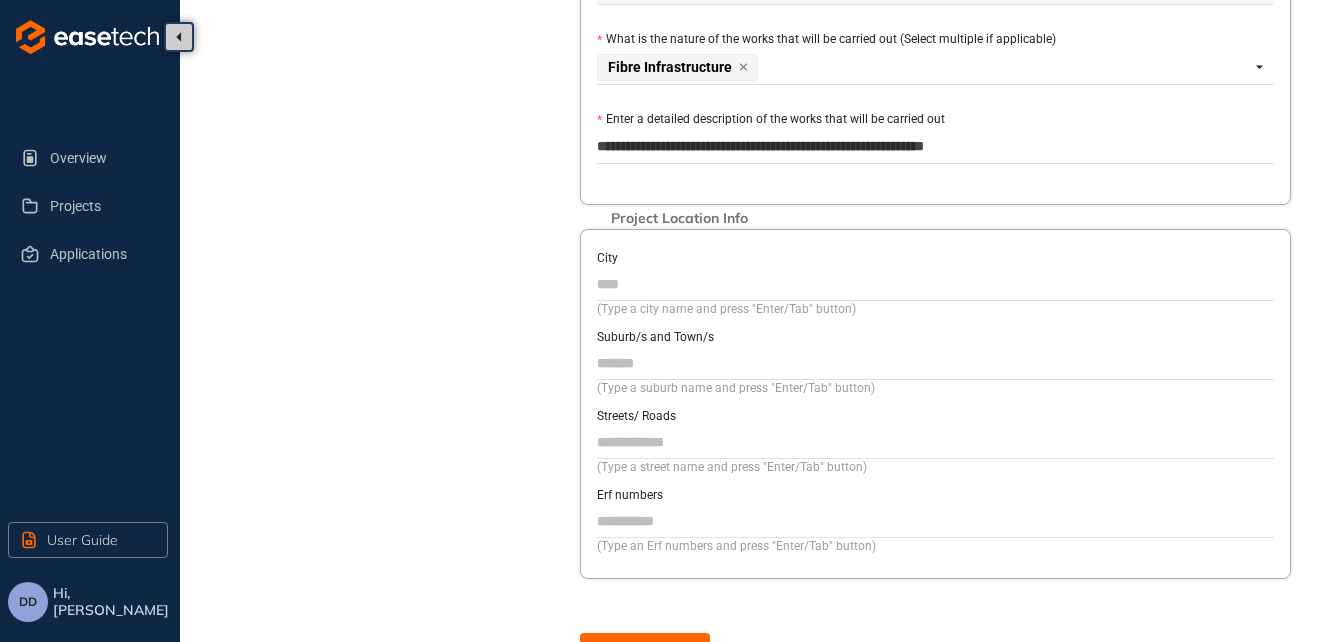 type on "**********" 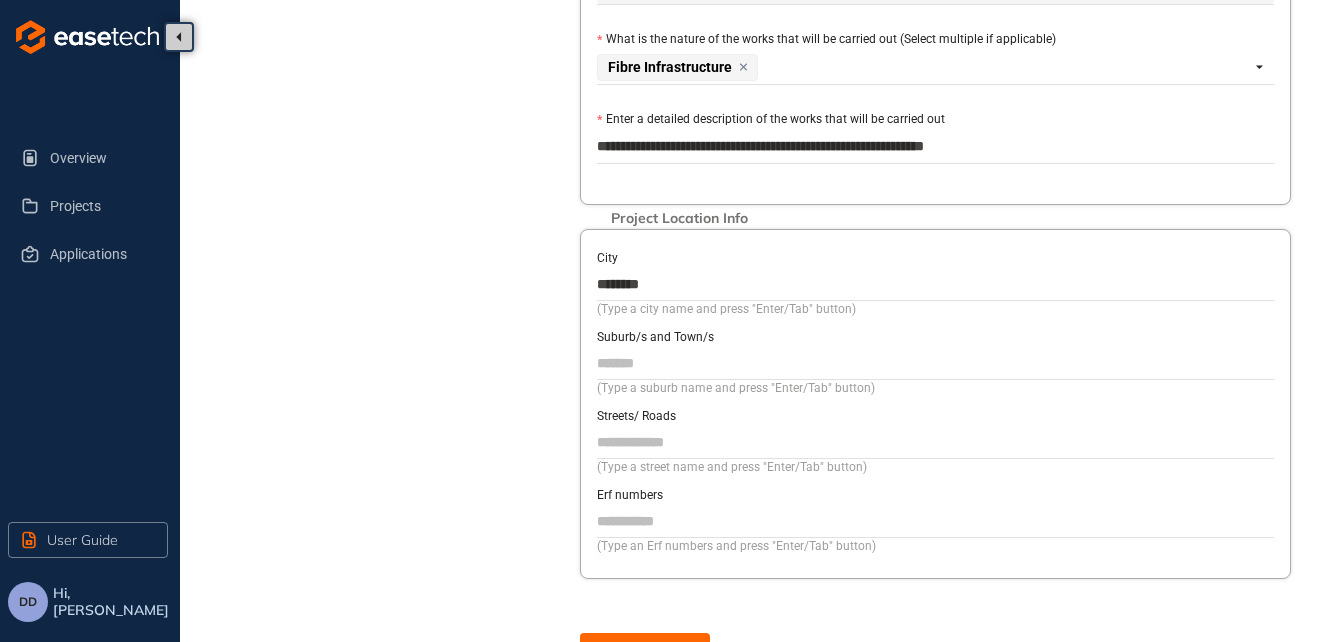 type on "********" 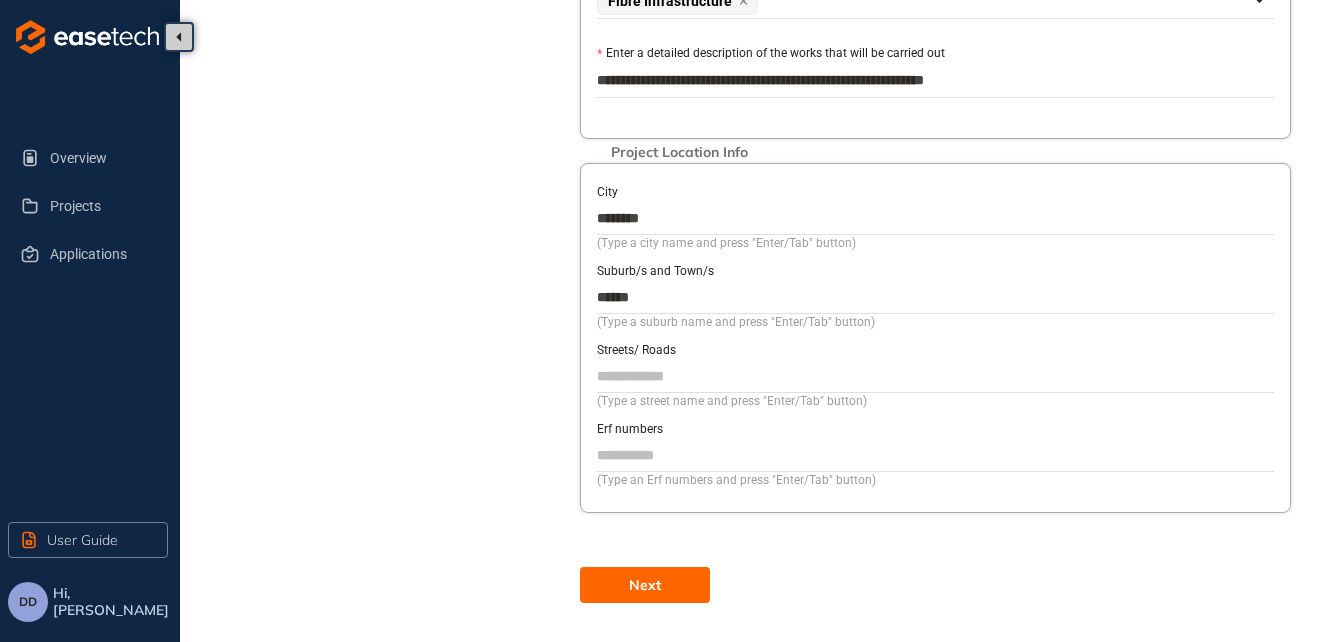 scroll, scrollTop: 877, scrollLeft: 0, axis: vertical 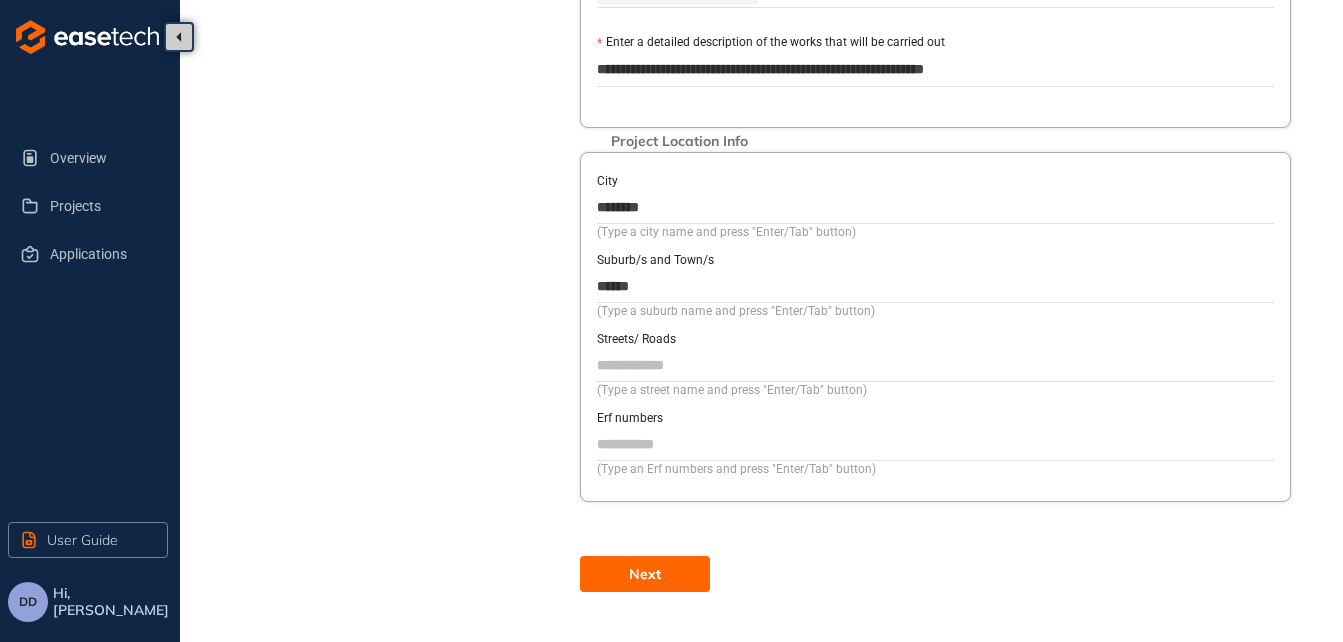 type on "******" 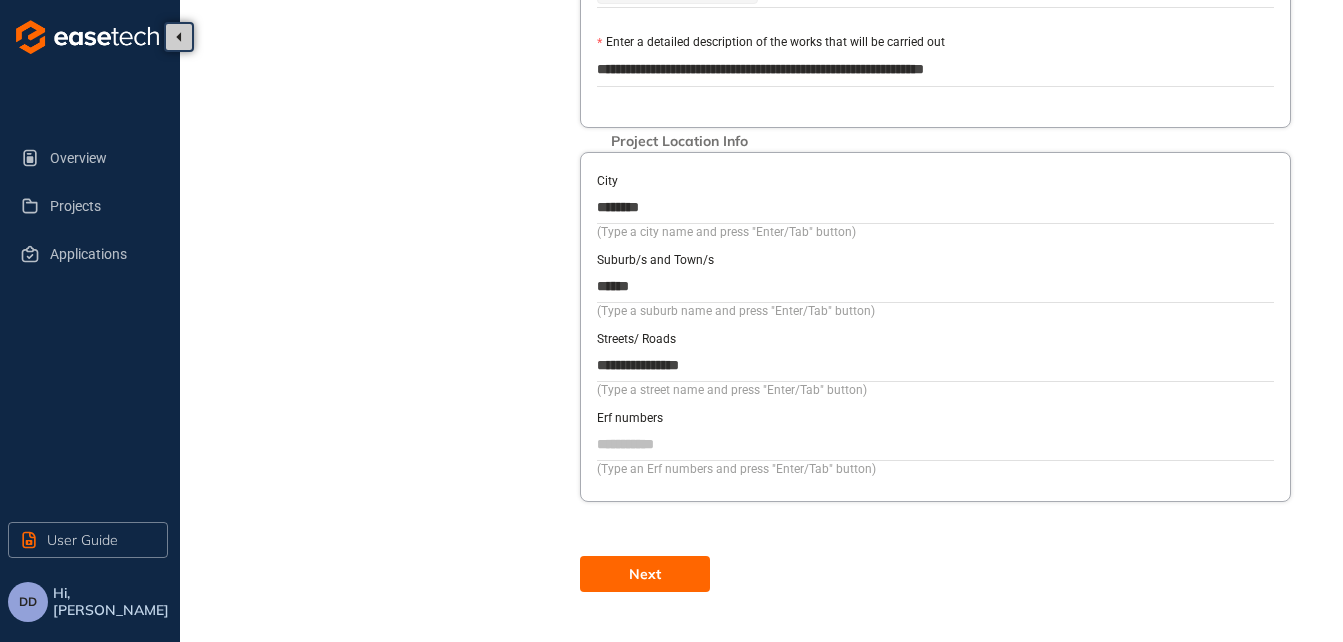 type on "**********" 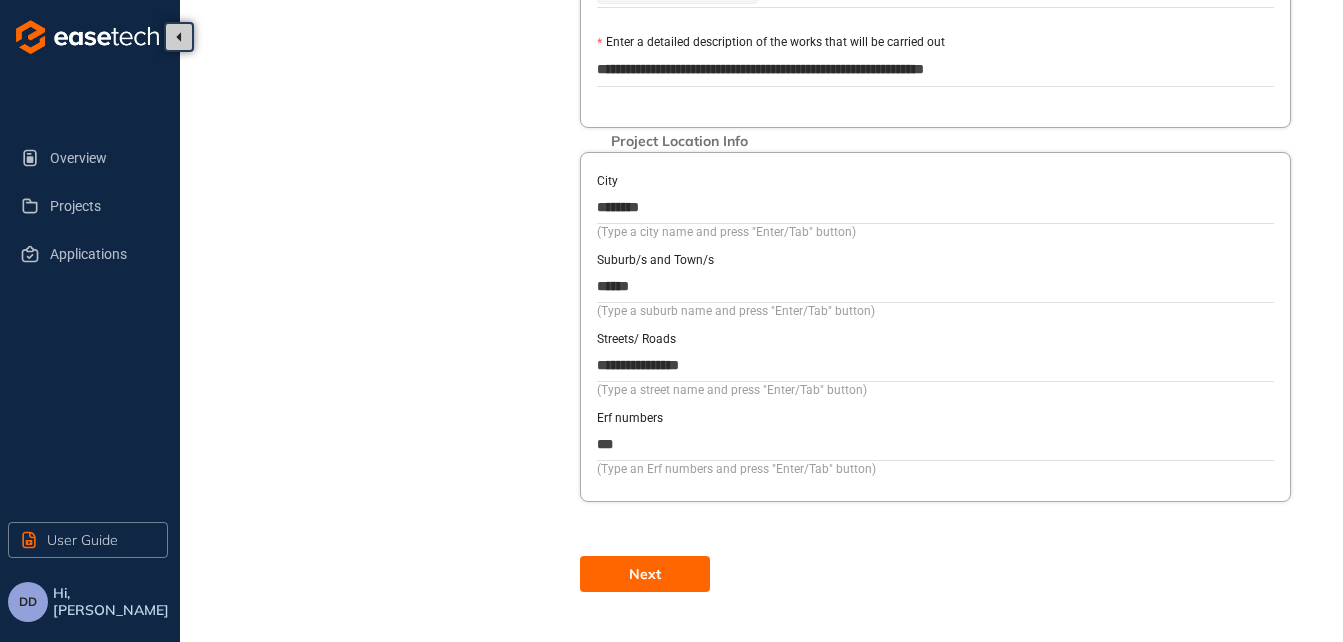 click on "***" at bounding box center [935, 444] 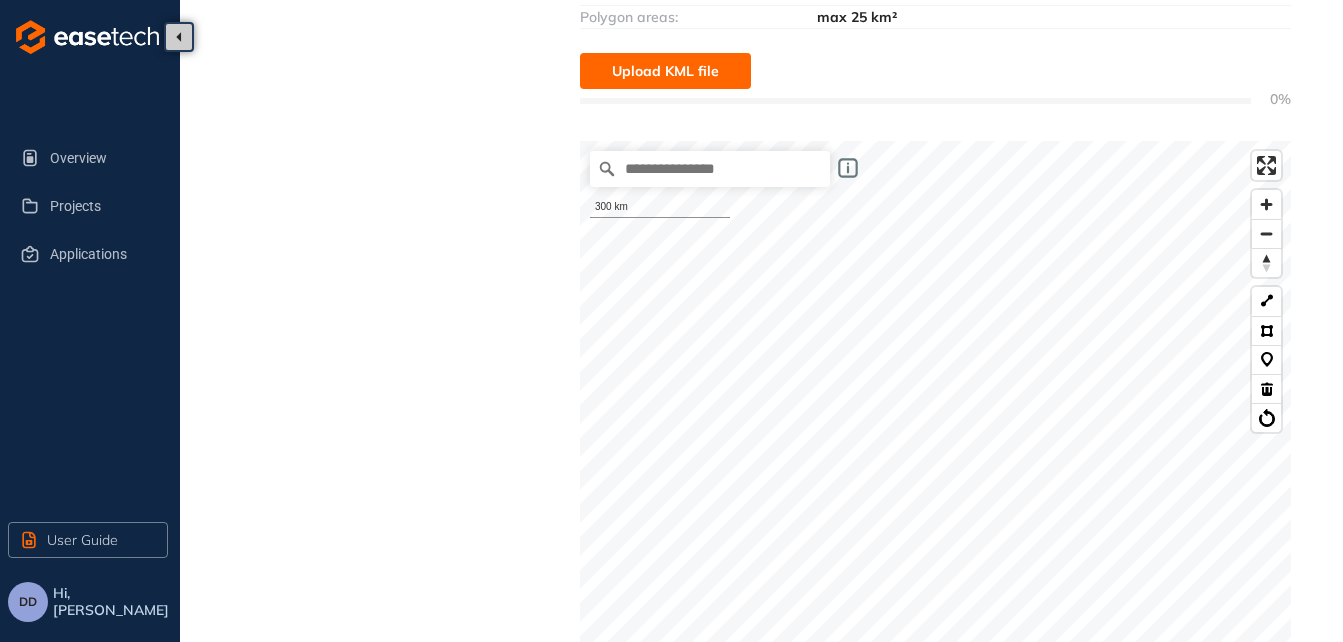 scroll, scrollTop: 392, scrollLeft: 0, axis: vertical 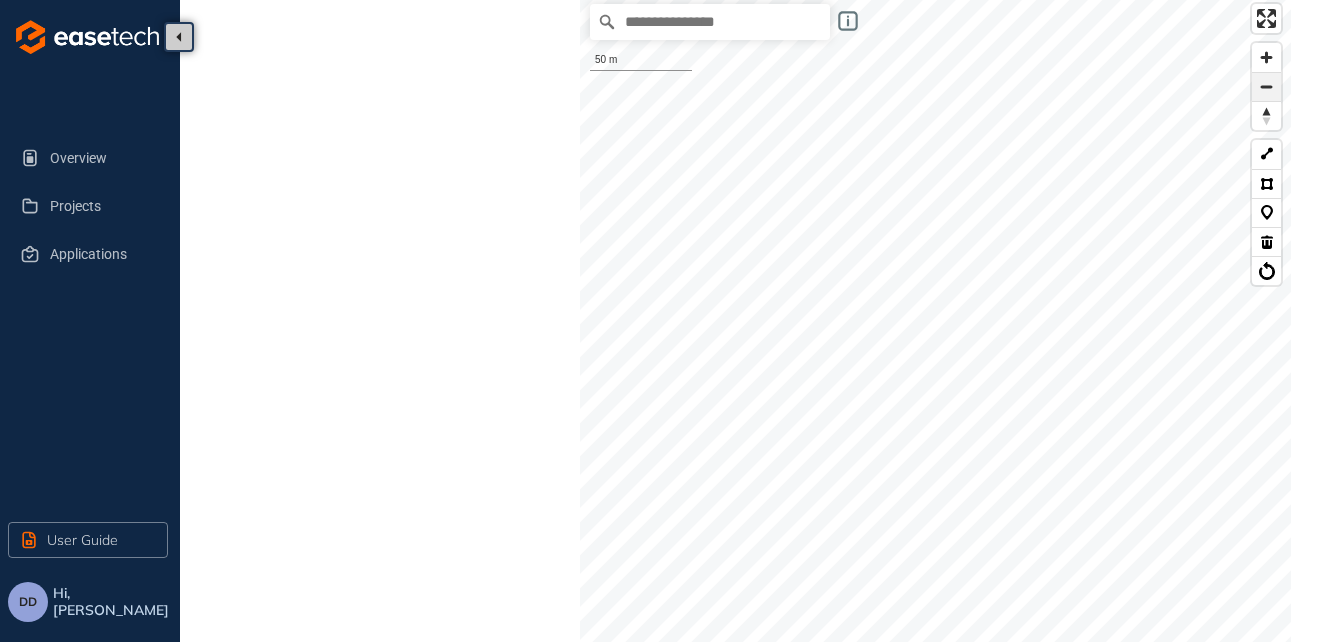 click at bounding box center (1266, 87) 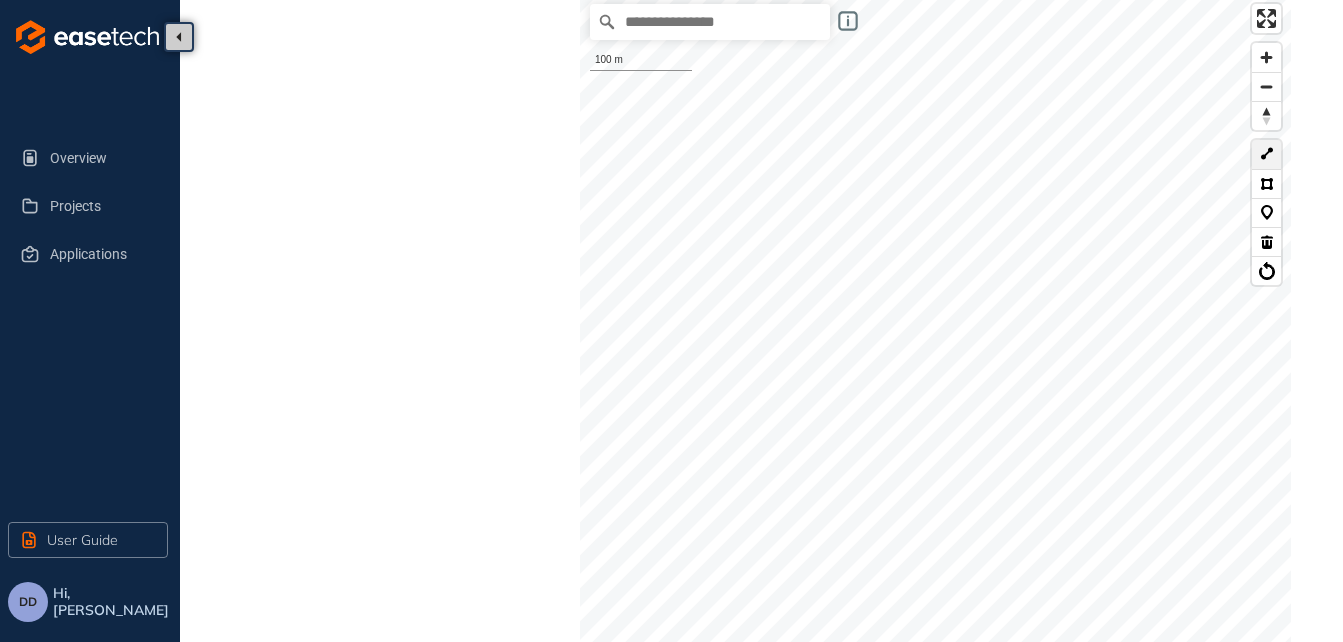 click at bounding box center (1266, 154) 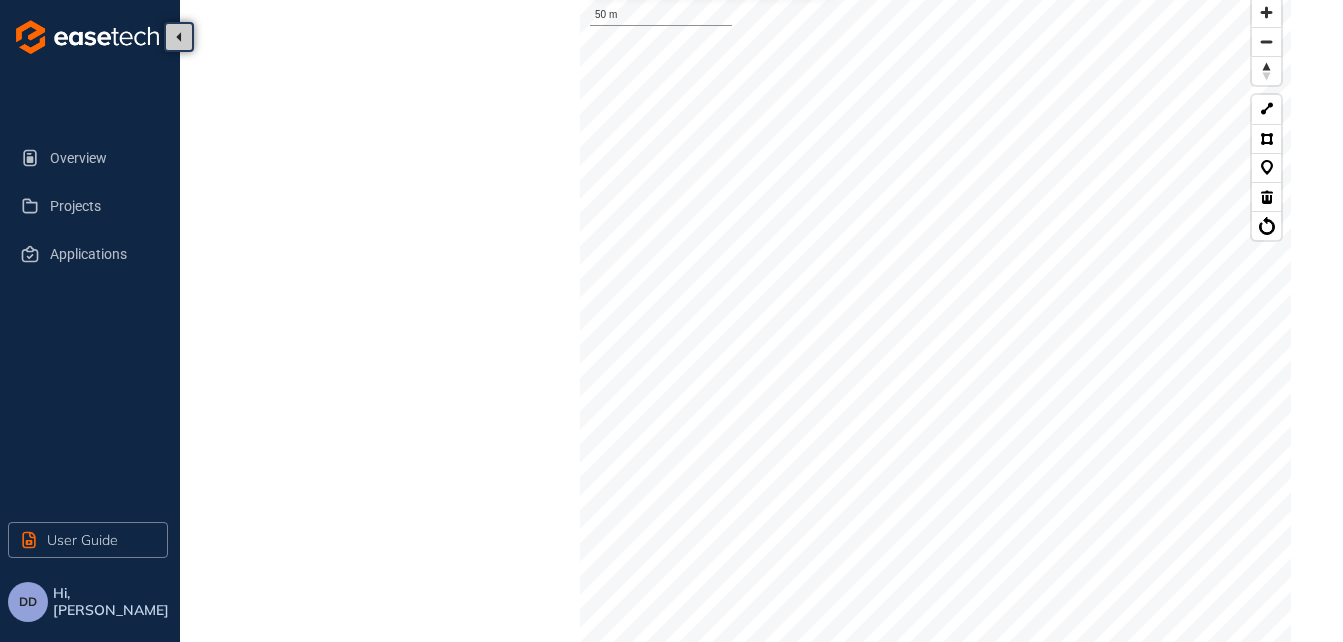 scroll, scrollTop: 554, scrollLeft: 0, axis: vertical 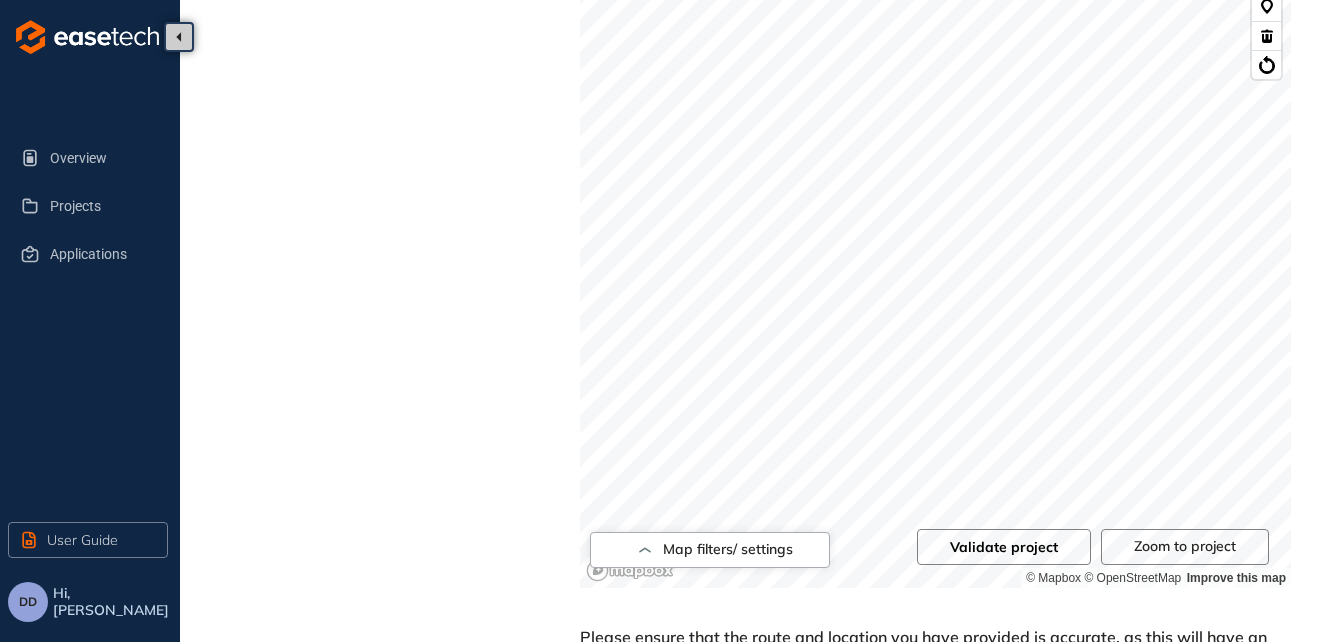 click on "Validate project" at bounding box center (1004, 547) 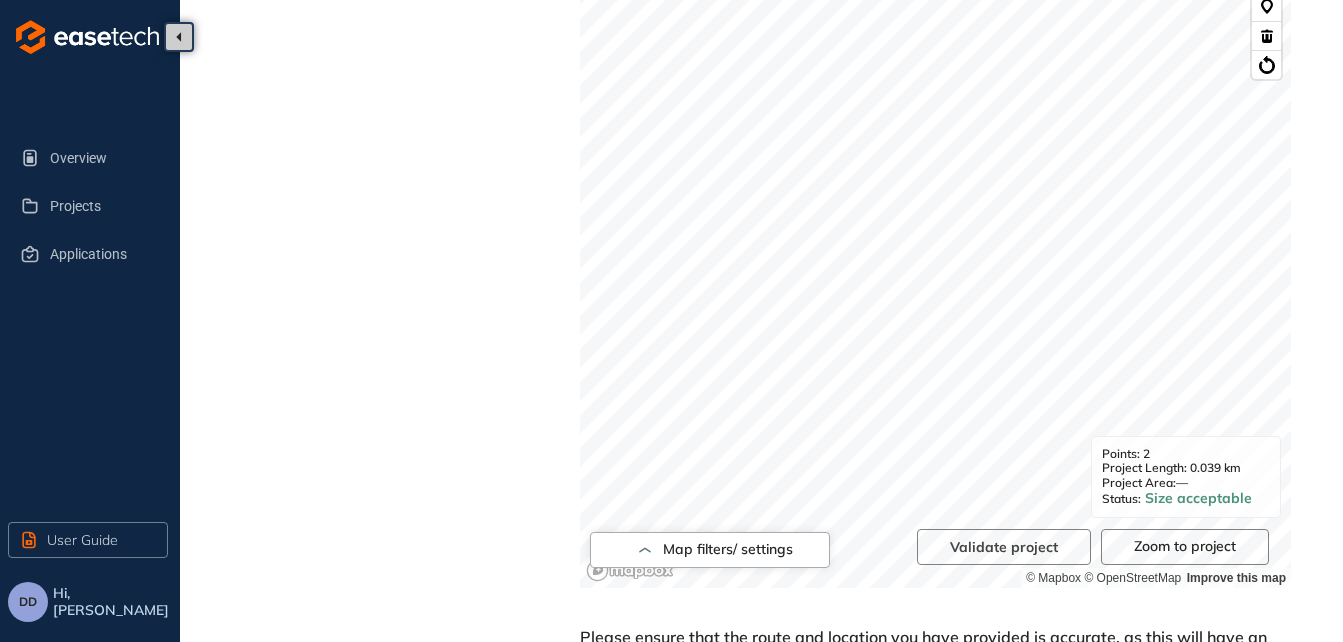 click on "Zoom to project" at bounding box center [1185, 546] 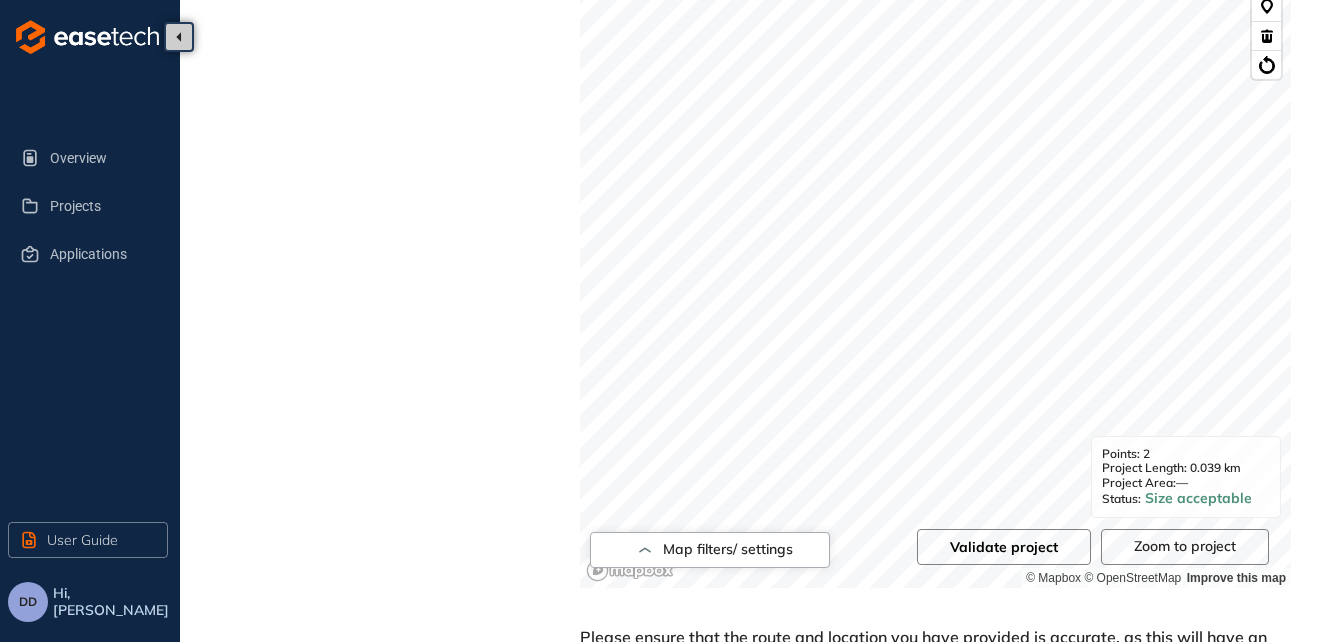 click on "Validate project" at bounding box center (1004, 547) 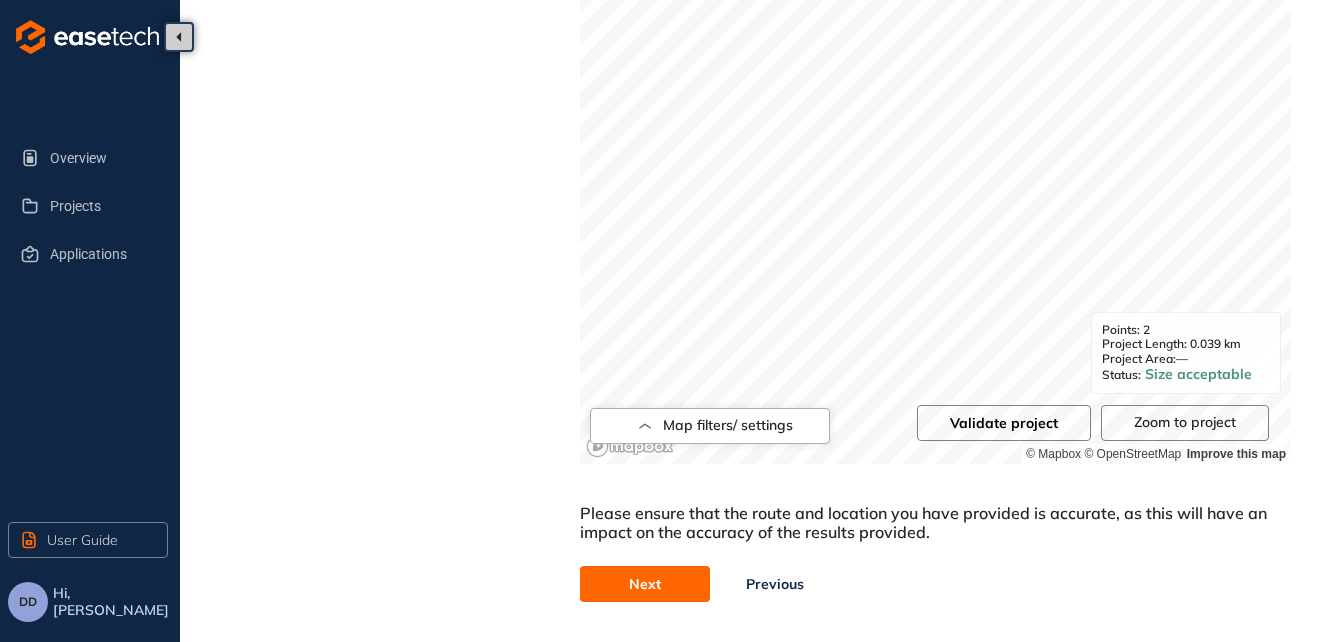 scroll, scrollTop: 837, scrollLeft: 0, axis: vertical 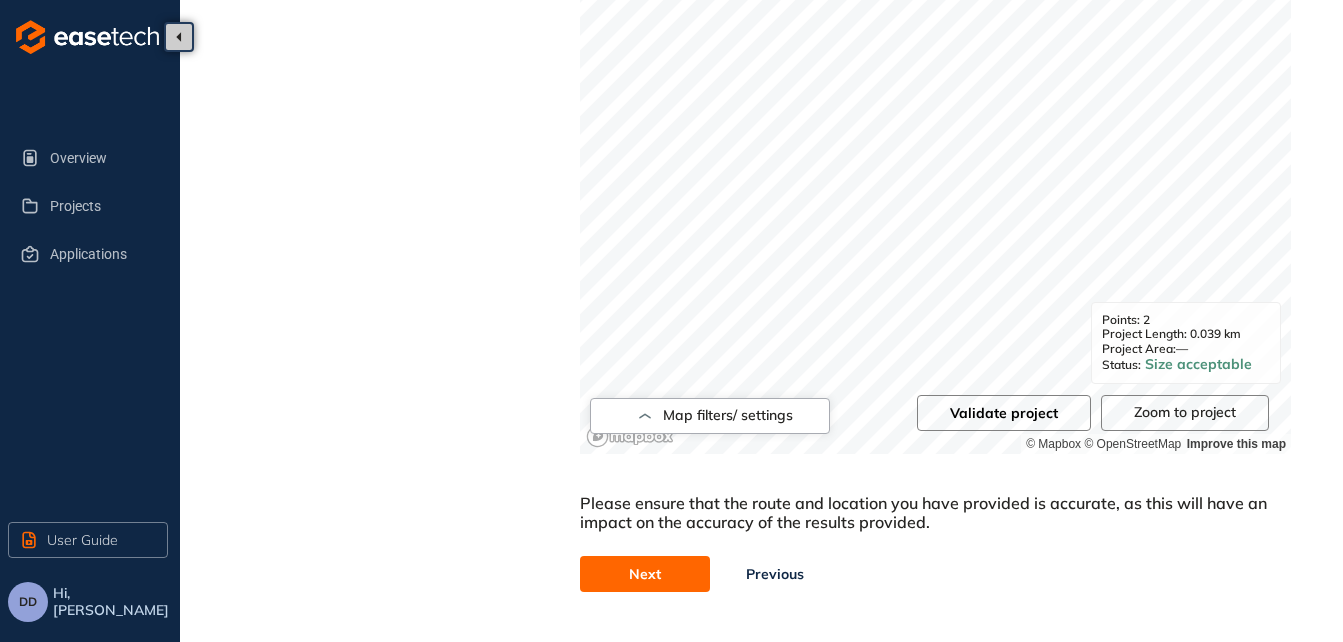 click on "Validate project" at bounding box center [1004, 413] 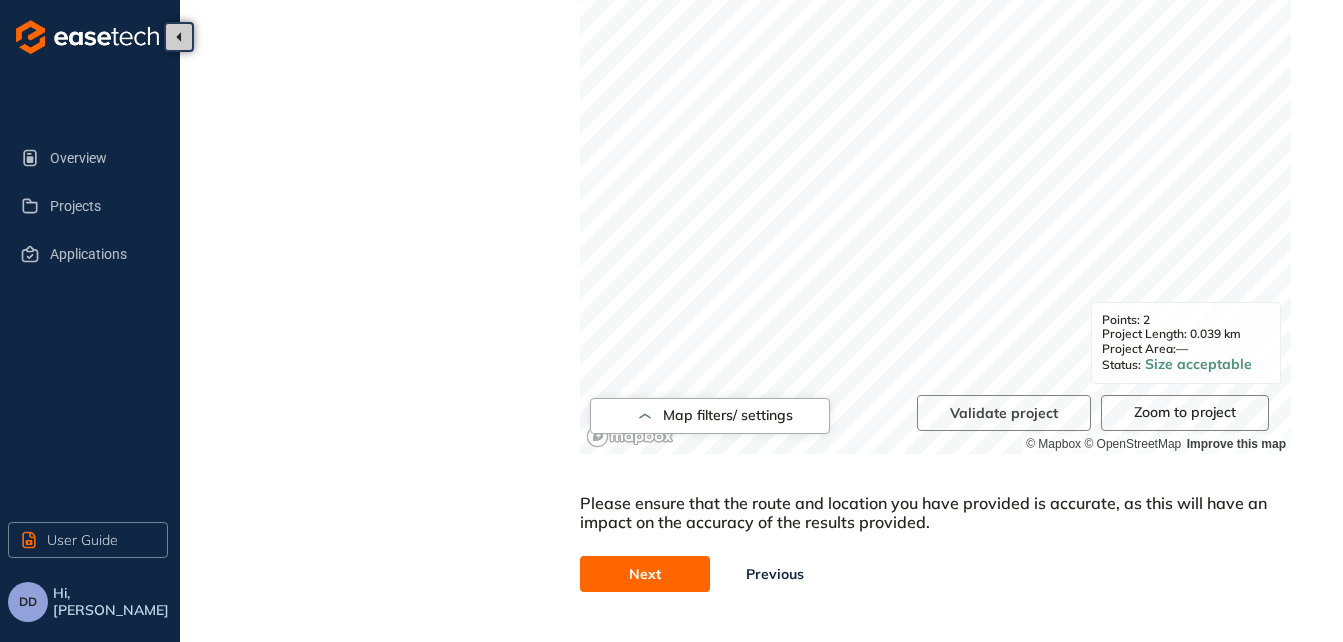 click on "Next" at bounding box center [645, 574] 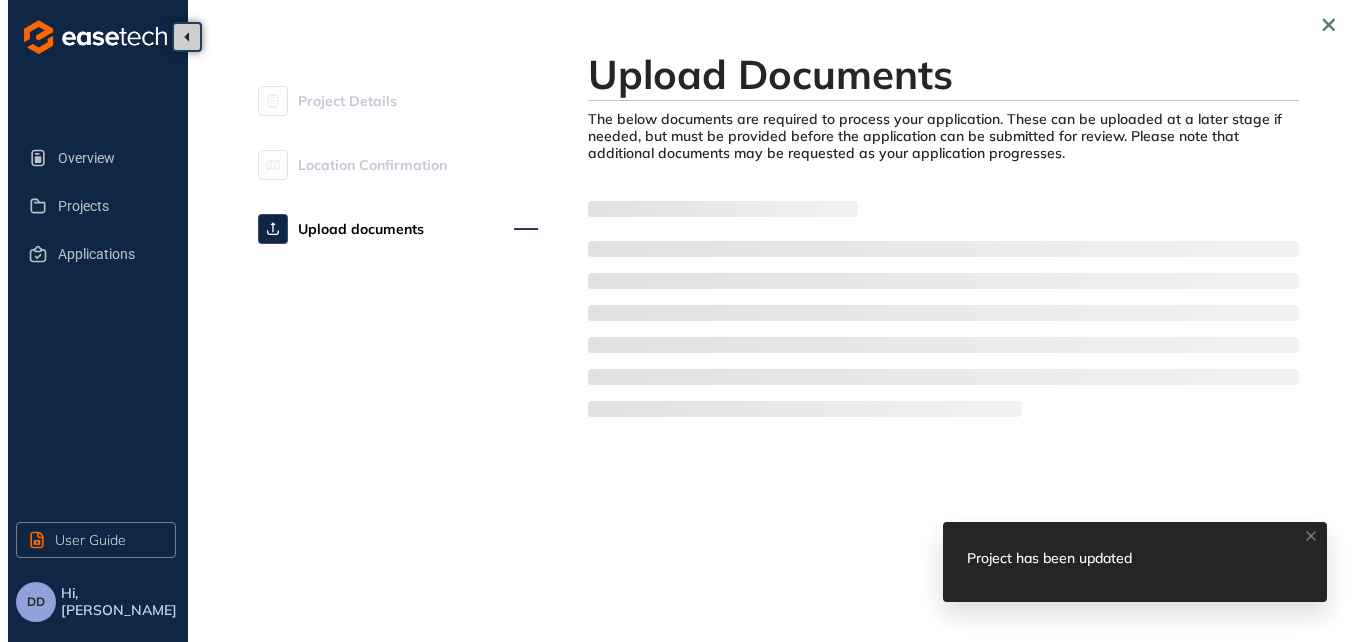 scroll, scrollTop: 0, scrollLeft: 0, axis: both 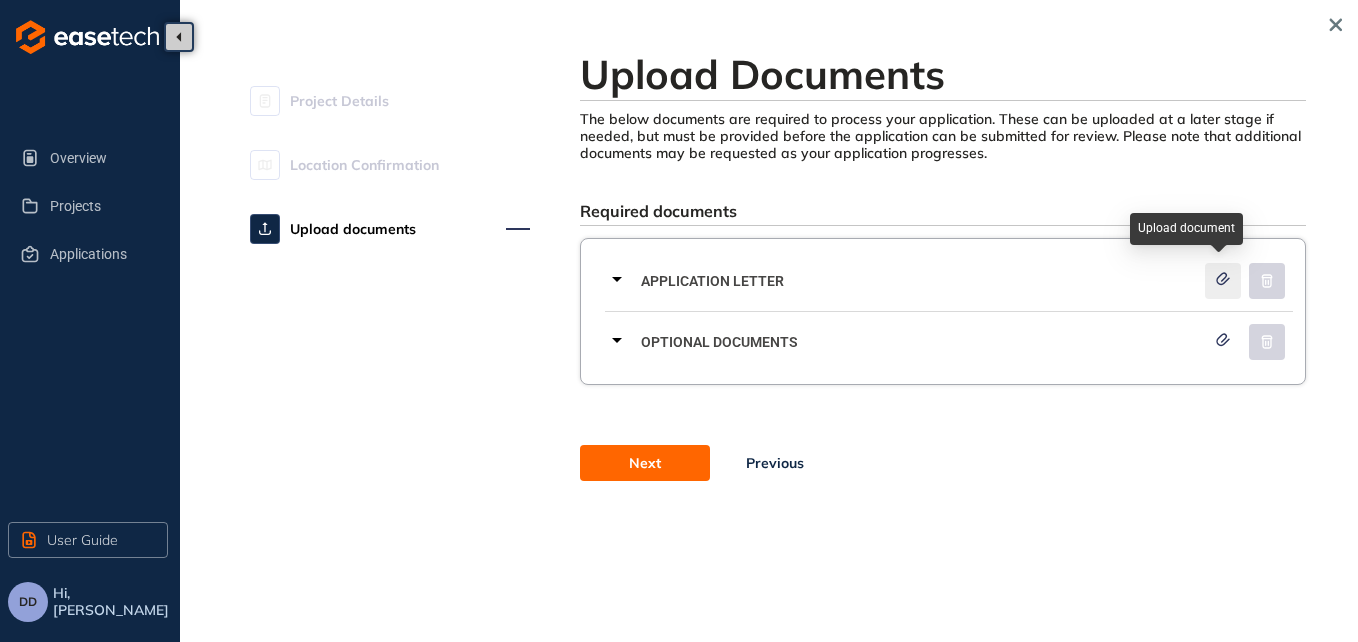 click at bounding box center [1223, 281] 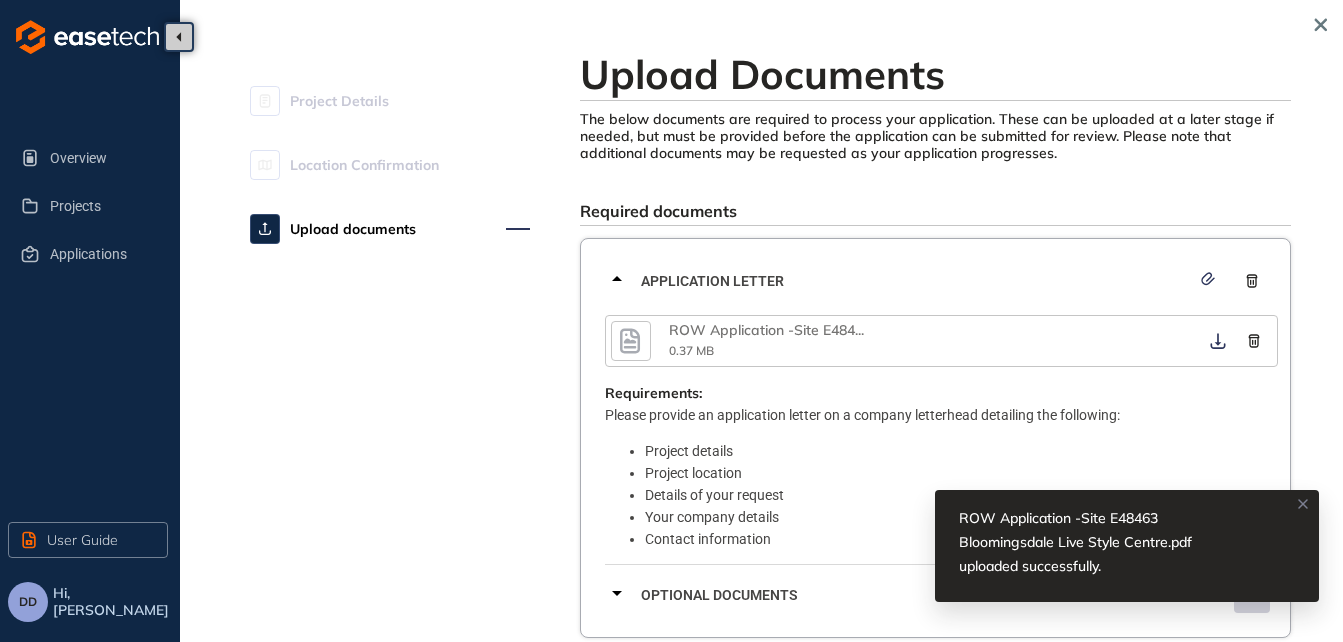 click 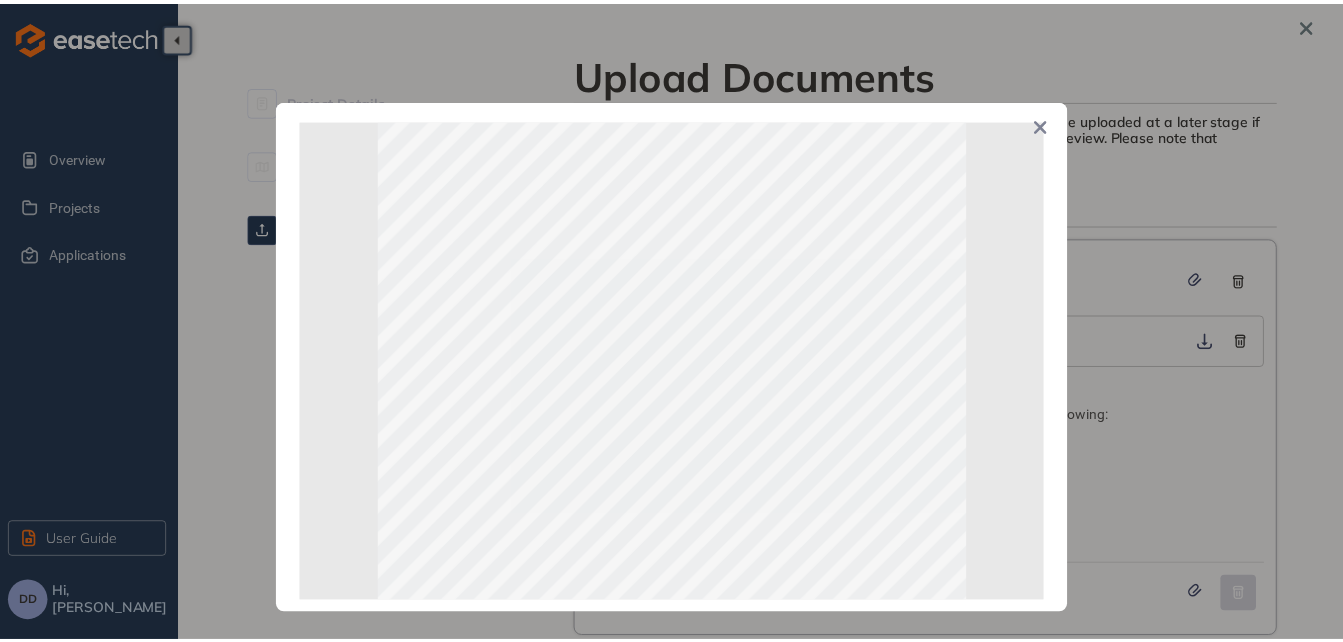 scroll, scrollTop: 181, scrollLeft: 0, axis: vertical 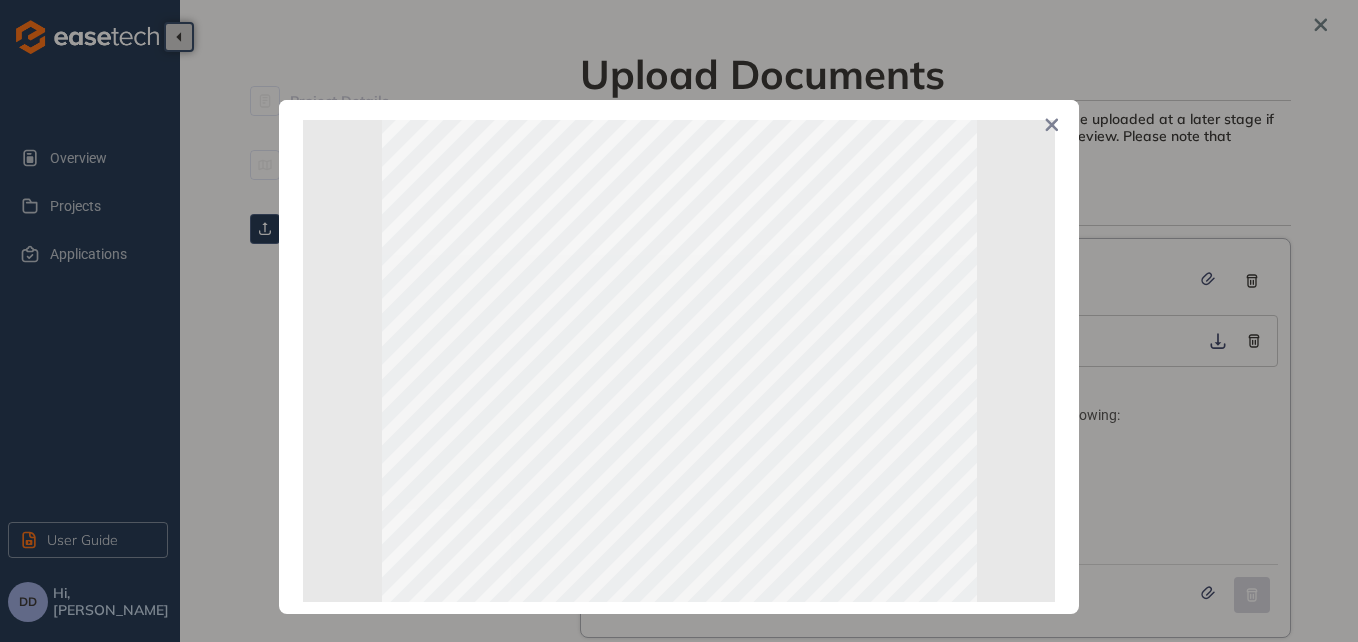 click 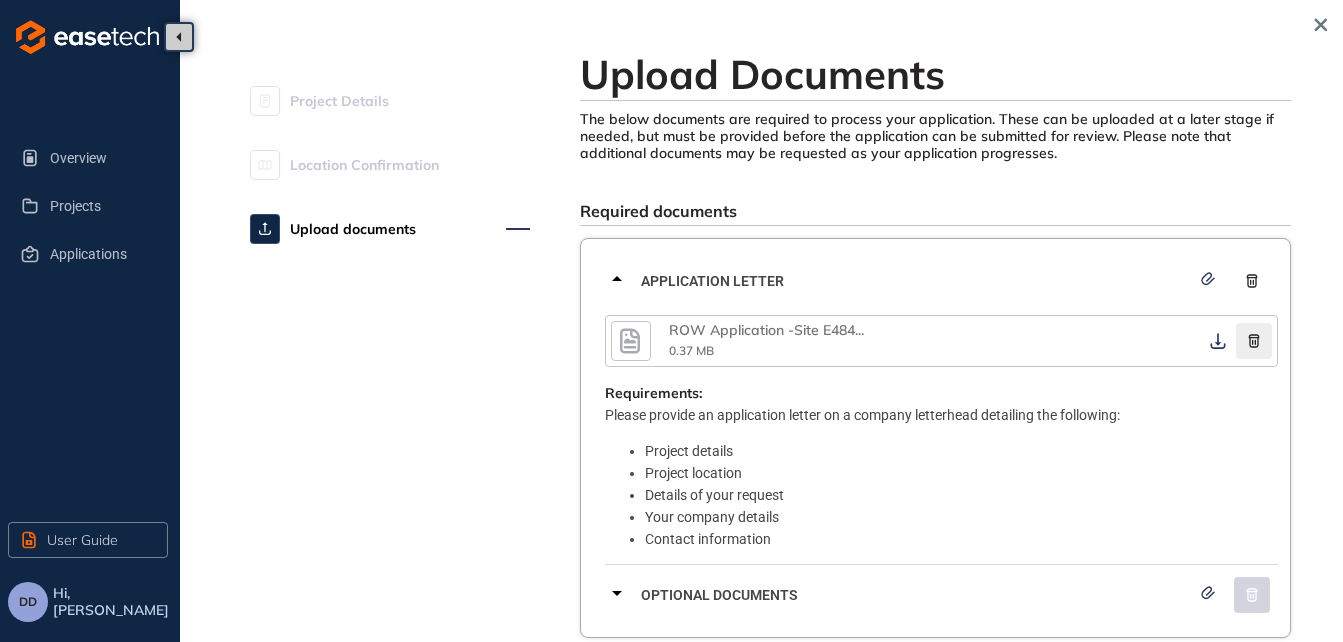 click 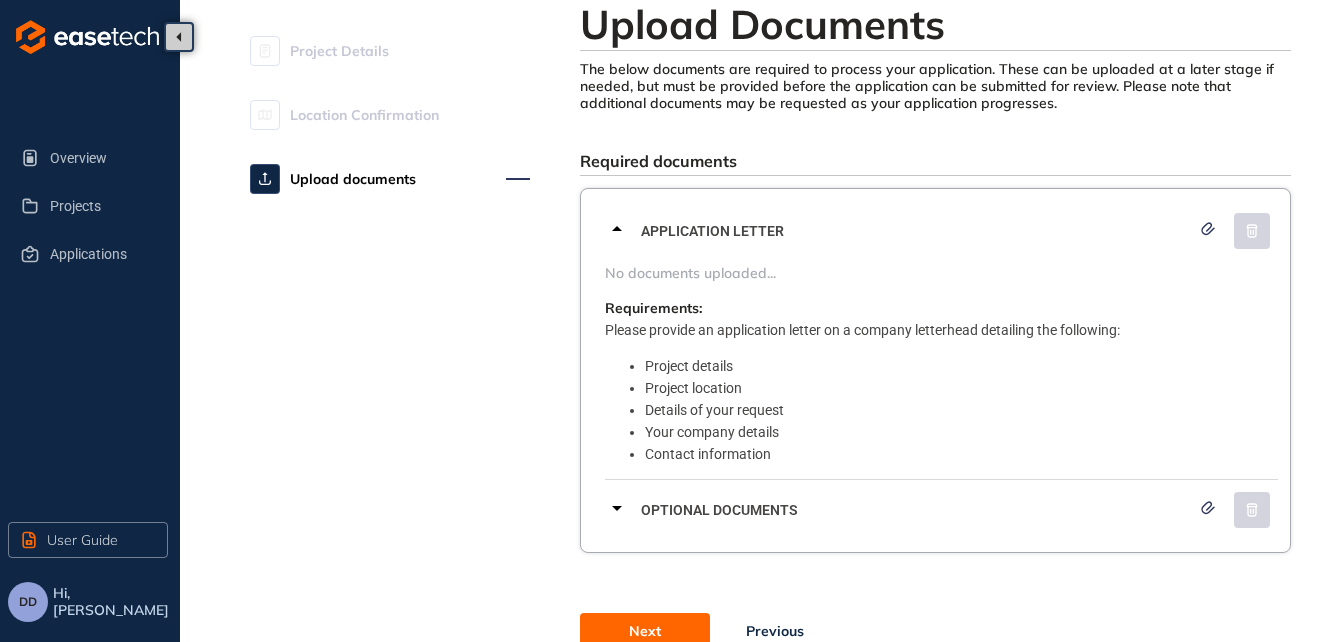 scroll, scrollTop: 100, scrollLeft: 0, axis: vertical 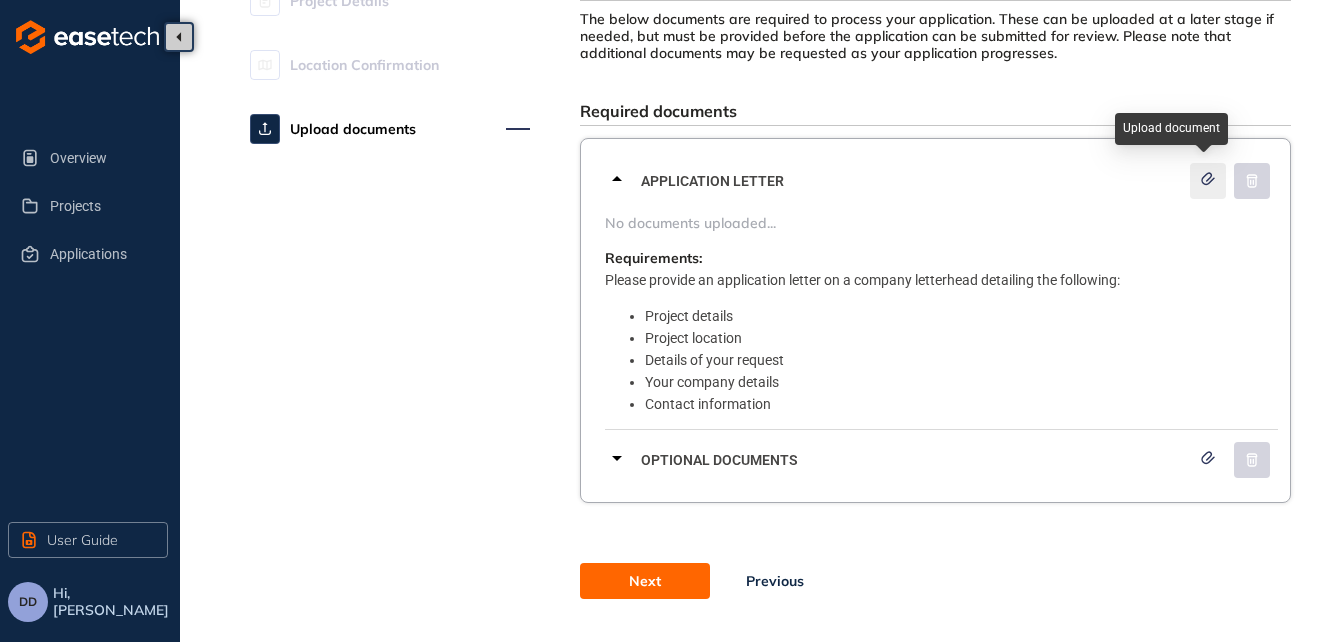 click 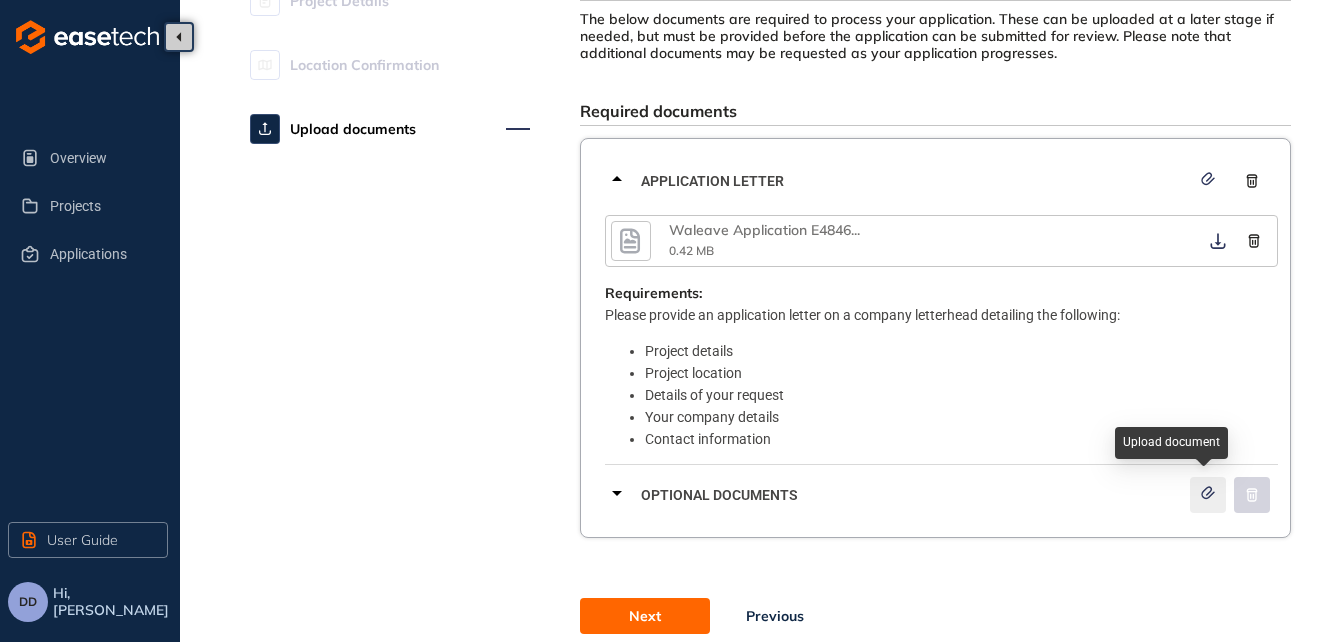 click 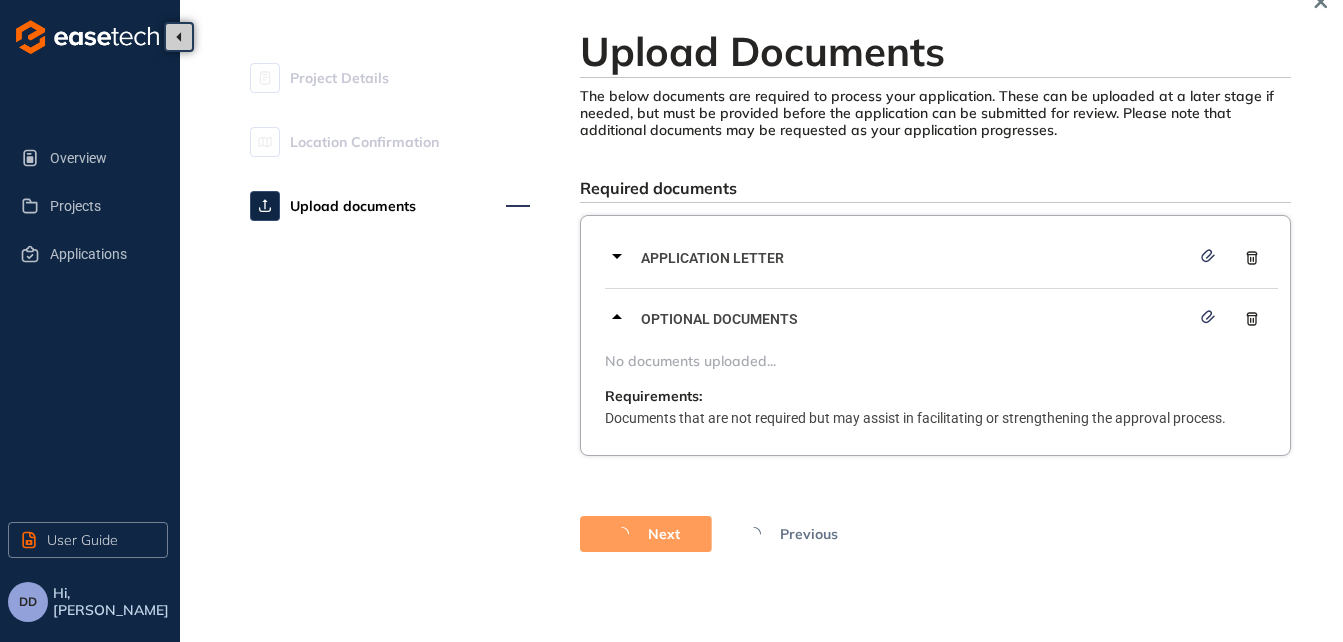 scroll, scrollTop: 58, scrollLeft: 0, axis: vertical 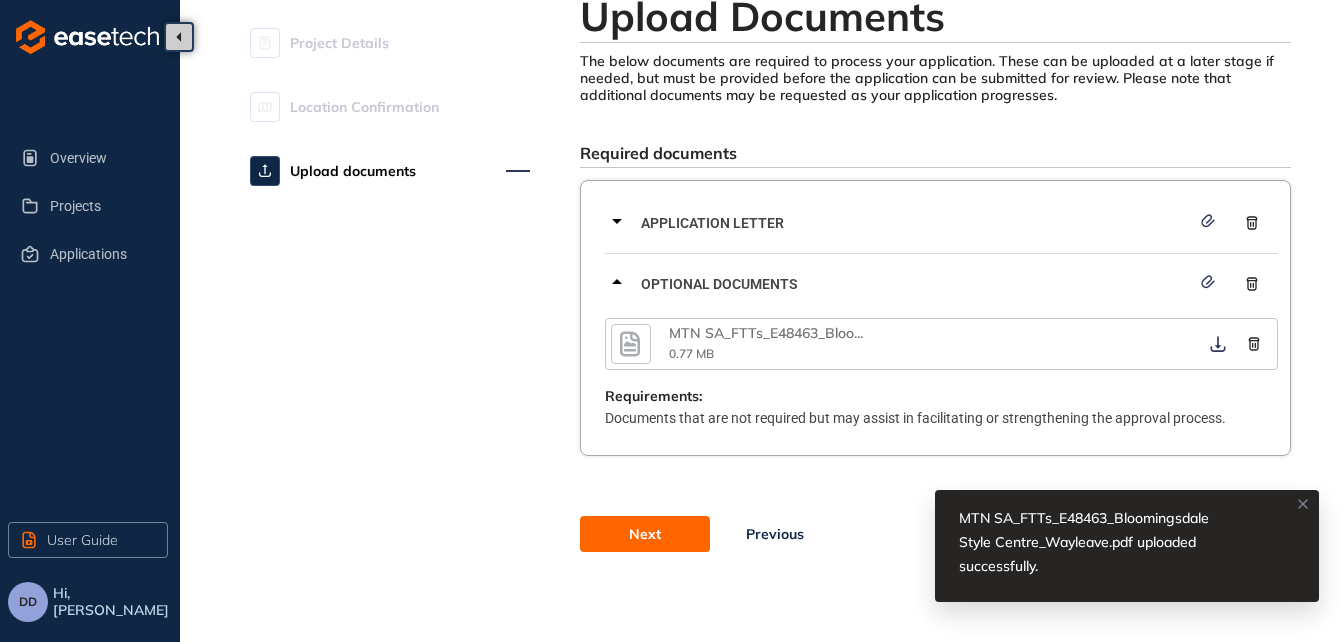 click 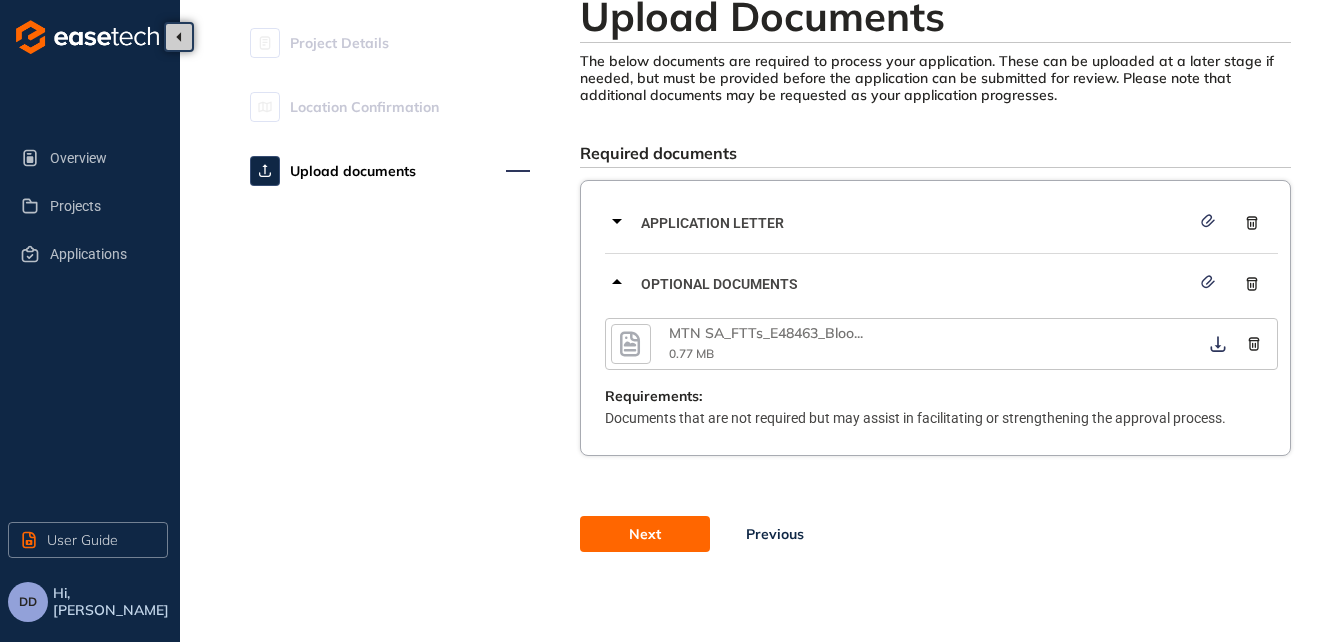 click on "Next" at bounding box center (645, 534) 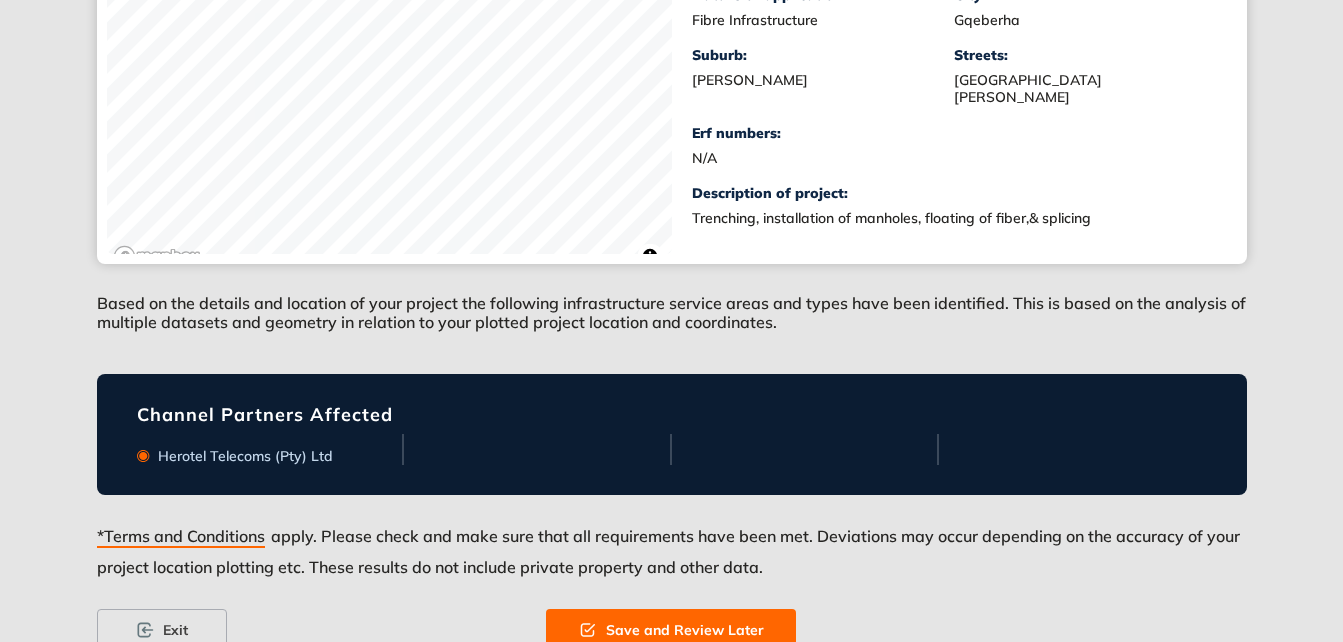 scroll, scrollTop: 500, scrollLeft: 0, axis: vertical 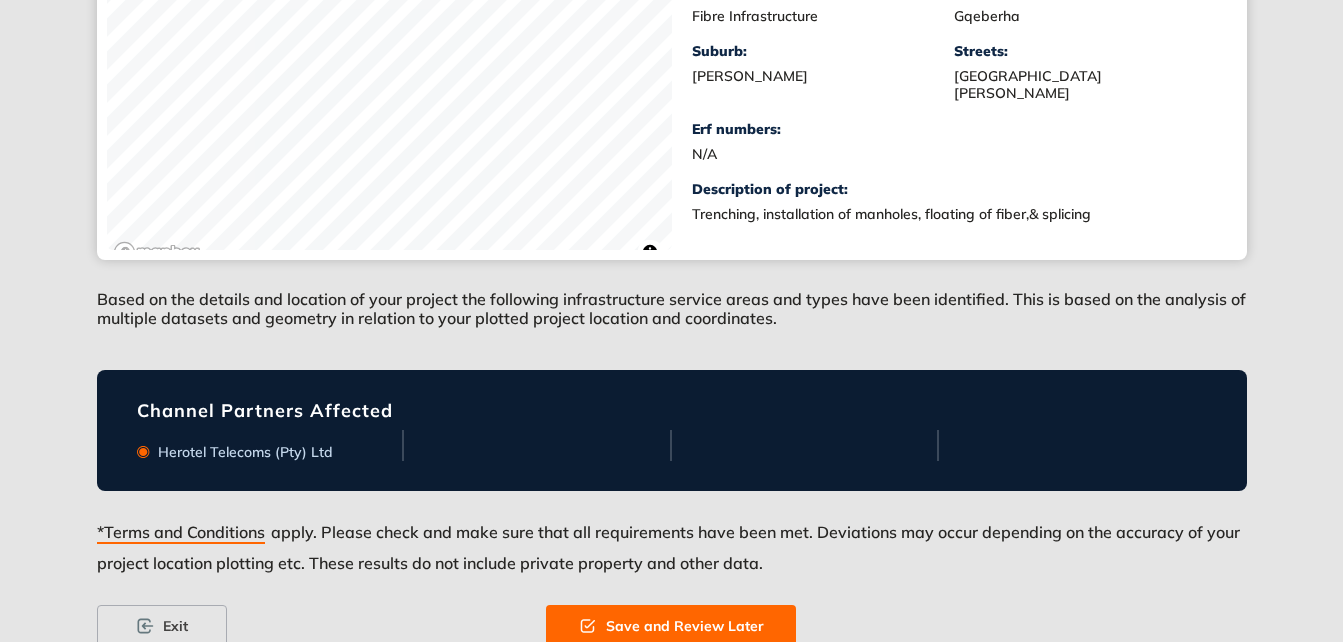 click on "Save and Review Later" at bounding box center [685, 626] 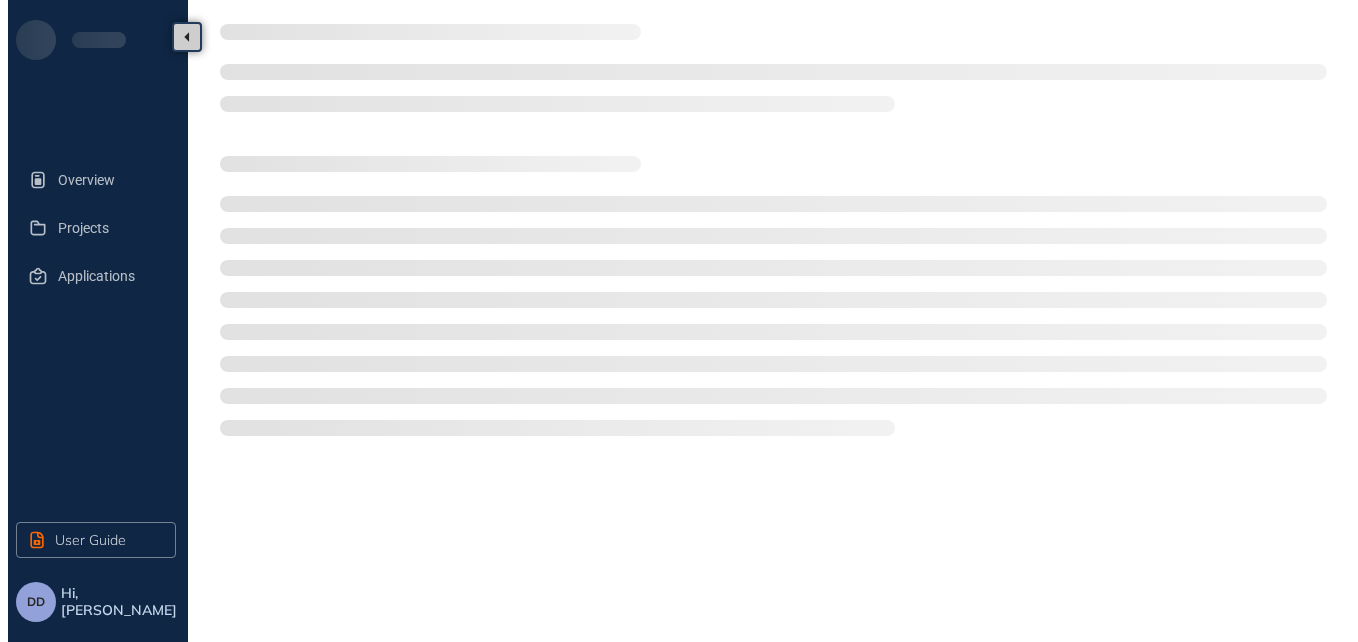 scroll, scrollTop: 0, scrollLeft: 0, axis: both 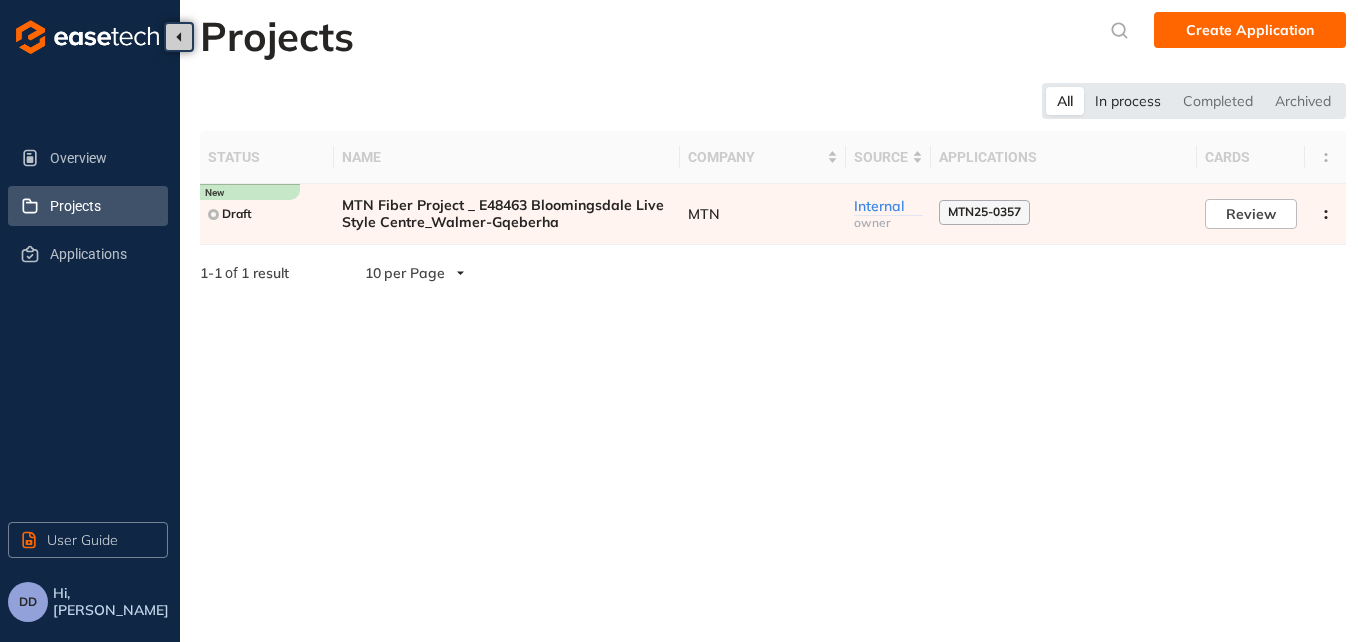 click on "In process" at bounding box center [1128, 101] 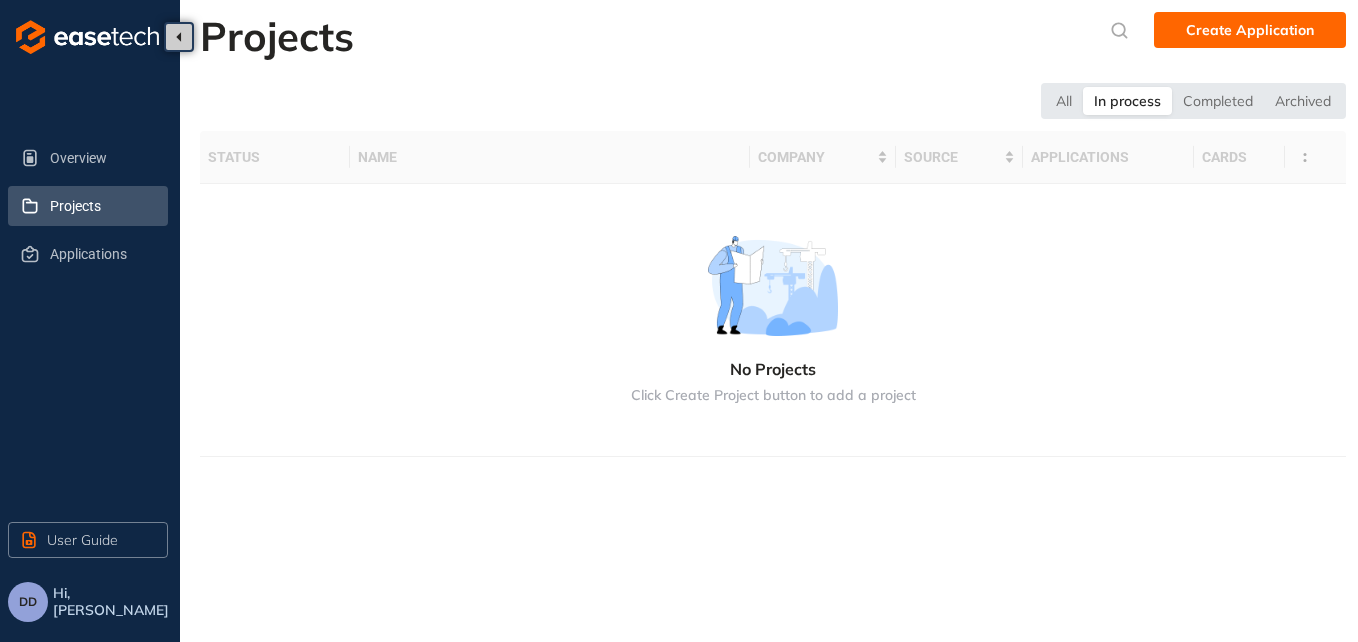 click on "Projects" at bounding box center (101, 206) 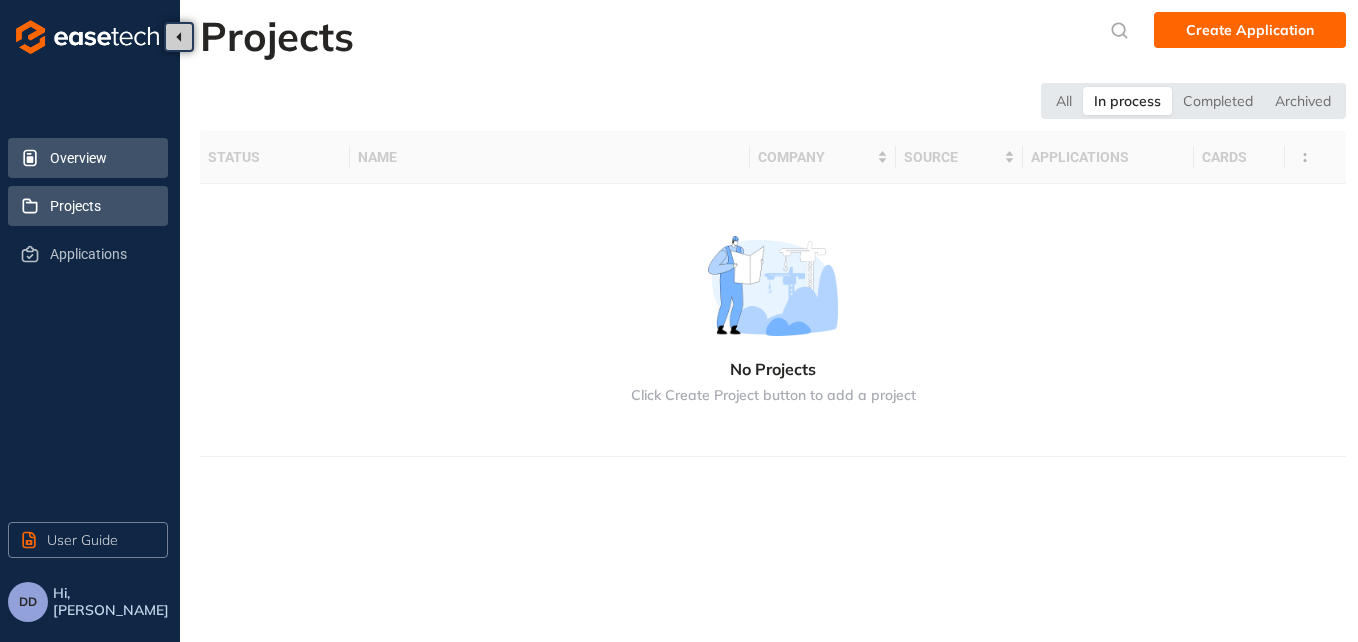 click on "Overview" at bounding box center (101, 158) 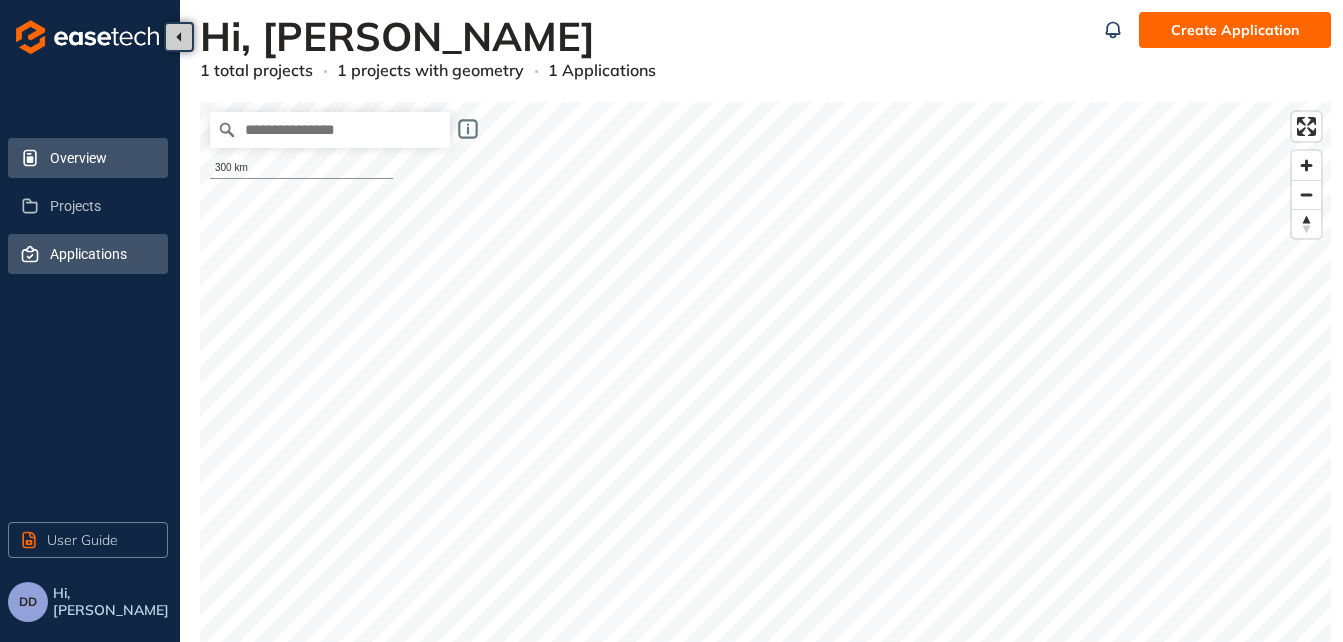 click on "Applications" at bounding box center [101, 254] 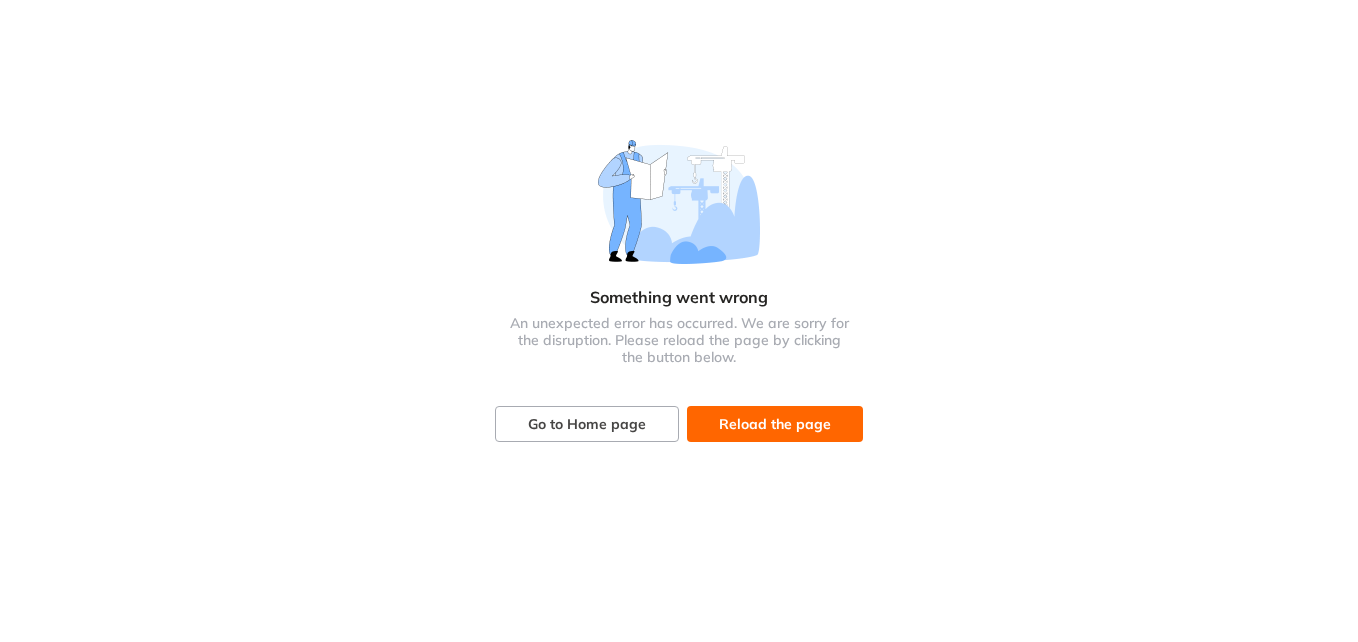 click on "Reload the page" at bounding box center [775, 424] 